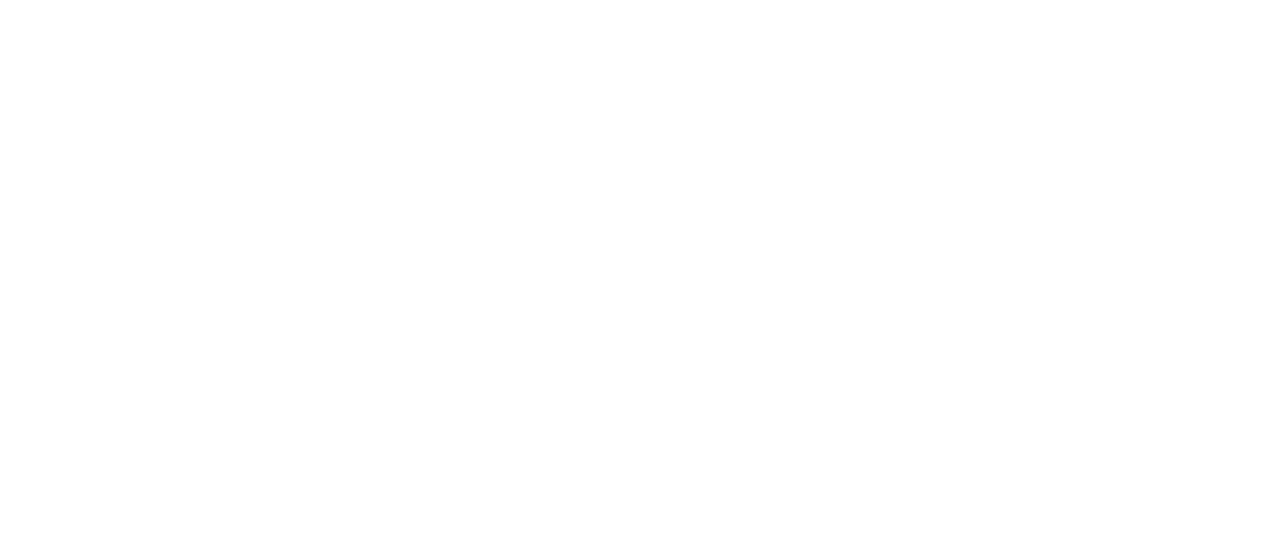 scroll, scrollTop: 0, scrollLeft: 0, axis: both 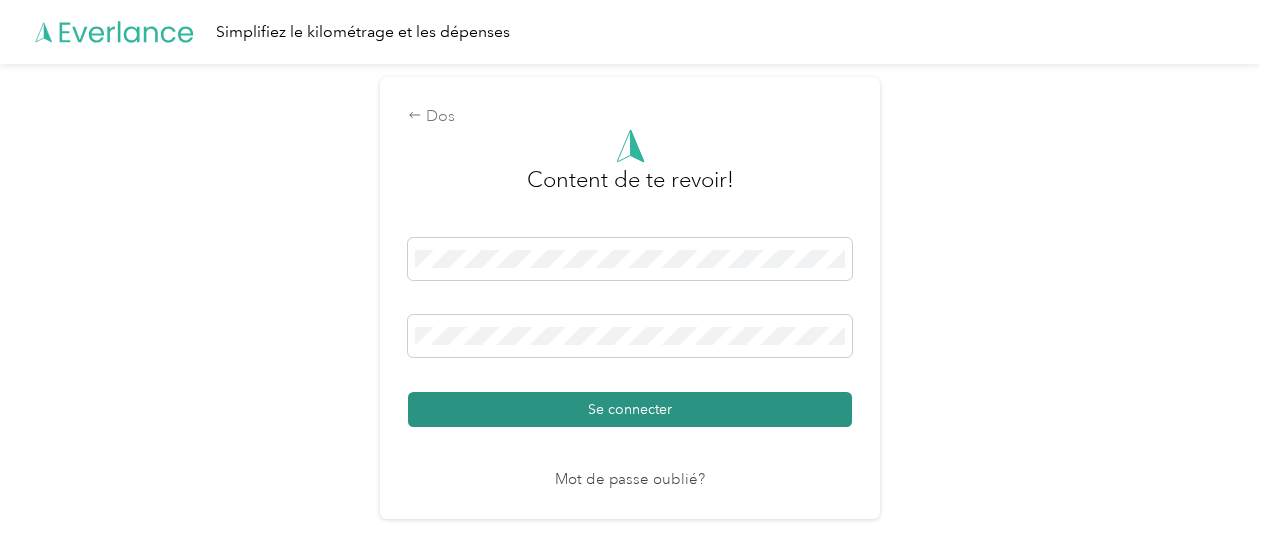 click on "Se connecter" at bounding box center [630, 409] 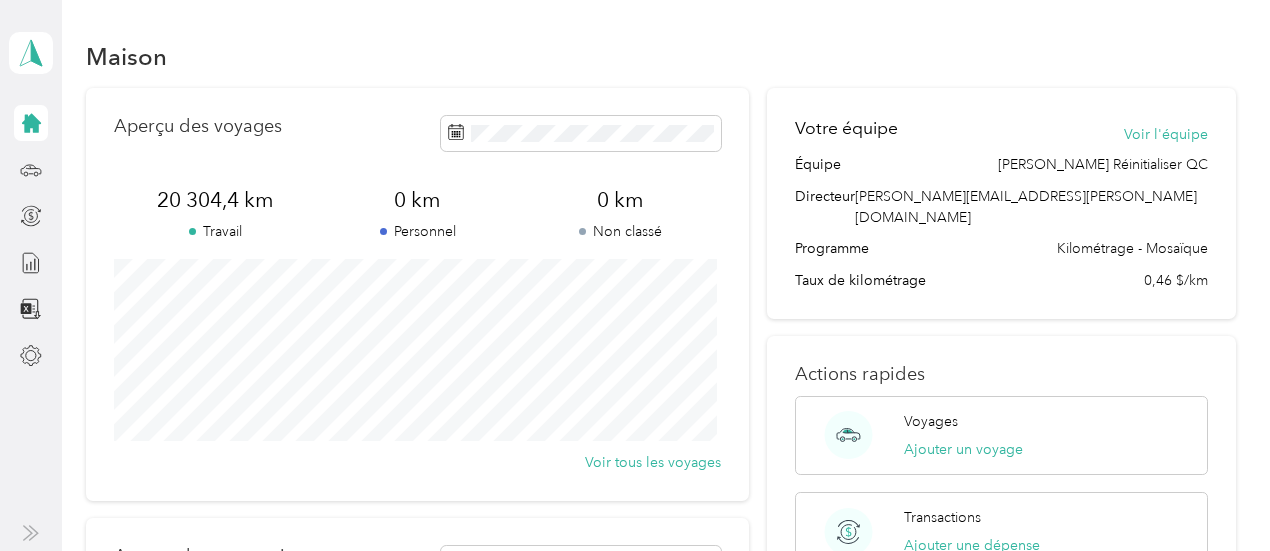 click 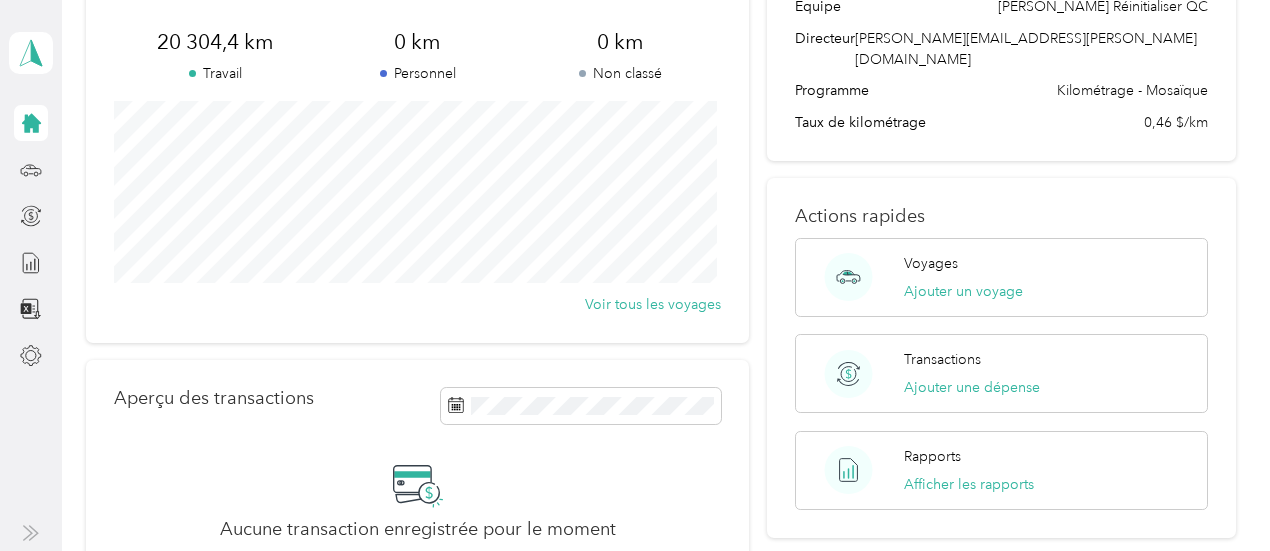 scroll, scrollTop: 0, scrollLeft: 0, axis: both 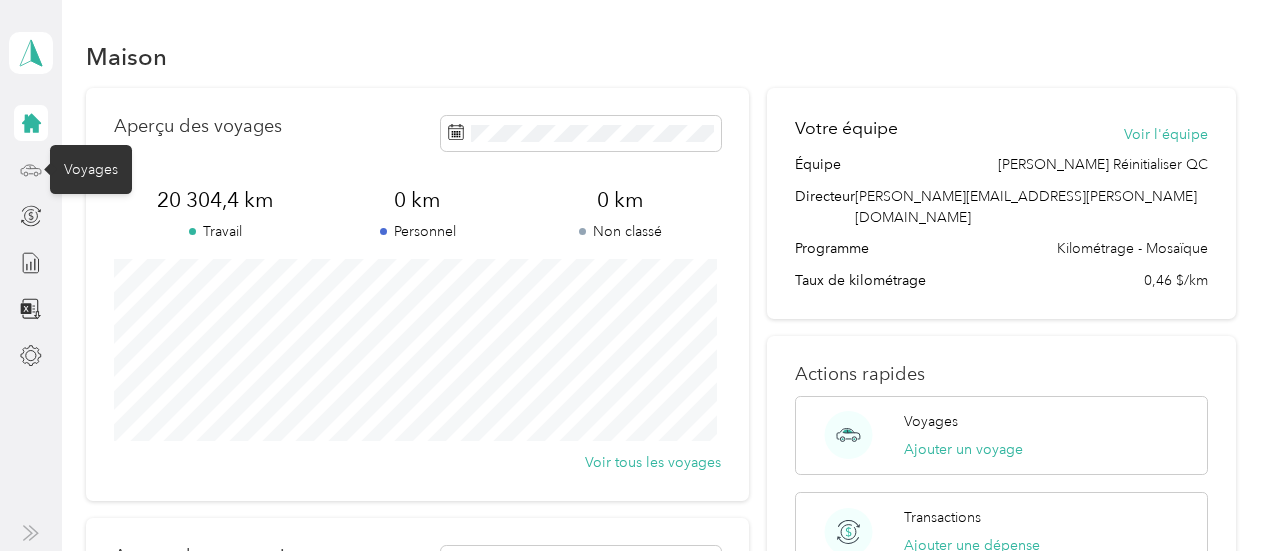 click 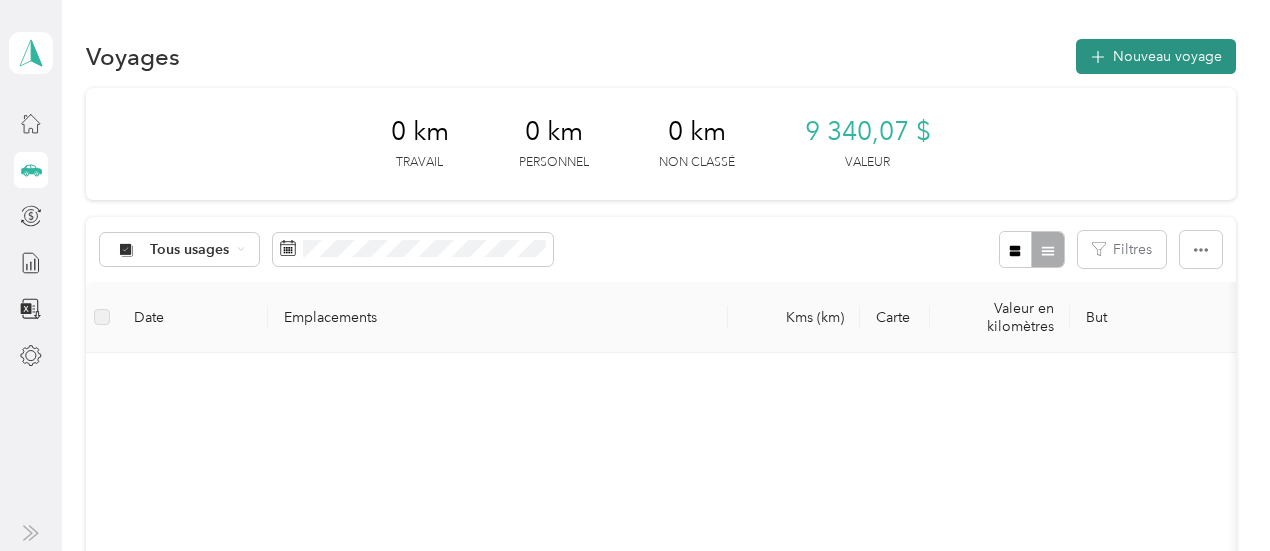 click on "Nouveau voyage" at bounding box center (1167, 56) 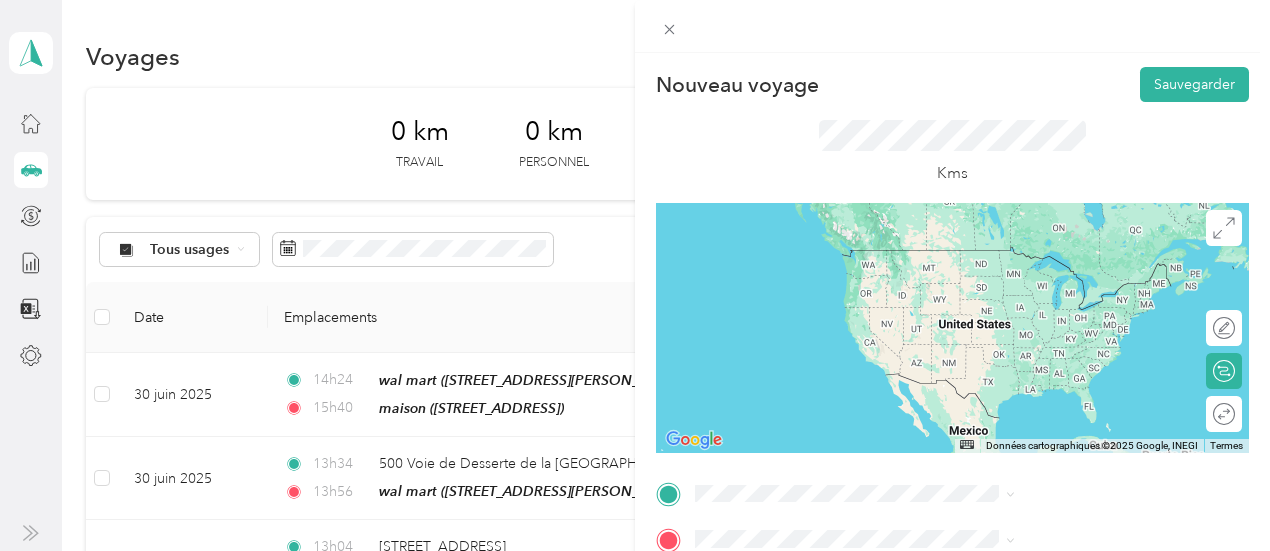 click on "[STREET_ADDRESS]" at bounding box center [1007, 275] 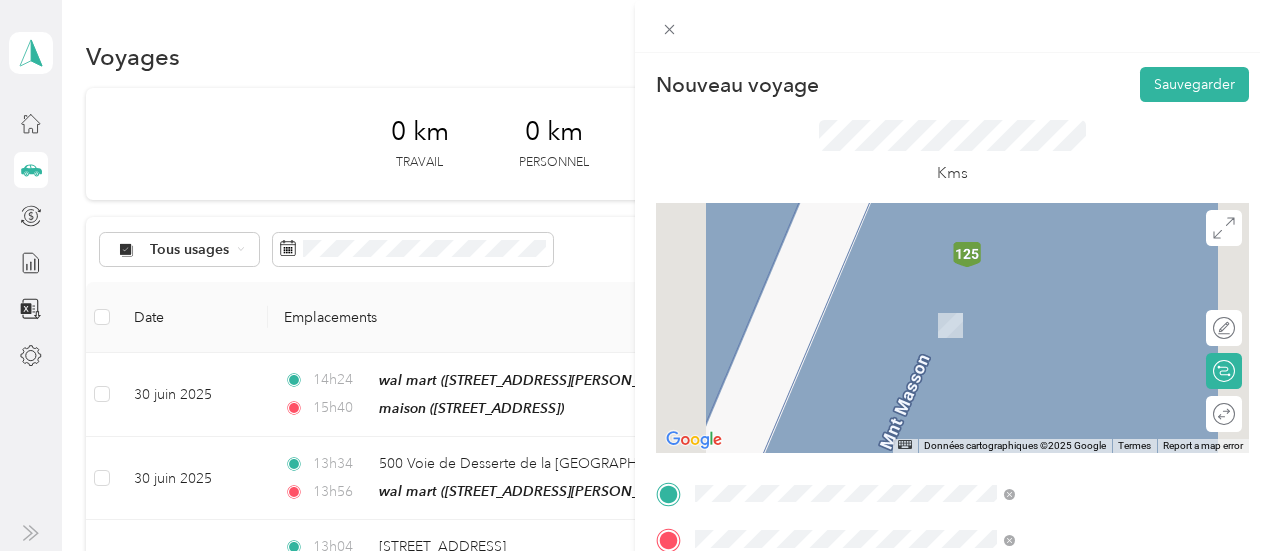 click on "[STREET_ADDRESS]" at bounding box center (1007, 388) 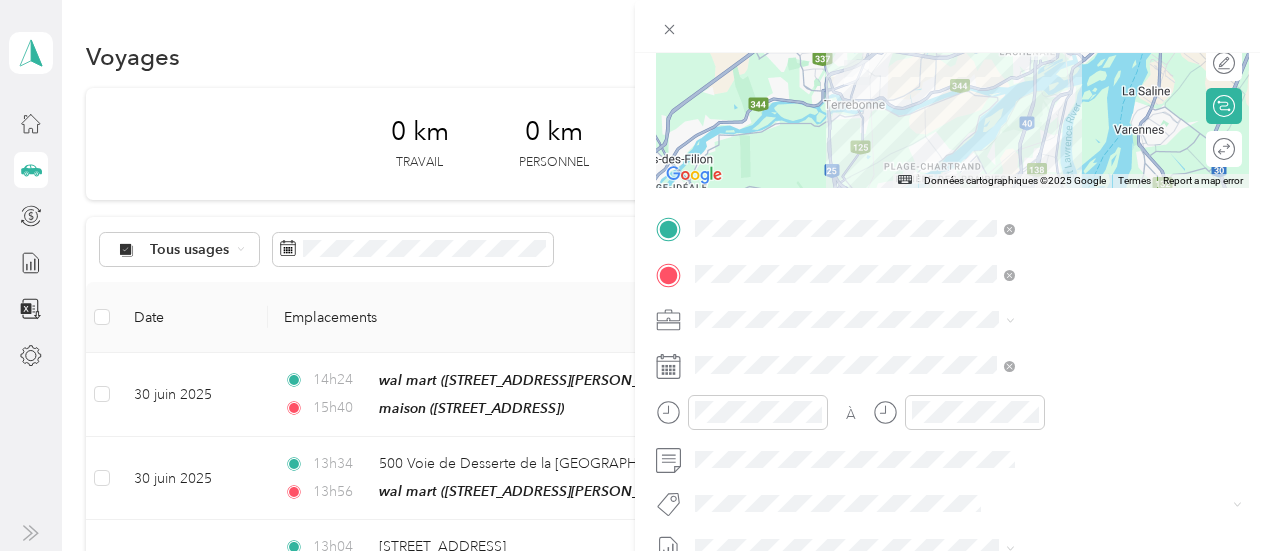 scroll, scrollTop: 293, scrollLeft: 0, axis: vertical 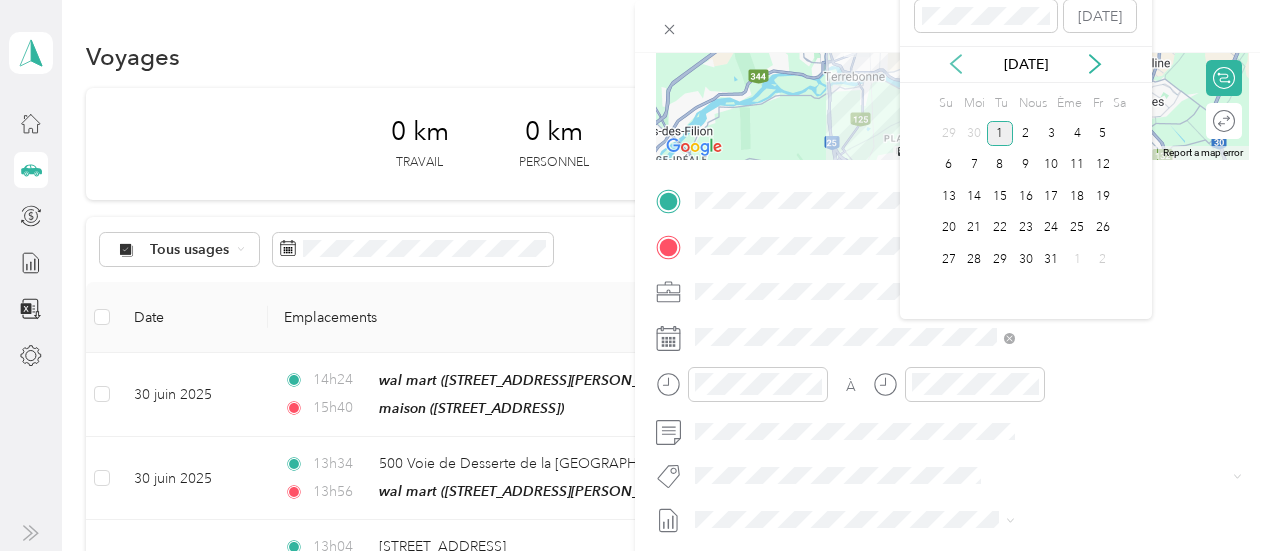click 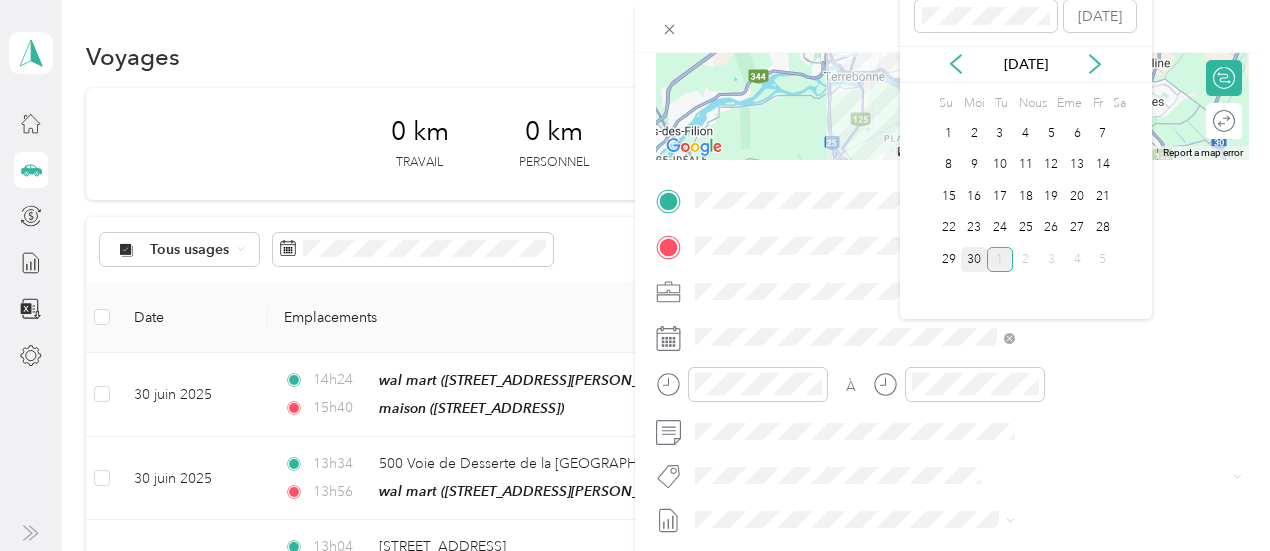 click on "30" at bounding box center (974, 259) 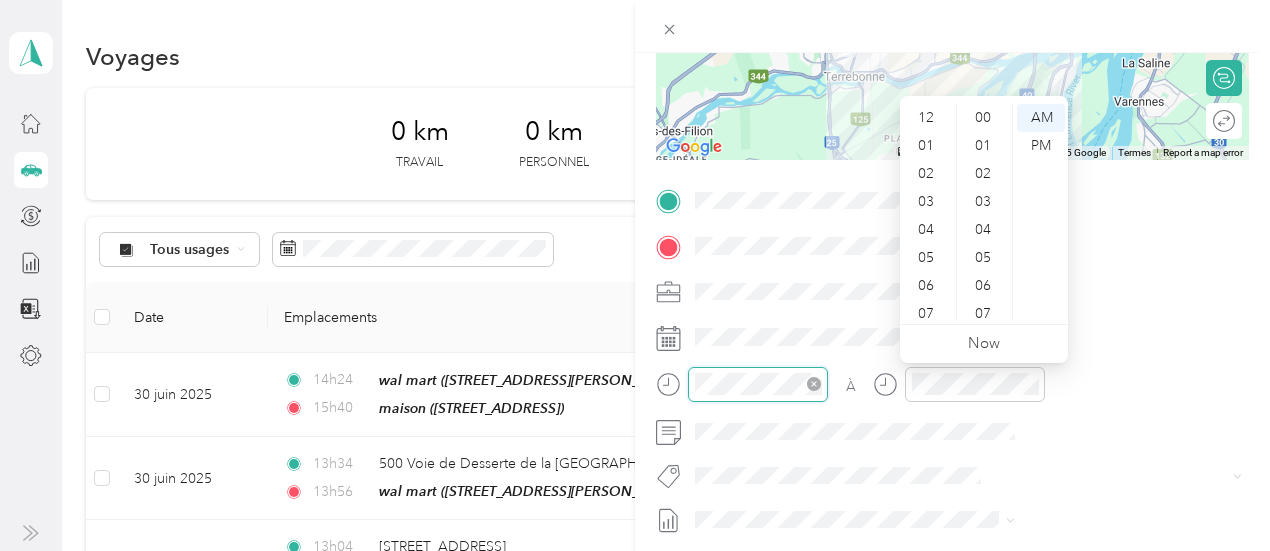 scroll, scrollTop: 700, scrollLeft: 0, axis: vertical 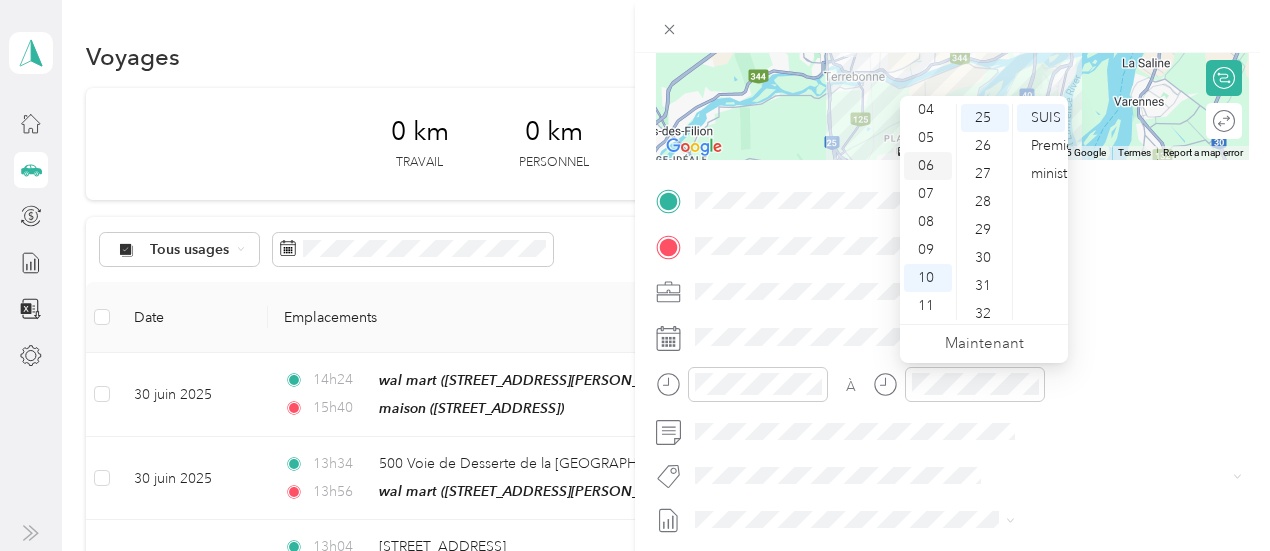 click on "06" at bounding box center [928, 166] 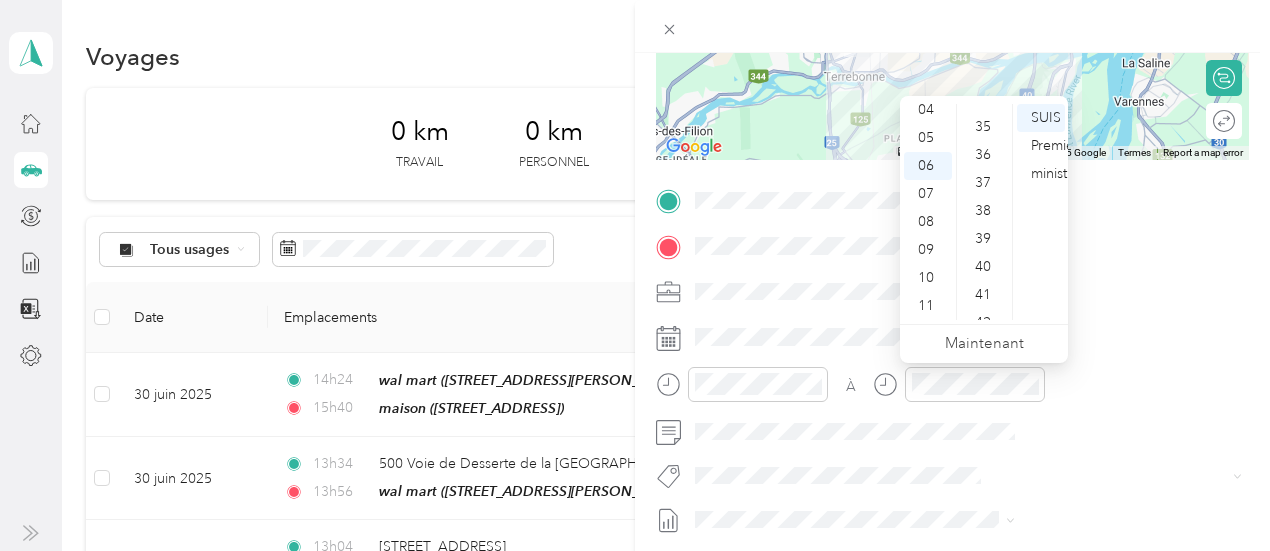 scroll, scrollTop: 1012, scrollLeft: 0, axis: vertical 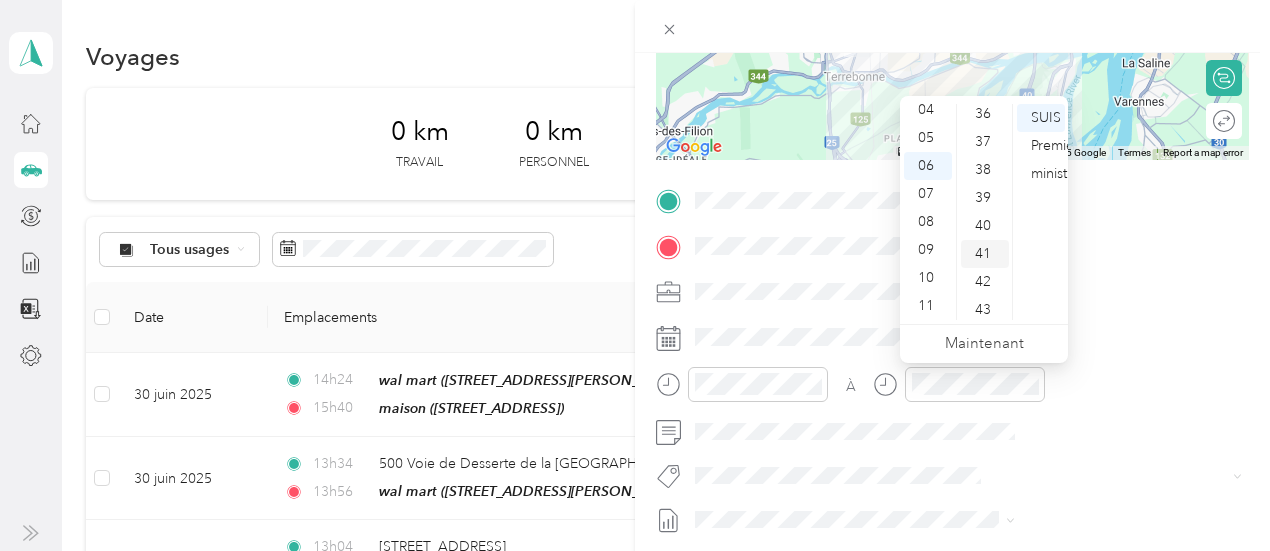click on "41" at bounding box center [985, 254] 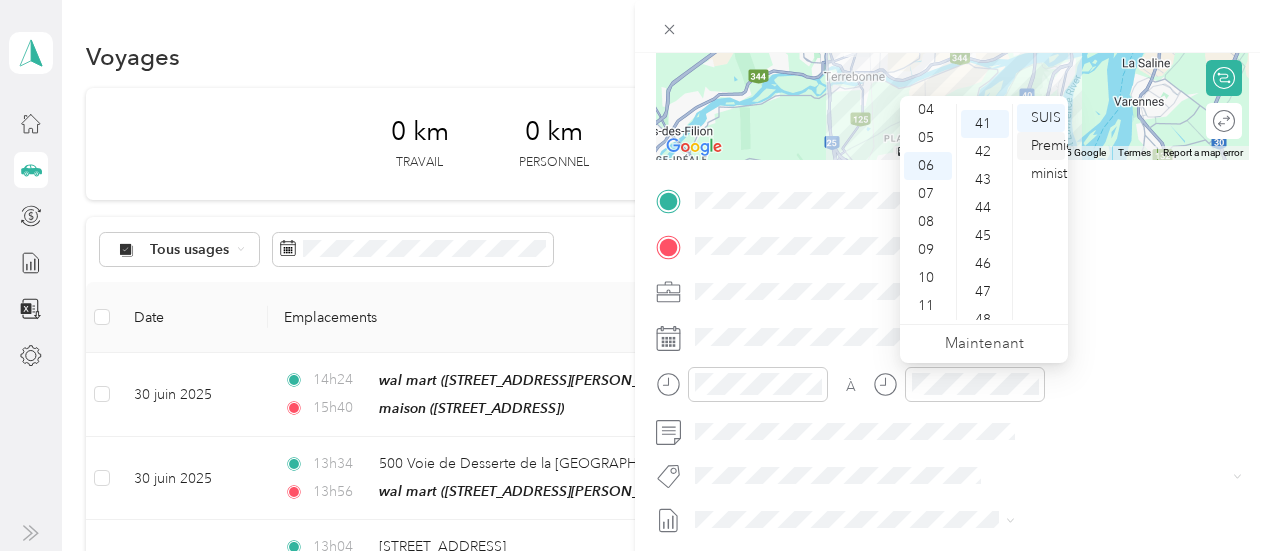scroll, scrollTop: 1148, scrollLeft: 0, axis: vertical 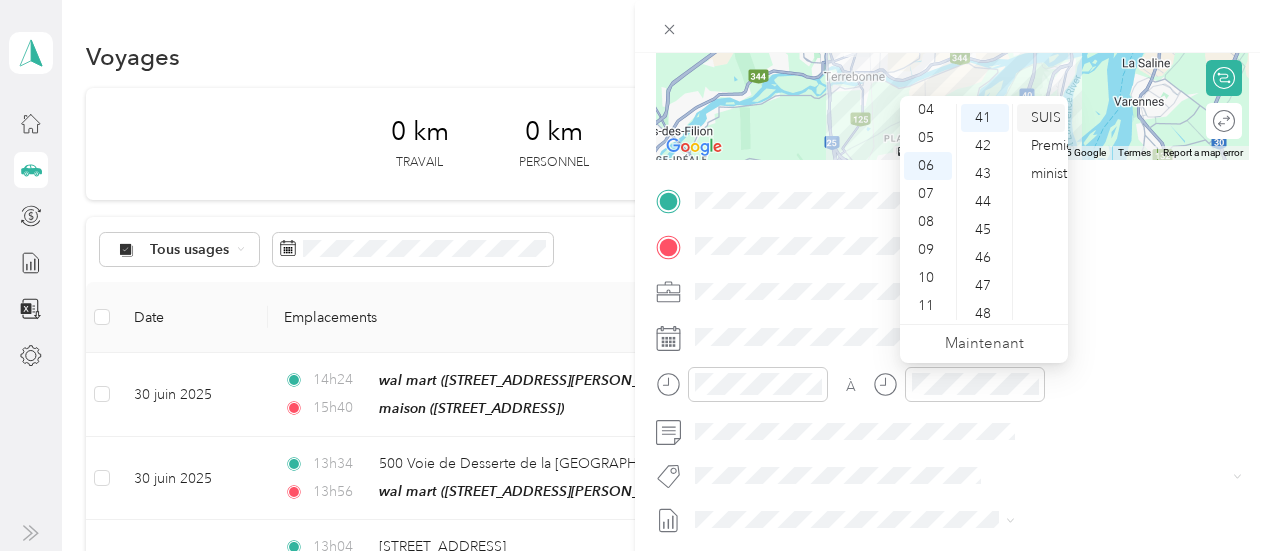 click on "SUIS" at bounding box center (1046, 117) 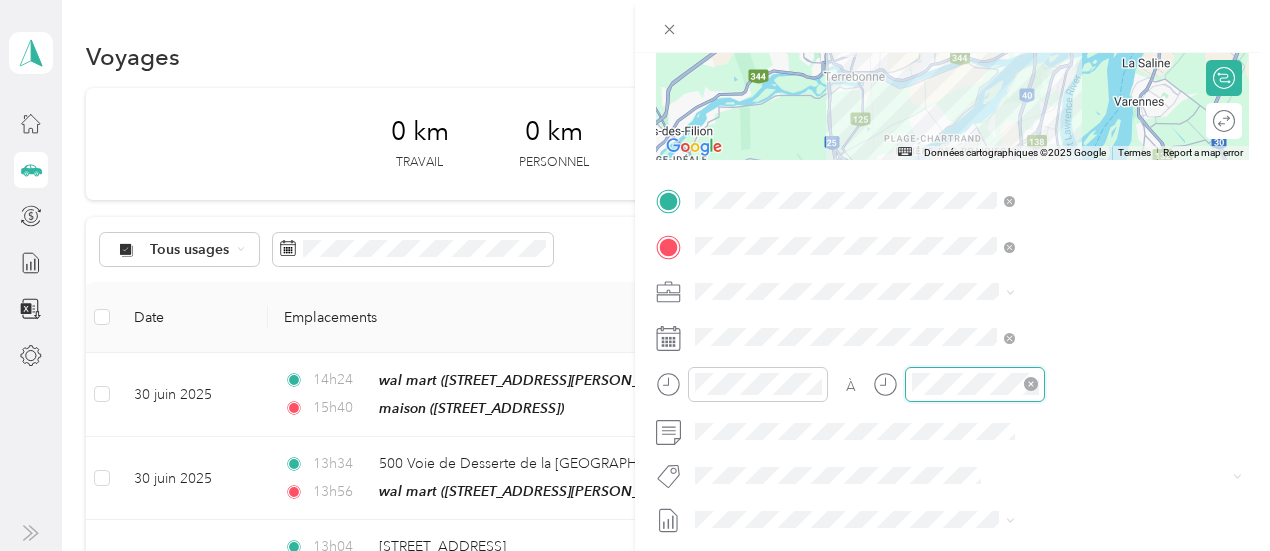scroll, scrollTop: 120, scrollLeft: 0, axis: vertical 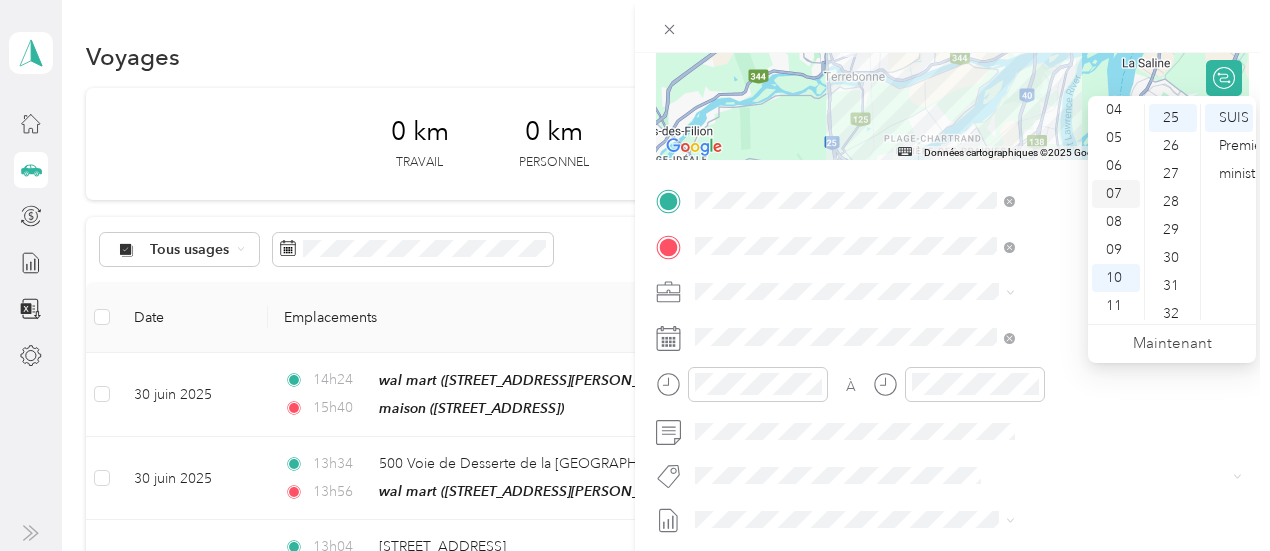 click on "07" at bounding box center [1114, 193] 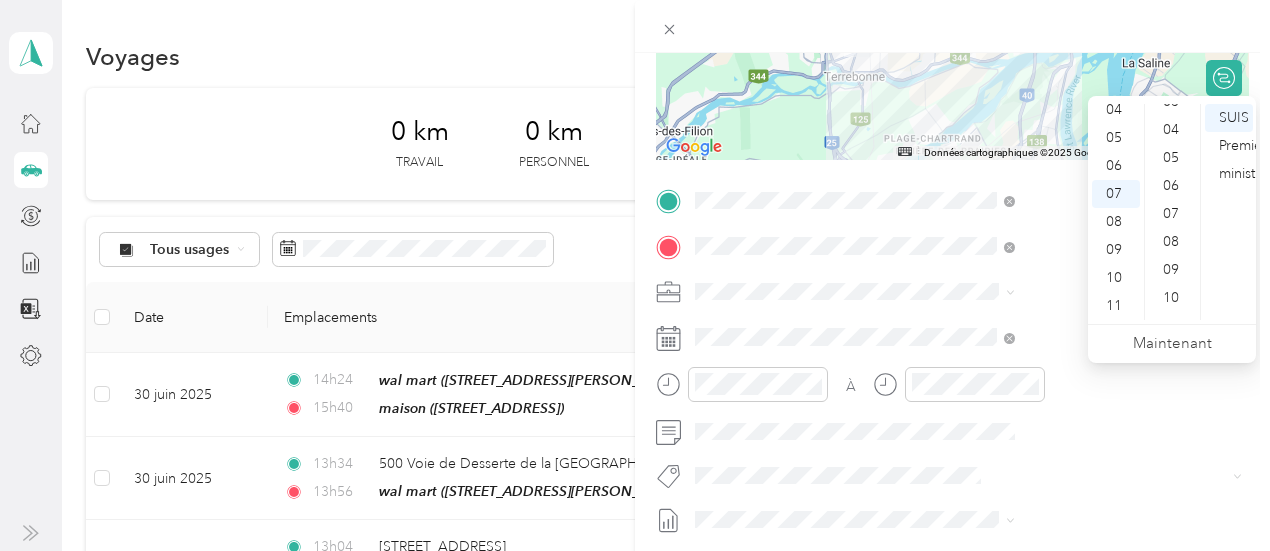 scroll, scrollTop: 0, scrollLeft: 0, axis: both 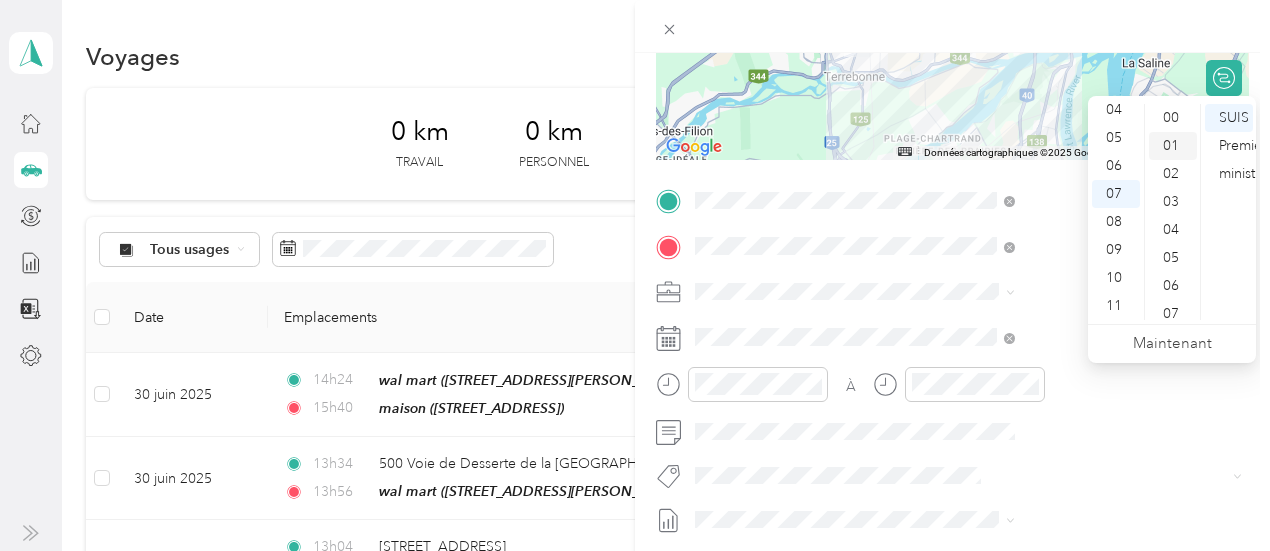 click on "01" at bounding box center [1171, 145] 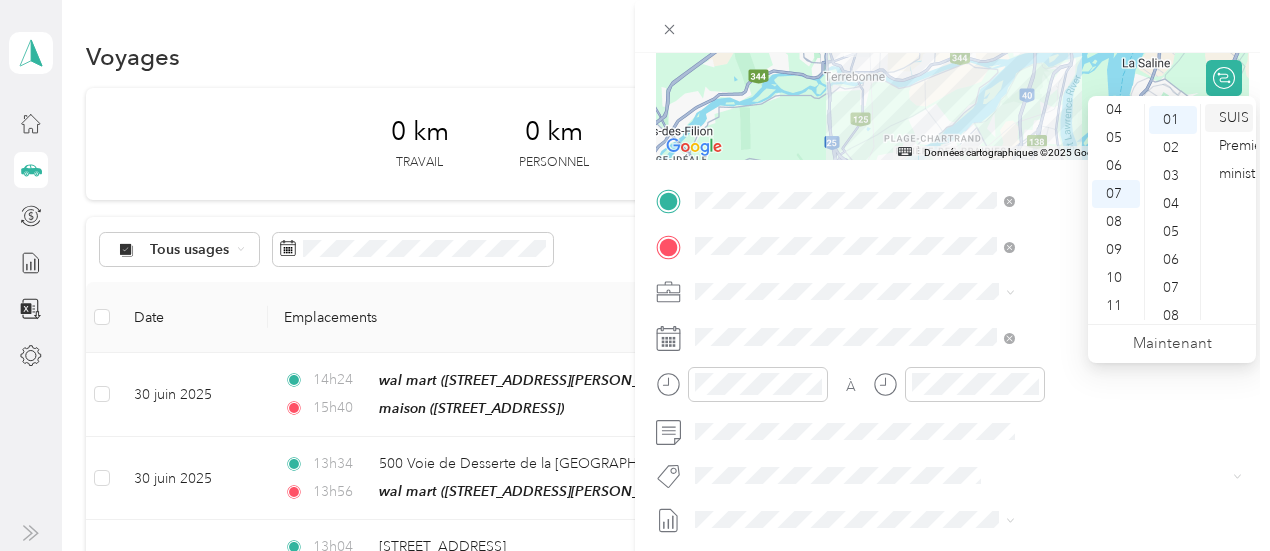 scroll, scrollTop: 28, scrollLeft: 0, axis: vertical 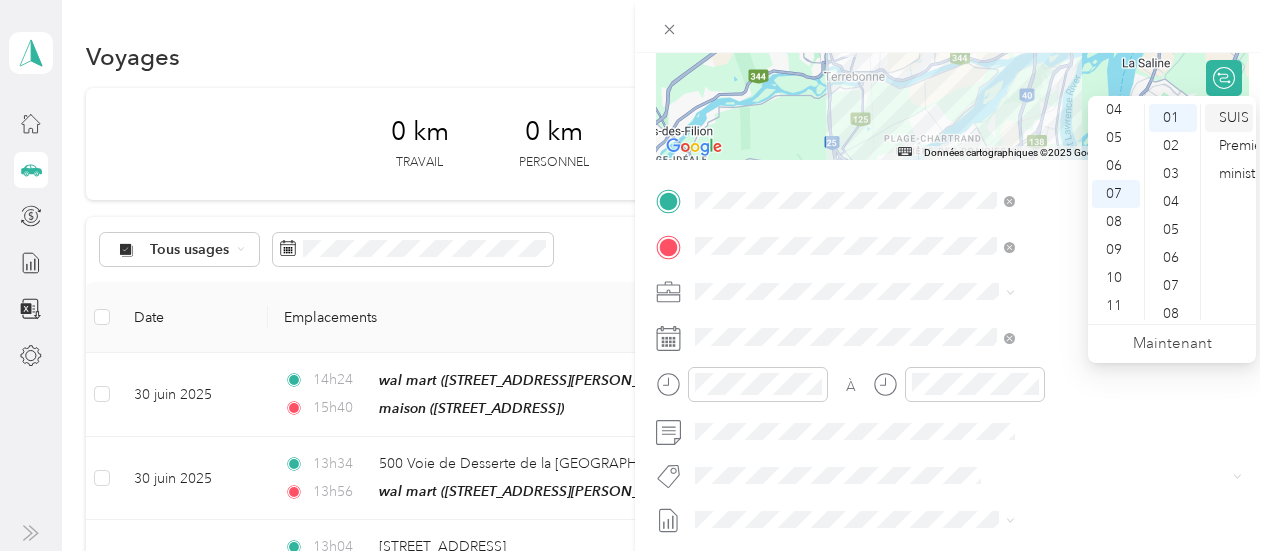 click on "SUIS" at bounding box center (1234, 117) 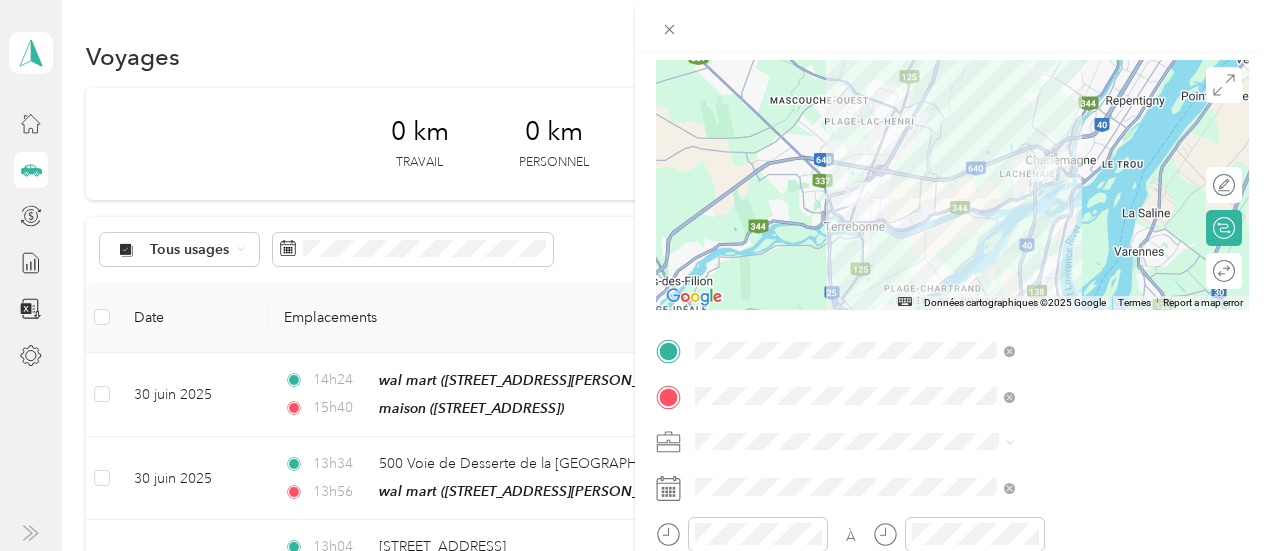 scroll, scrollTop: 0, scrollLeft: 0, axis: both 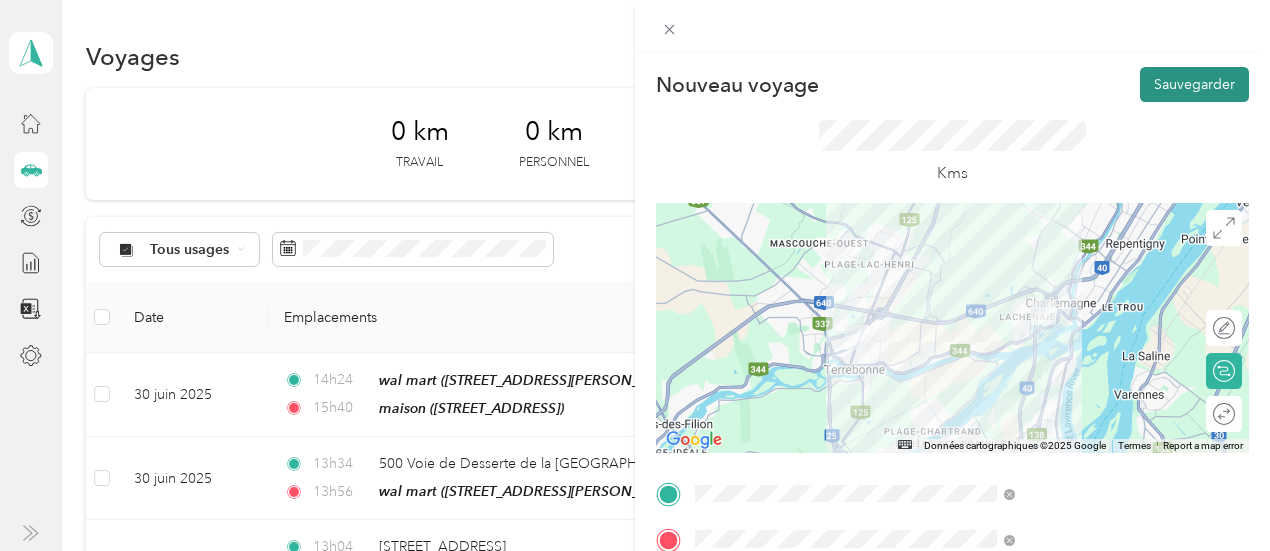 click on "Sauvegarder" at bounding box center (1194, 84) 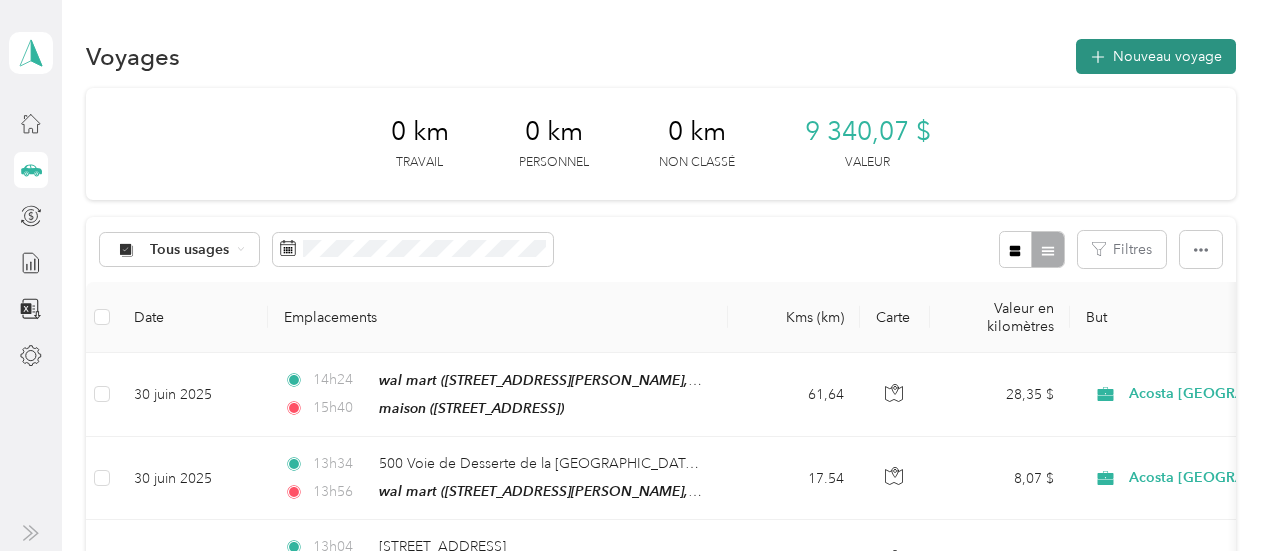 click on "Nouveau voyage" at bounding box center [1156, 56] 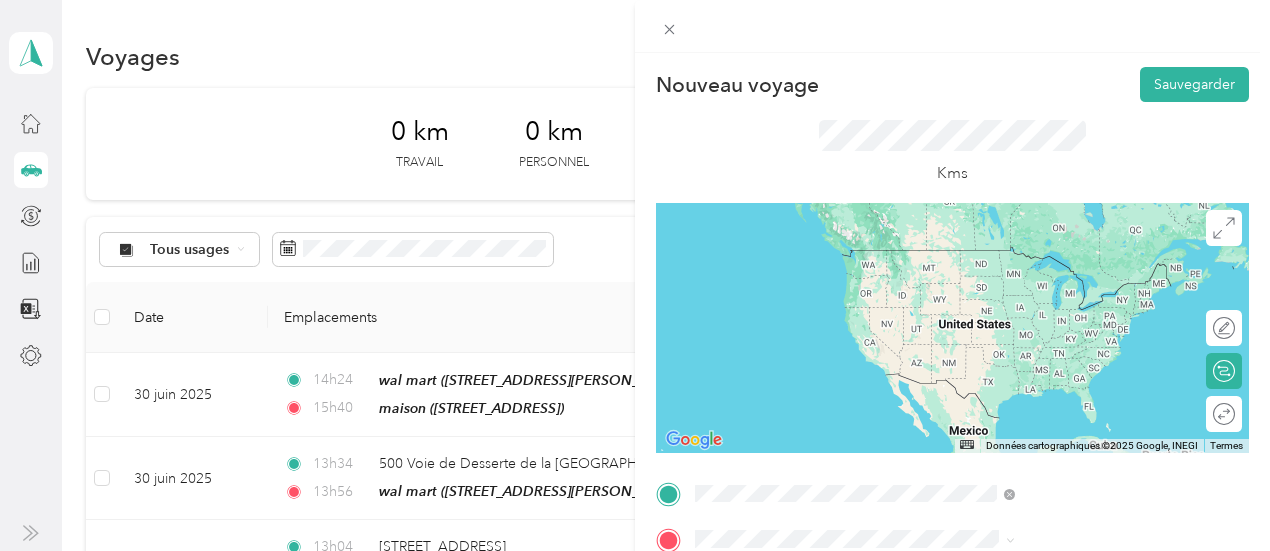 click on "Wal-[PERSON_NAME] [STREET_ADDRESS]" at bounding box center (1017, 332) 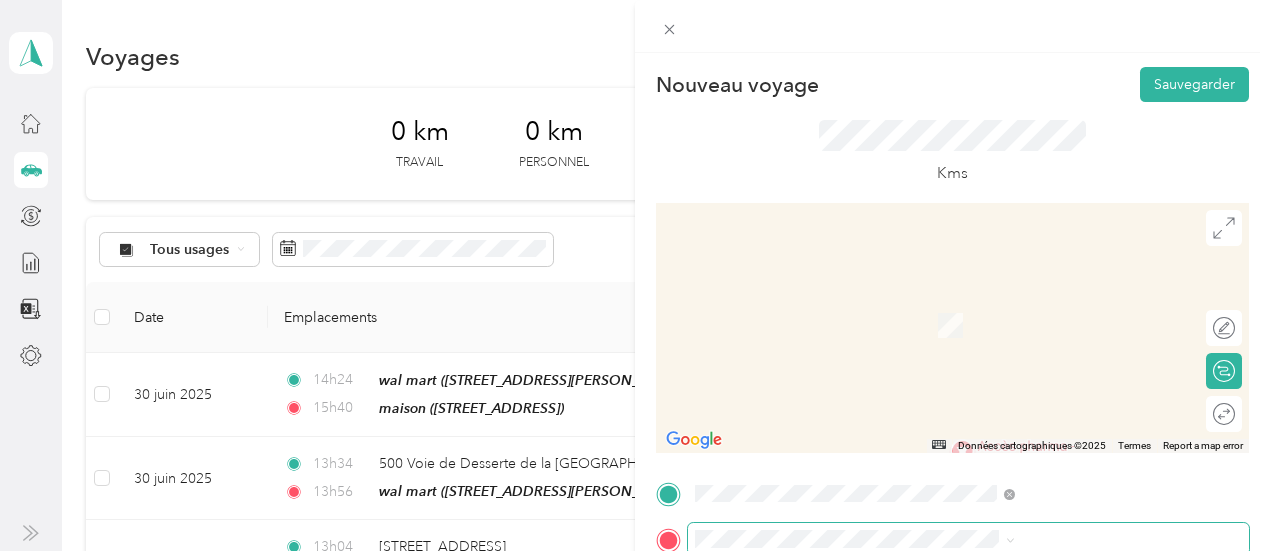 click at bounding box center [968, 539] 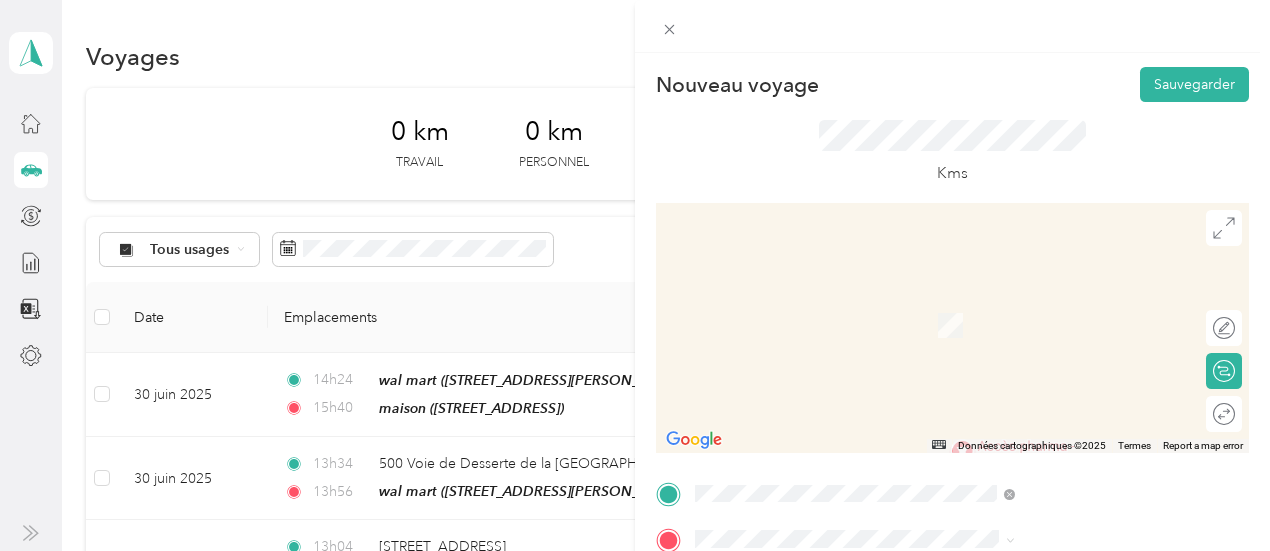 click on "Nouveau voyage Sauvegarder Ce voyage ne peut pas être modifié, car il est en cours de révision, d'approbation ou de paiement. Contactez votre responsable d'équipe pour le modifier. Kms ← Move left → Move right ↑ Move up ↓ Move down + Zoom in - Zoom out Home Jump left by 75% End Jump right by 75% Page Up Jump up by 75% Page Down Jump down by 75% Pour naviguer, appuyez sur les touches fléchées. Données cartographiques Données cartographiques ©2025 Données cartographiques ©2025 2 m  Cliquez pour basculer entre les unités métriques et impériales Termes Report a map error Modifier l'itinéraire Calculer l'itinéraire Aller-retour À [GEOGRAPHIC_DATA] une photo" at bounding box center [635, 275] 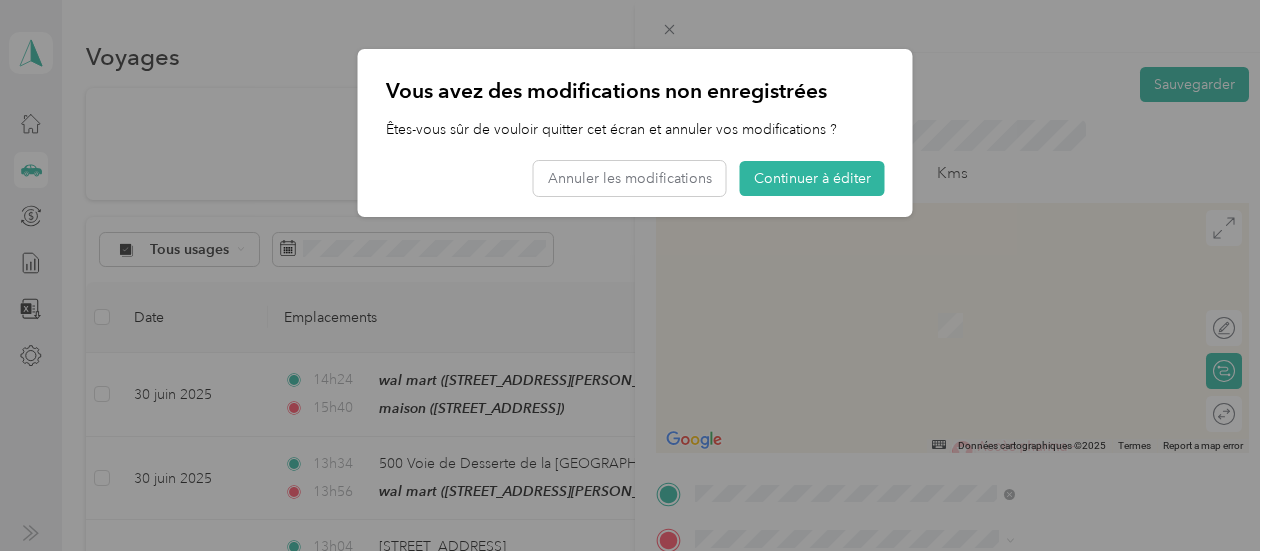 click at bounding box center [635, 275] 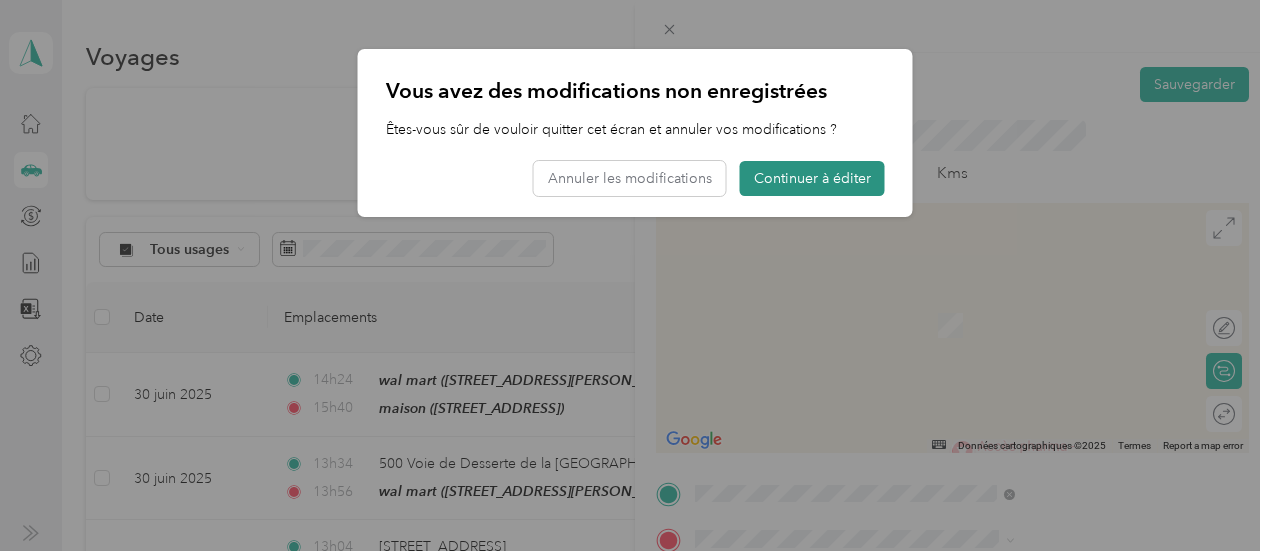 click on "Continuer à éditer" at bounding box center [812, 178] 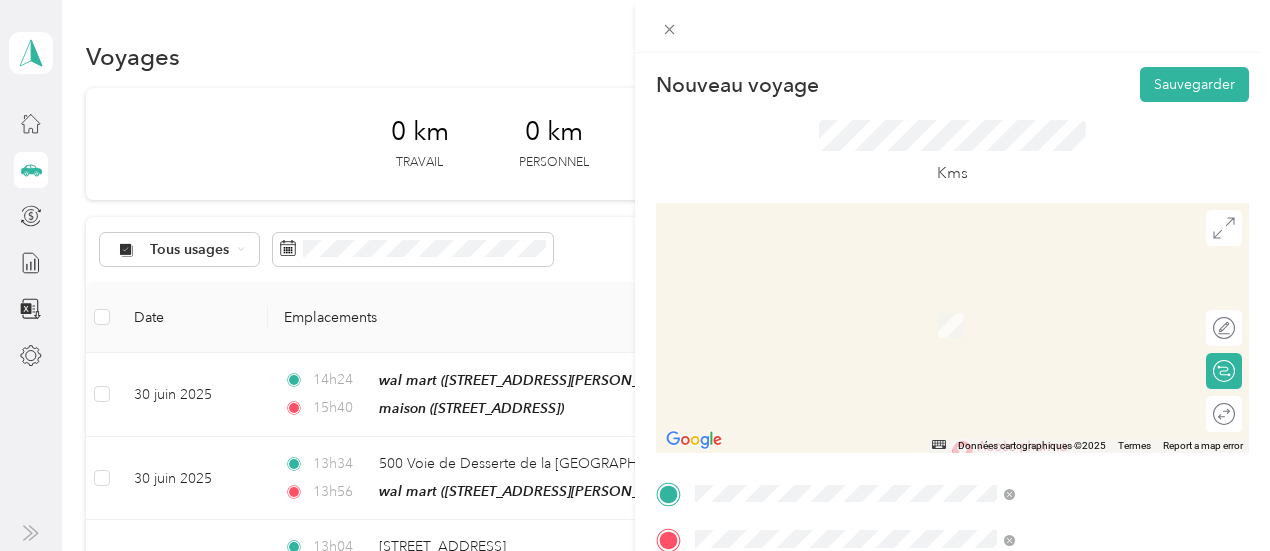 click on "[STREET_ADDRESS][PERSON_NAME]" at bounding box center [1063, 484] 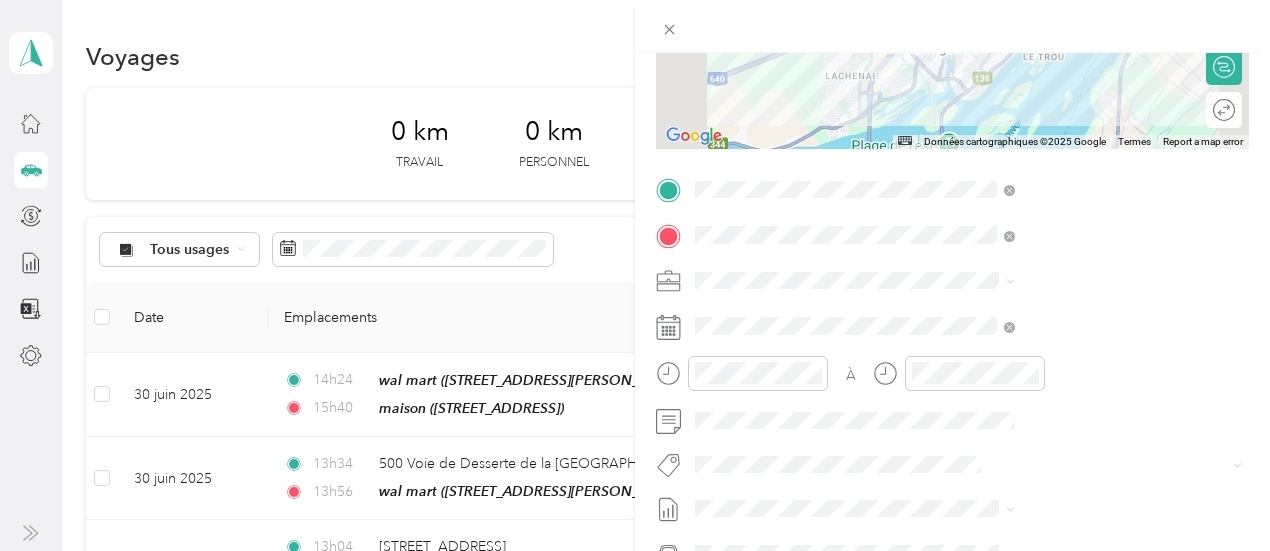 scroll, scrollTop: 338, scrollLeft: 0, axis: vertical 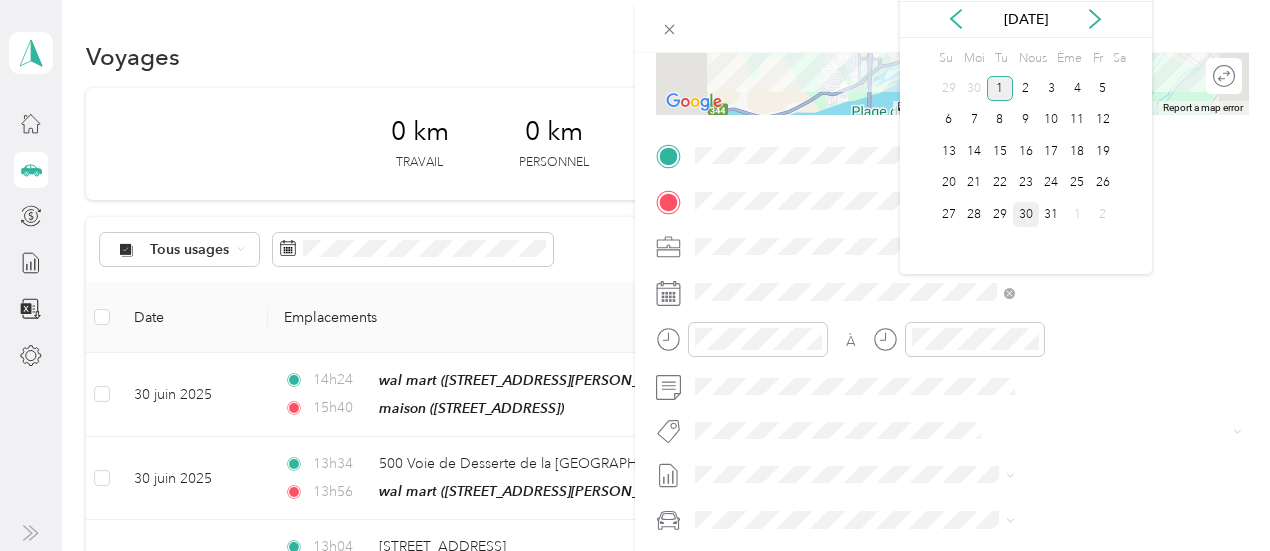 click on "30" at bounding box center (1026, 214) 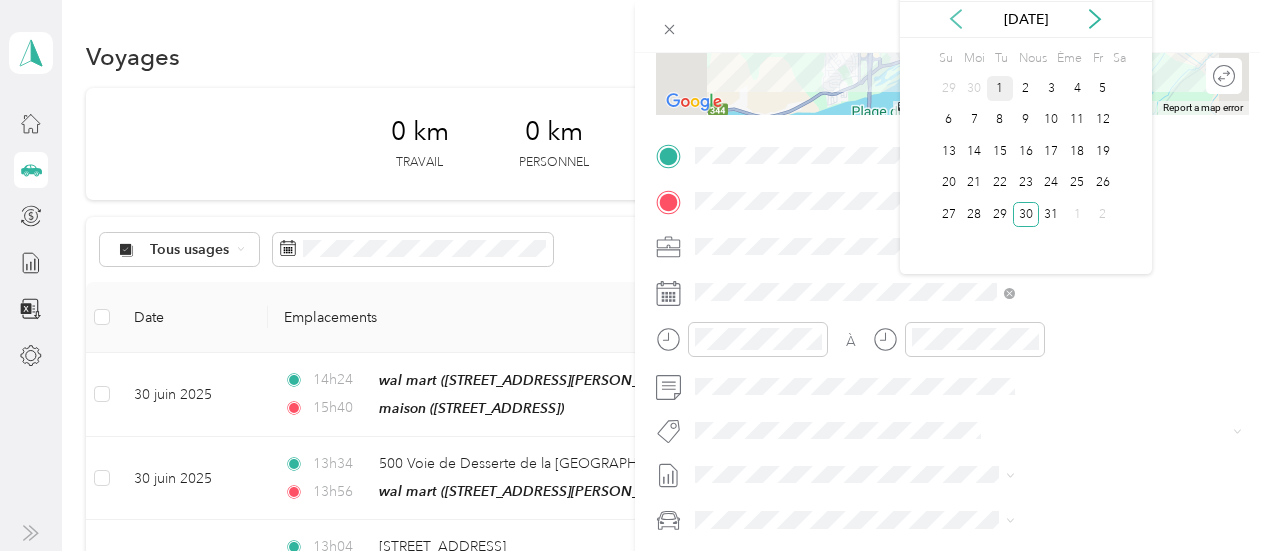 click 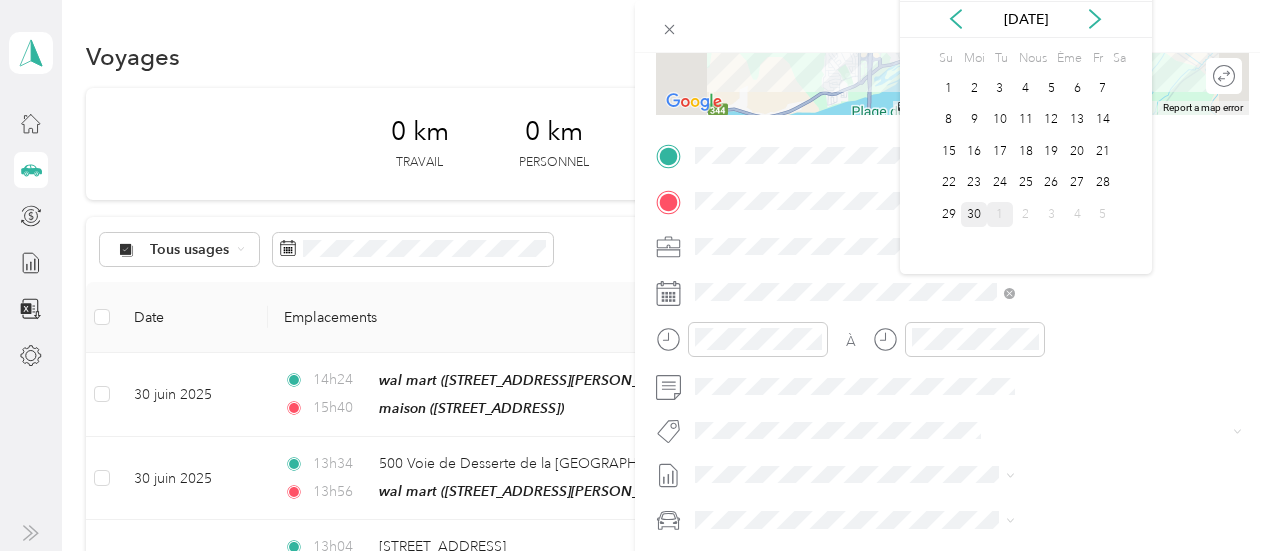 click on "30" at bounding box center [974, 214] 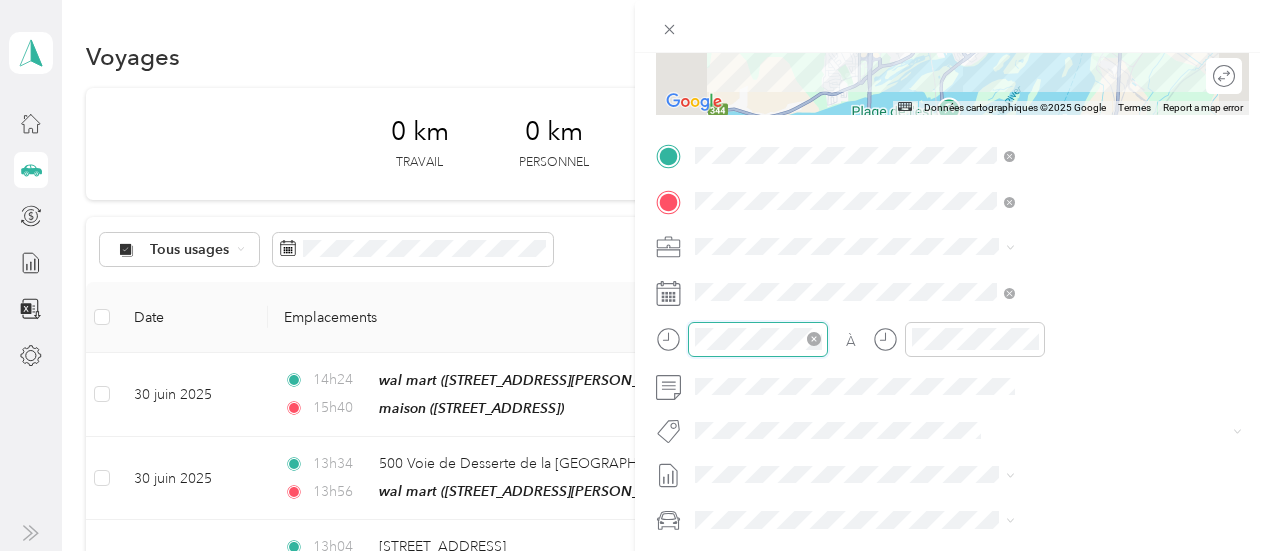 scroll, scrollTop: 718, scrollLeft: 0, axis: vertical 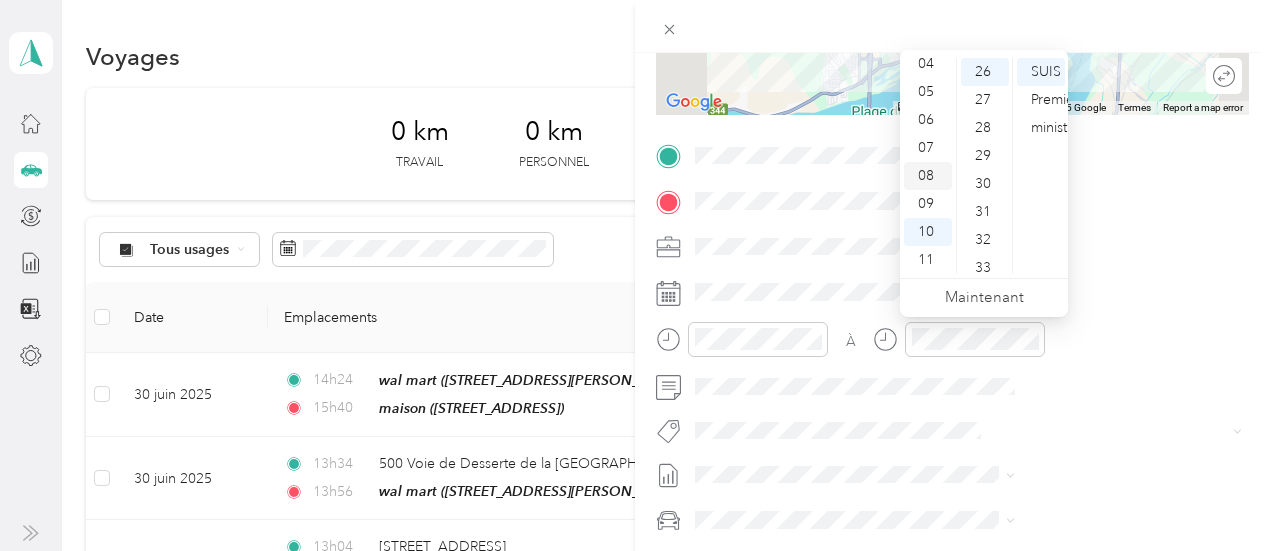 click on "08" at bounding box center (928, 176) 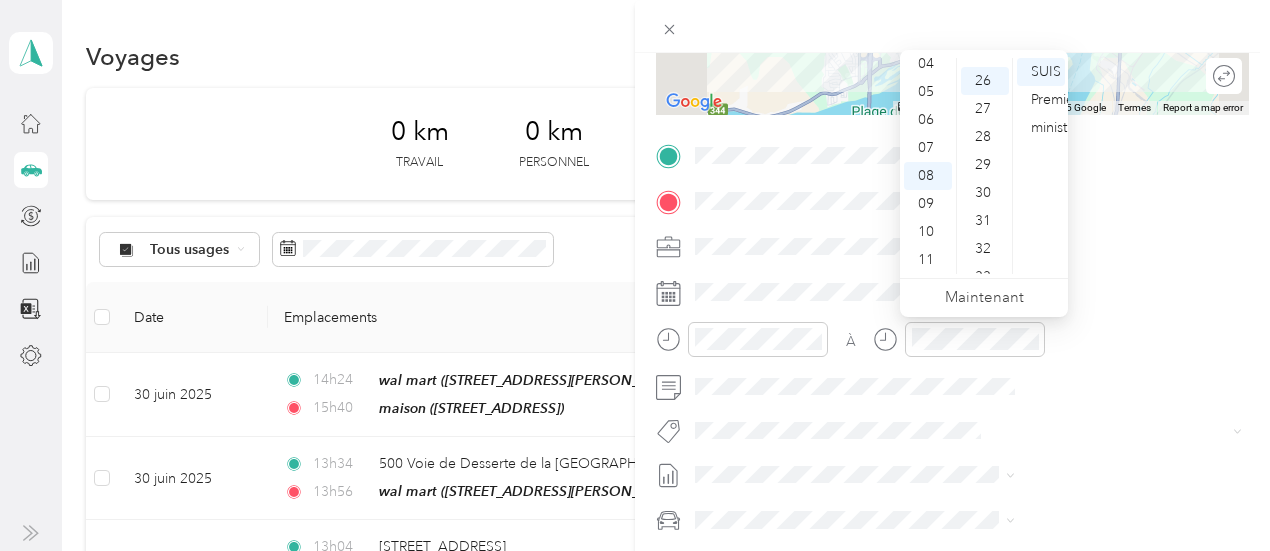 scroll, scrollTop: 725, scrollLeft: 0, axis: vertical 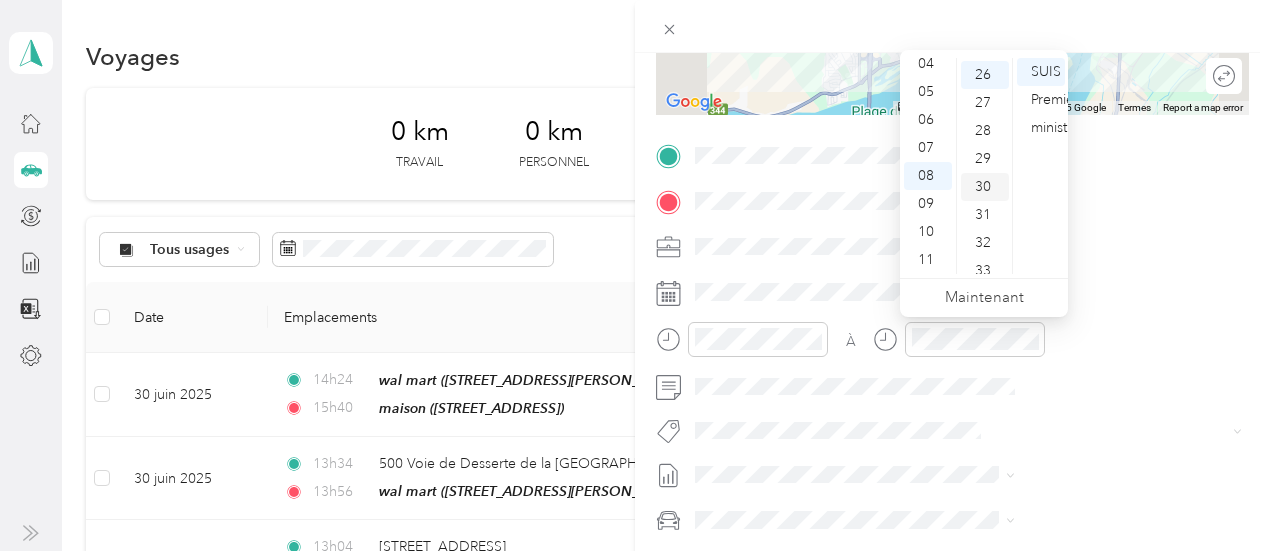 click on "30" at bounding box center (983, 186) 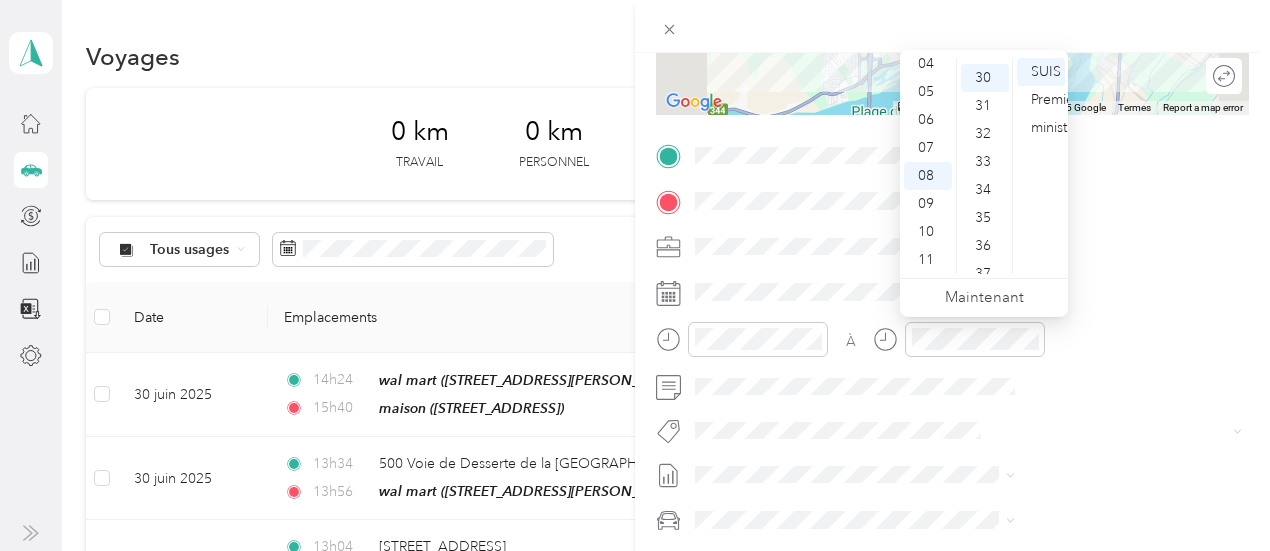 scroll, scrollTop: 840, scrollLeft: 0, axis: vertical 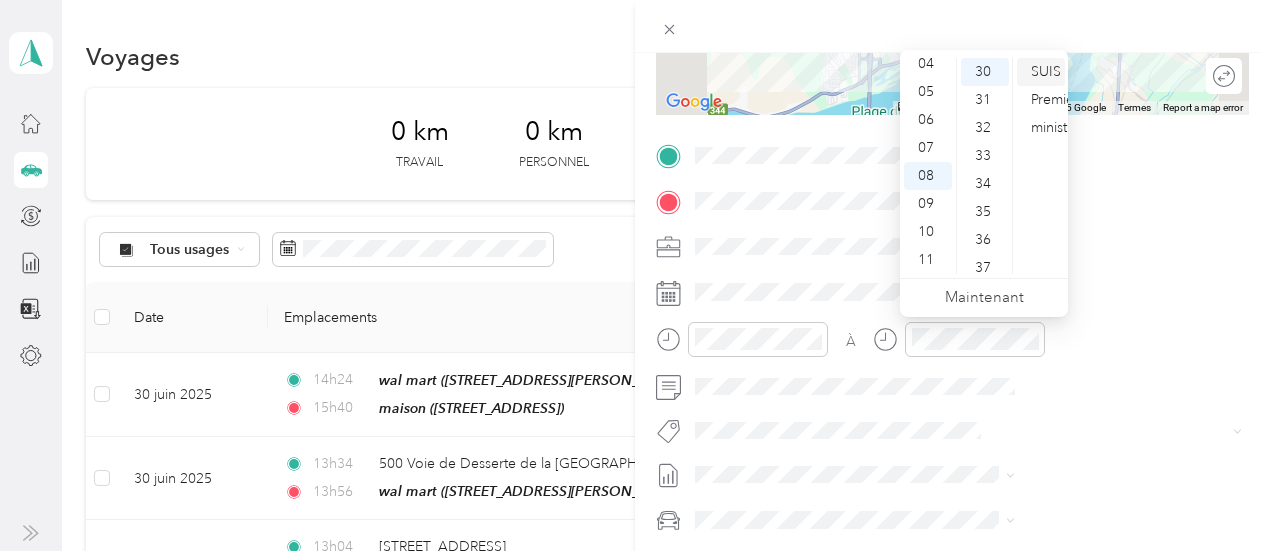 click on "SUIS" at bounding box center (1046, 71) 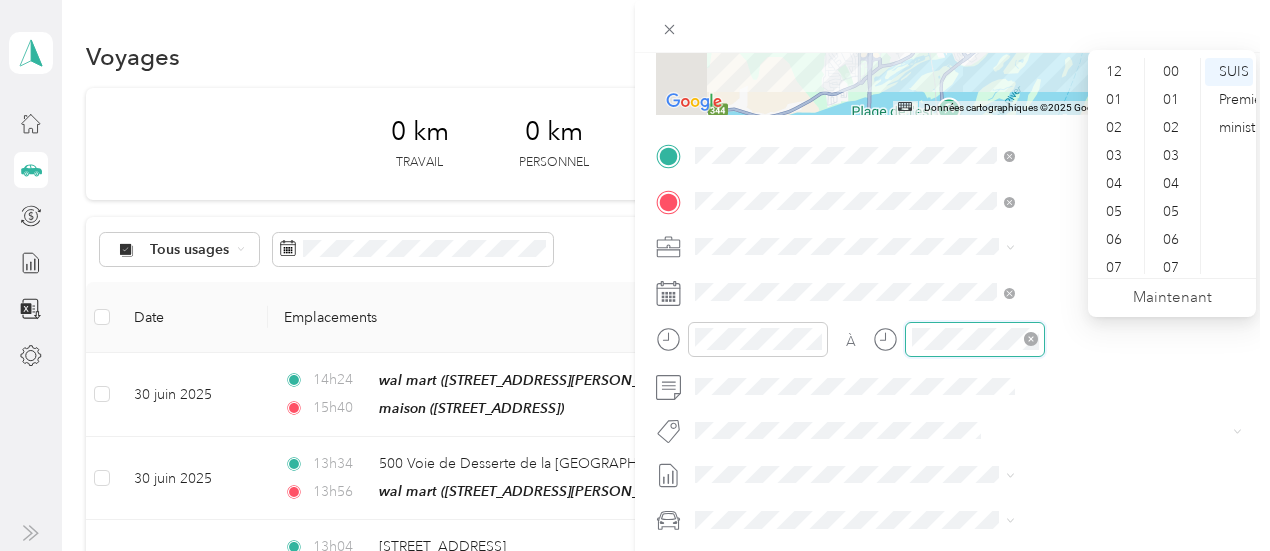 scroll, scrollTop: 728, scrollLeft: 0, axis: vertical 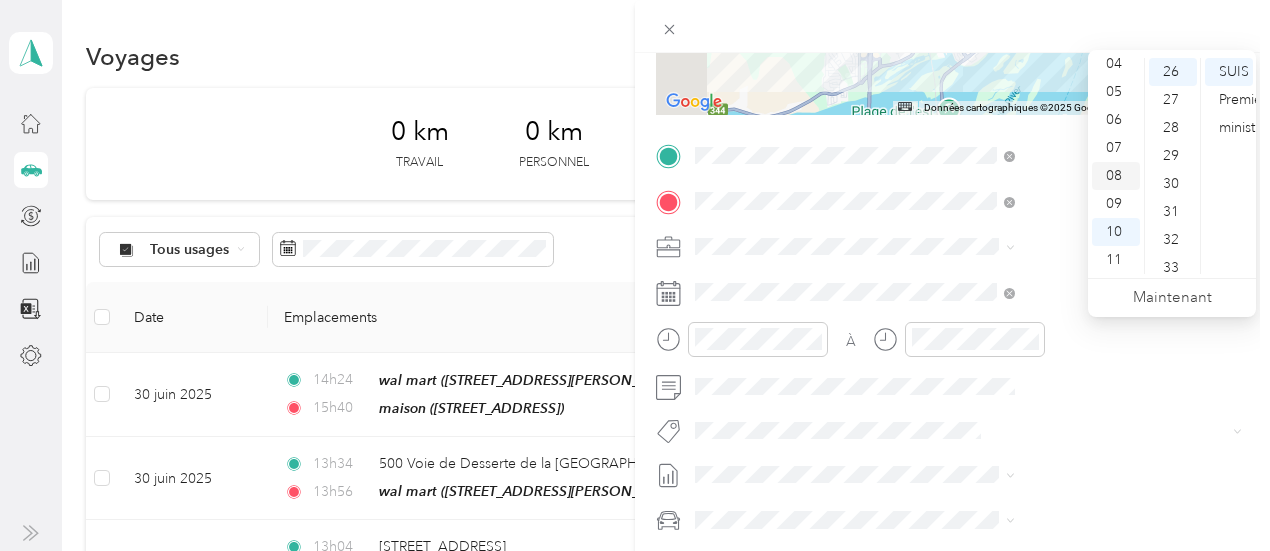 click on "08" at bounding box center [1114, 175] 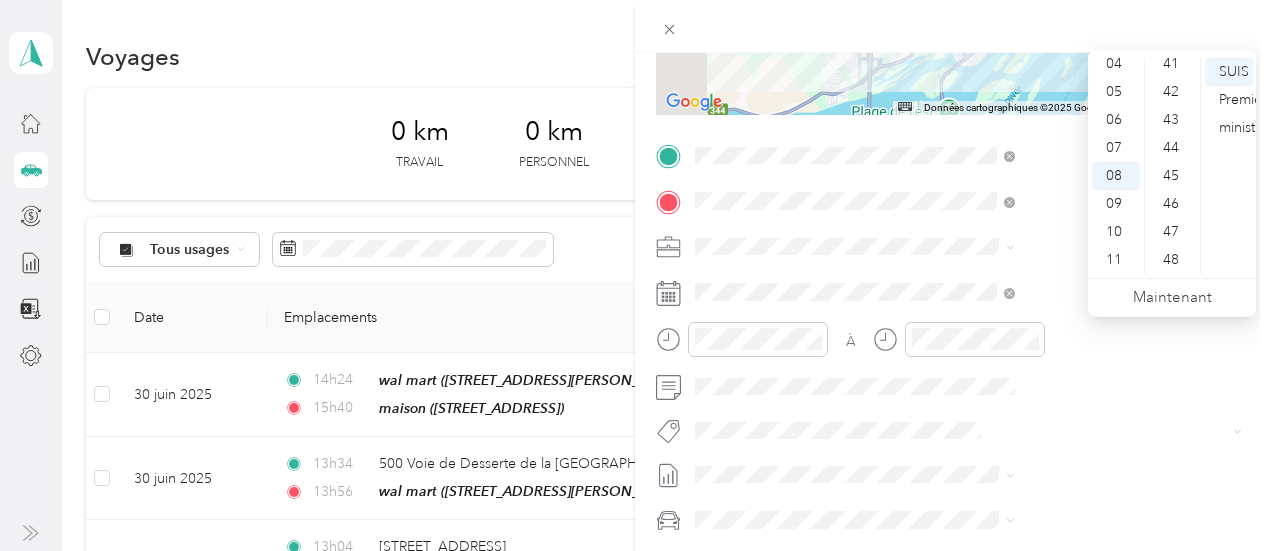 scroll, scrollTop: 1075, scrollLeft: 0, axis: vertical 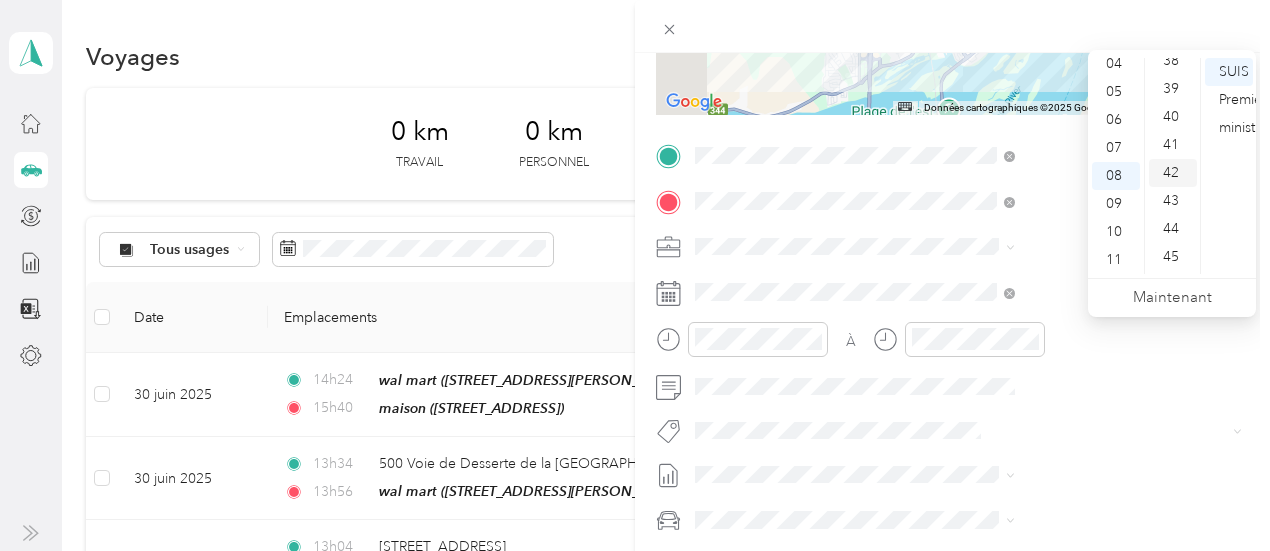 click on "42" at bounding box center (1171, 172) 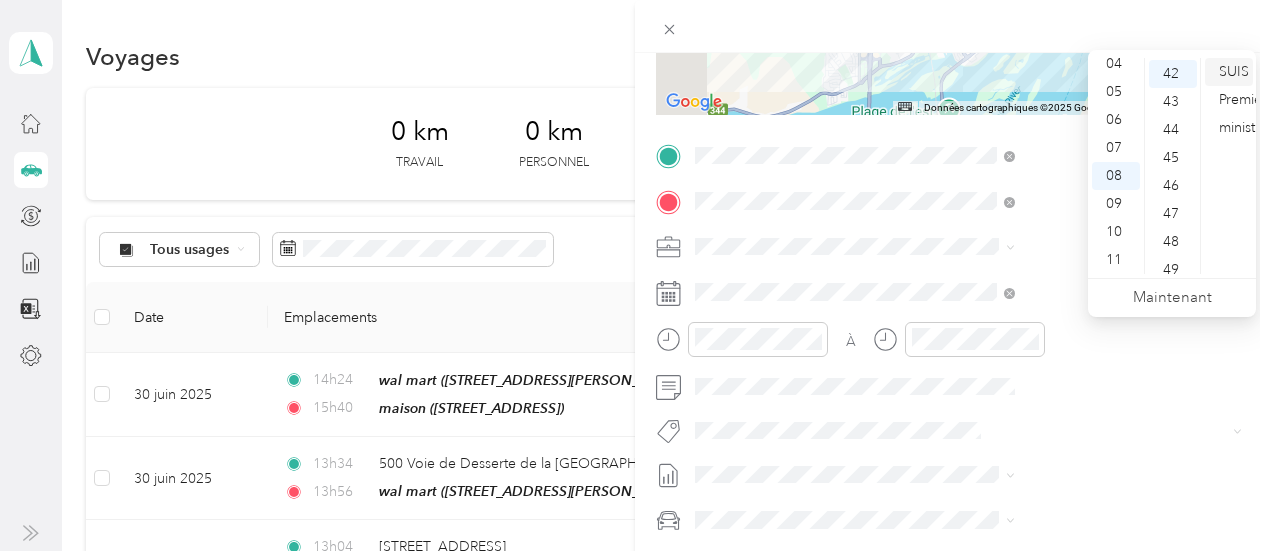 scroll, scrollTop: 1176, scrollLeft: 0, axis: vertical 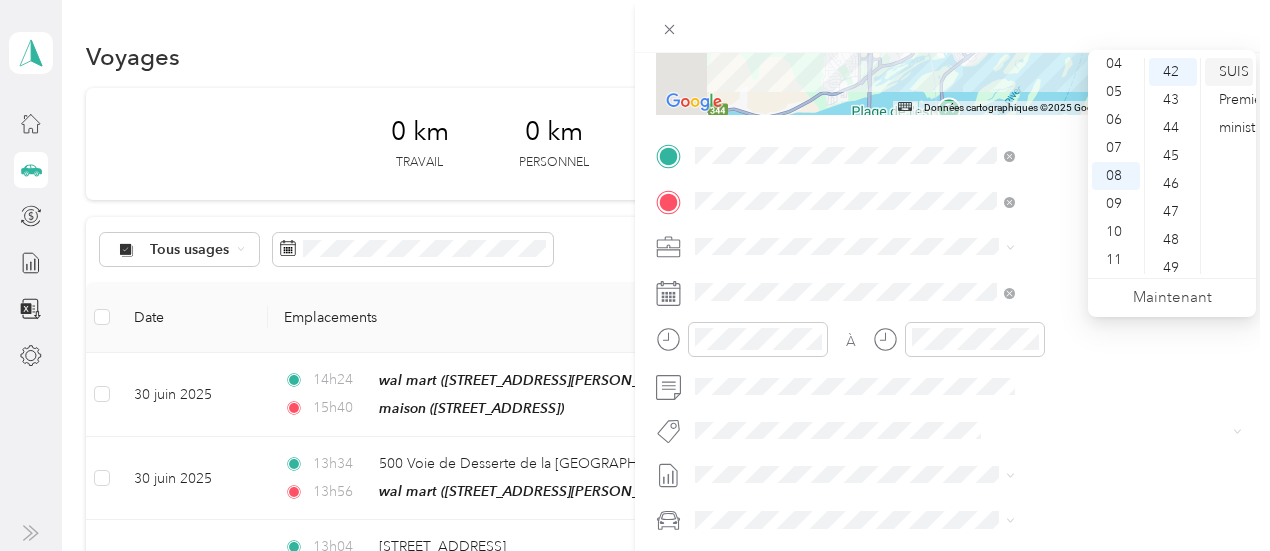 click on "SUIS" at bounding box center (1234, 71) 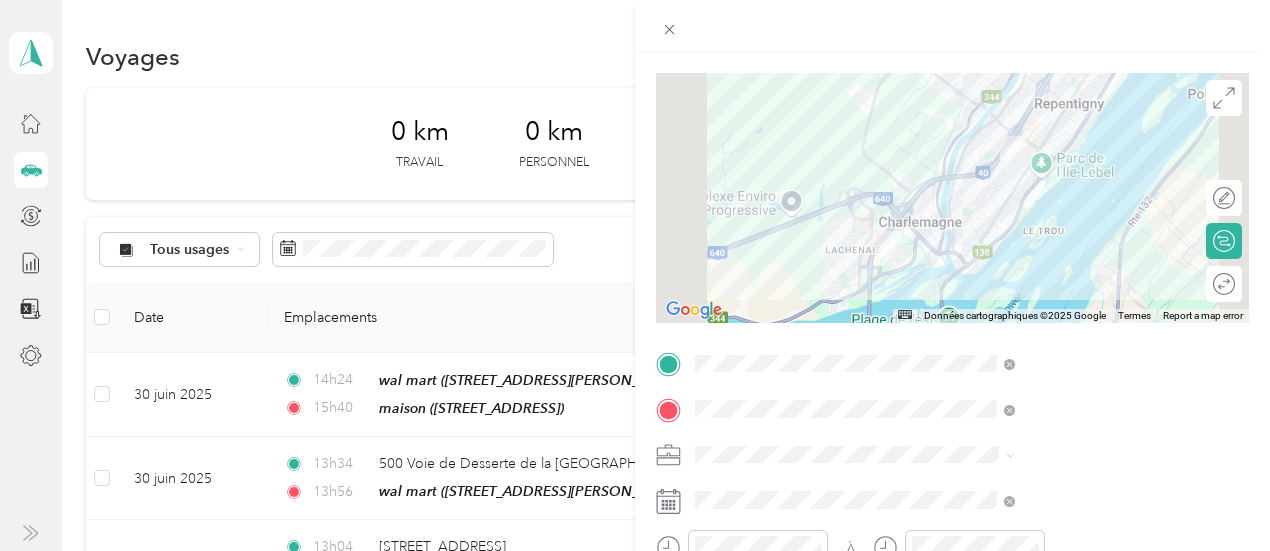 scroll, scrollTop: 0, scrollLeft: 0, axis: both 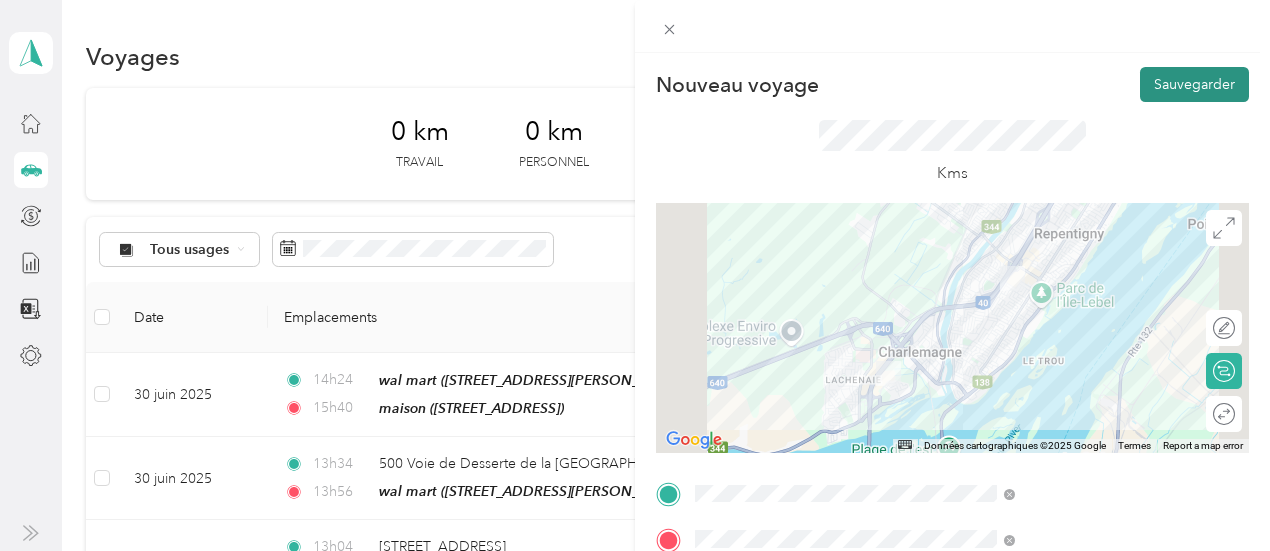click on "Sauvegarder" at bounding box center [1194, 84] 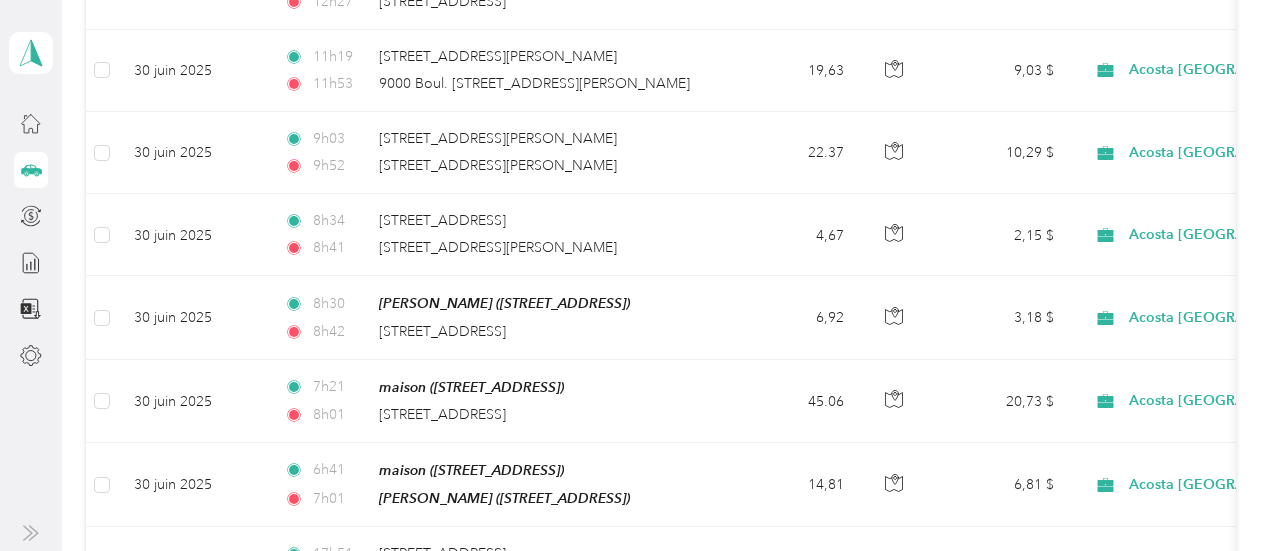 scroll, scrollTop: 669, scrollLeft: 0, axis: vertical 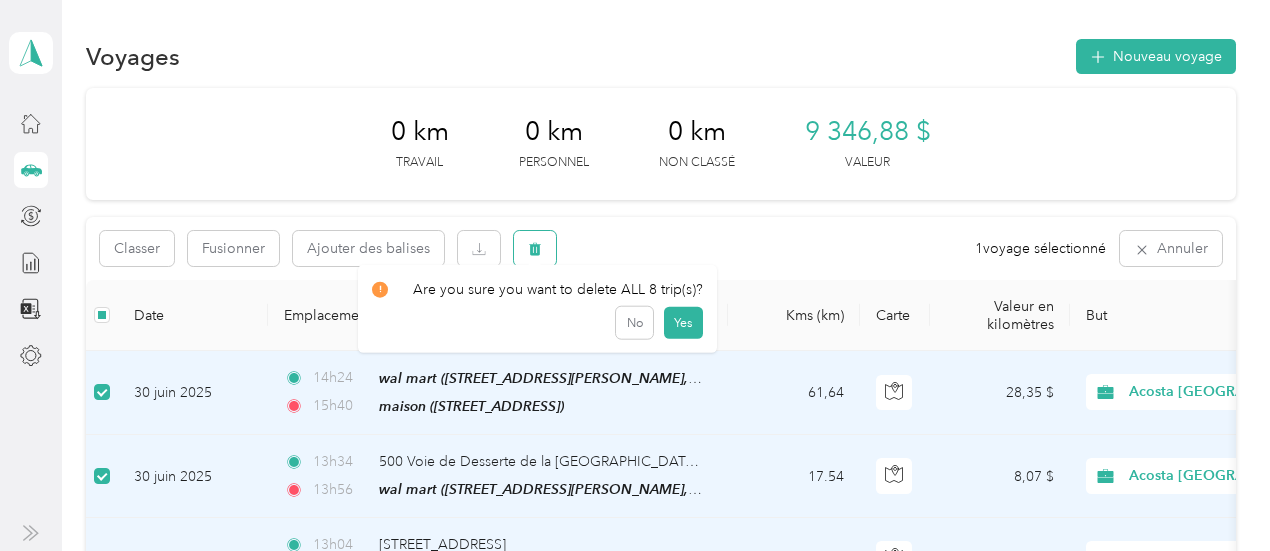 click 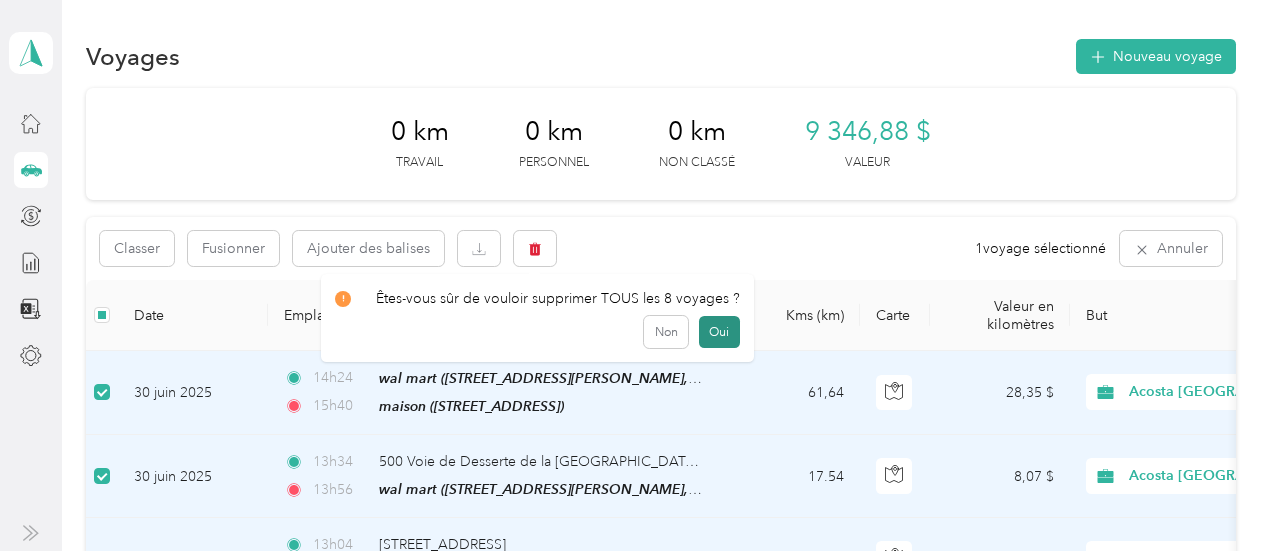 click on "Oui" at bounding box center (719, 331) 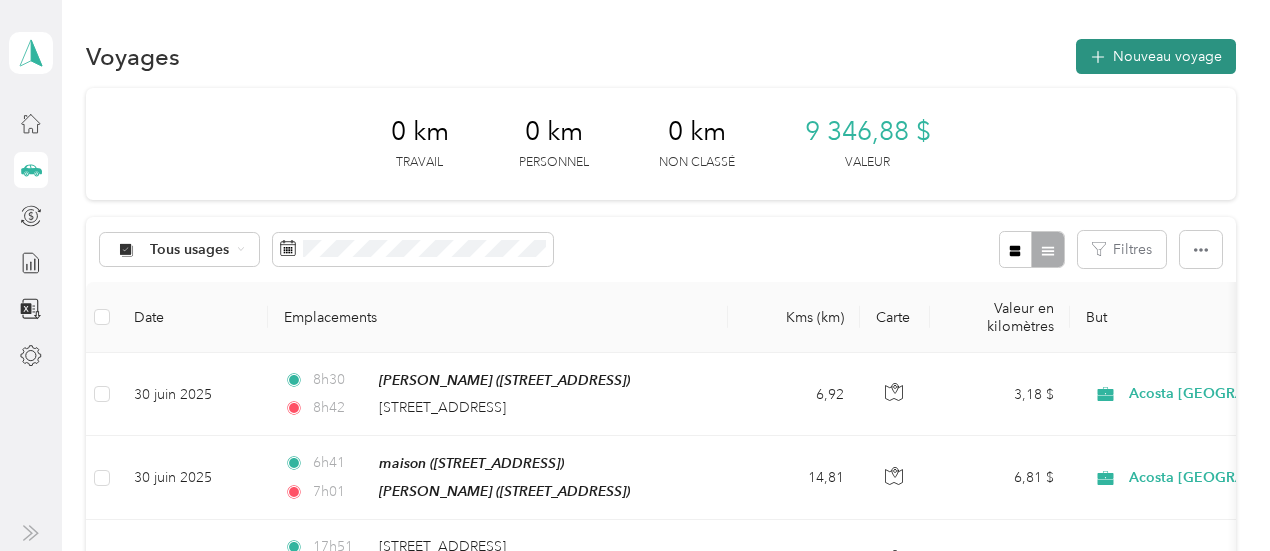 click on "Nouveau voyage" at bounding box center [1156, 56] 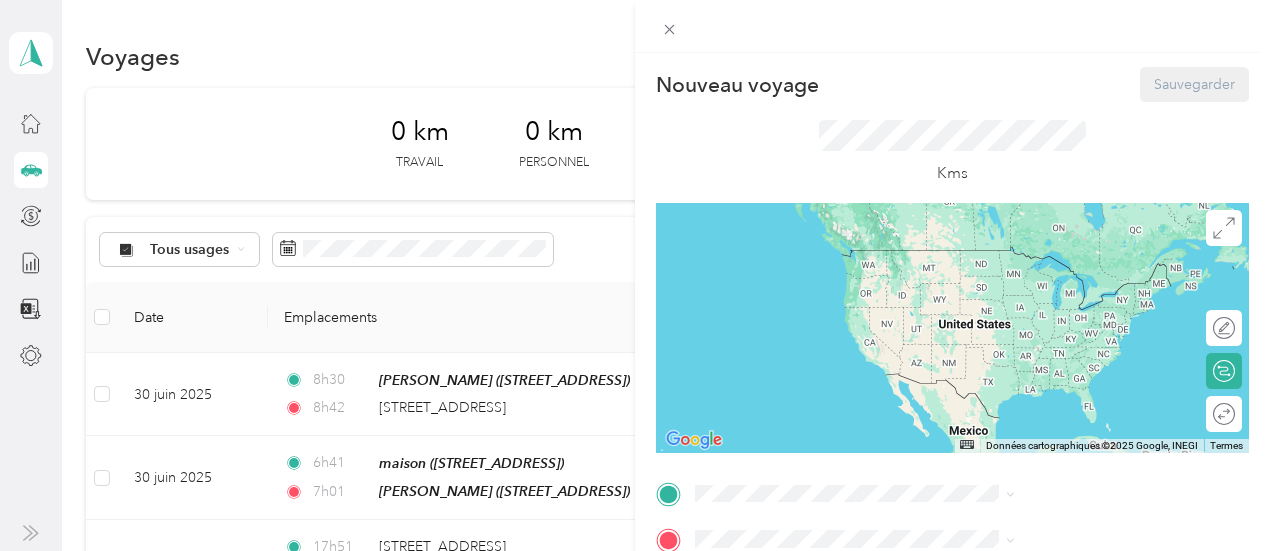 scroll, scrollTop: 482, scrollLeft: 0, axis: vertical 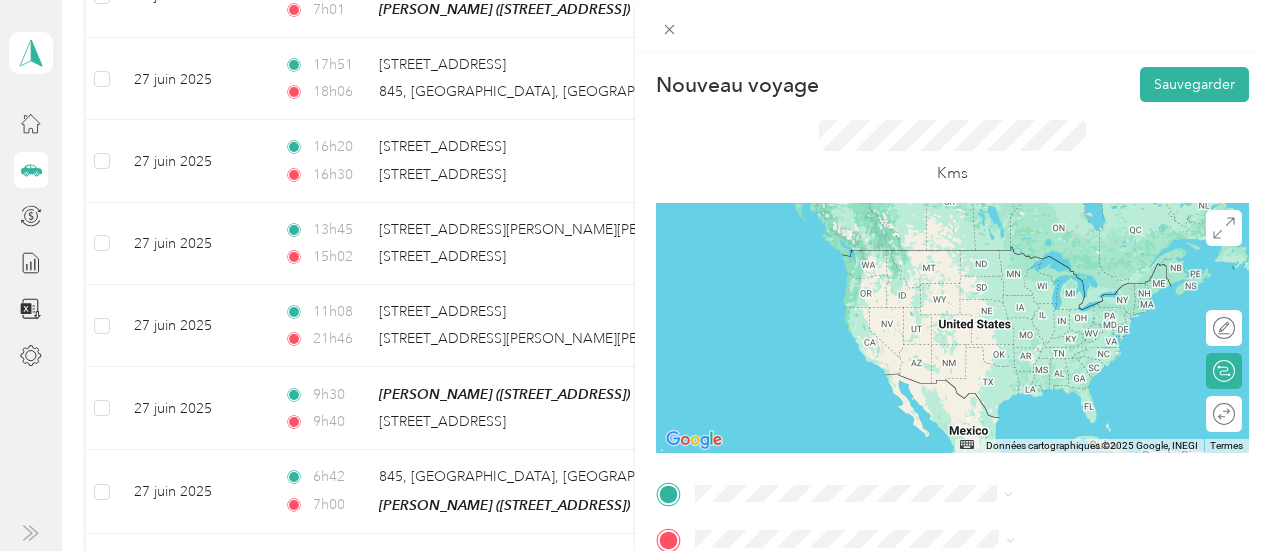 click on "[STREET_ADDRESS][PERSON_NAME]" at bounding box center (1063, 397) 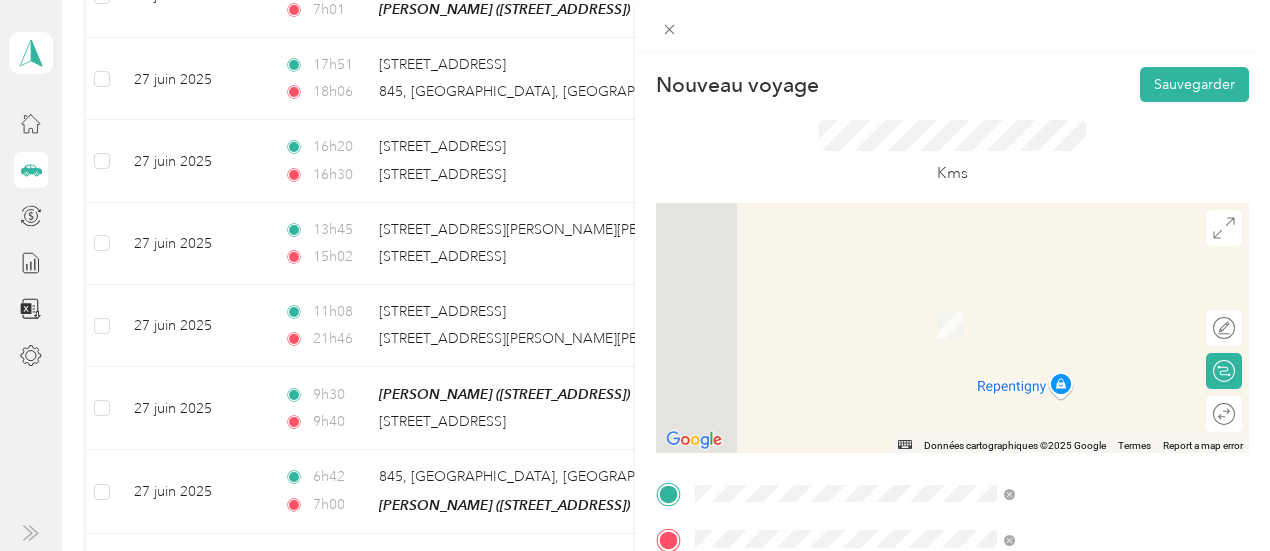click on "[STREET_ADDRESS]" at bounding box center (1007, 484) 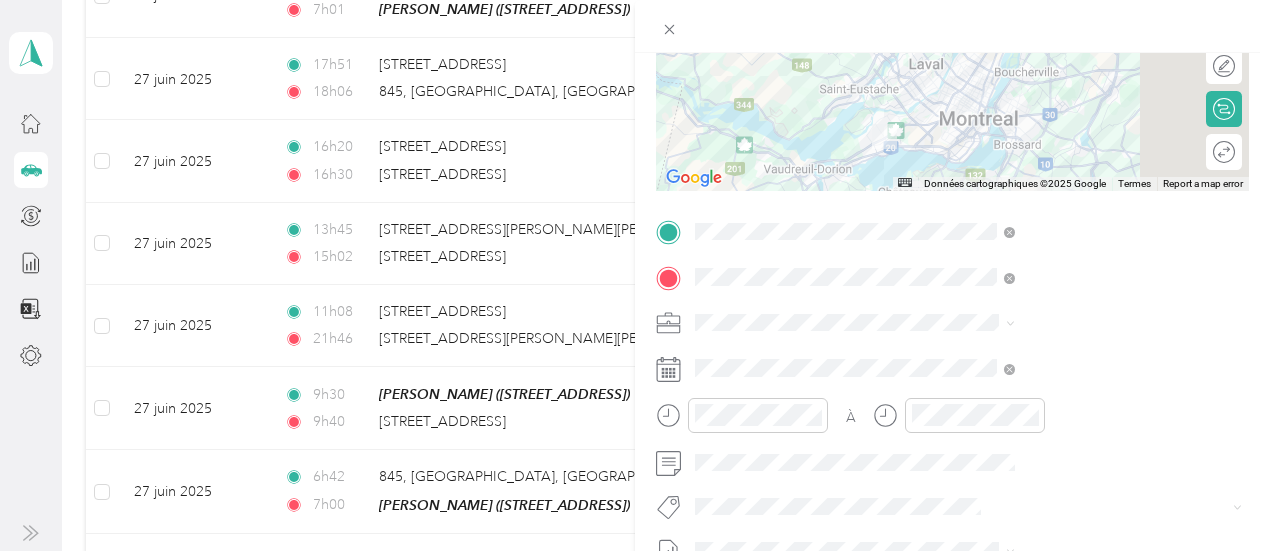 scroll, scrollTop: 274, scrollLeft: 0, axis: vertical 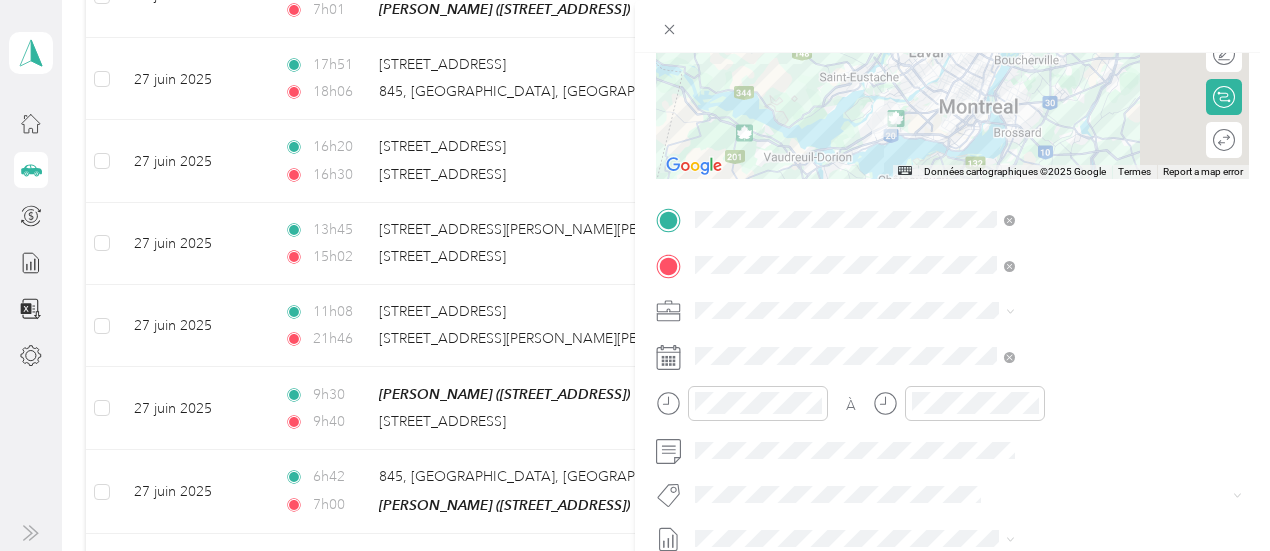 click 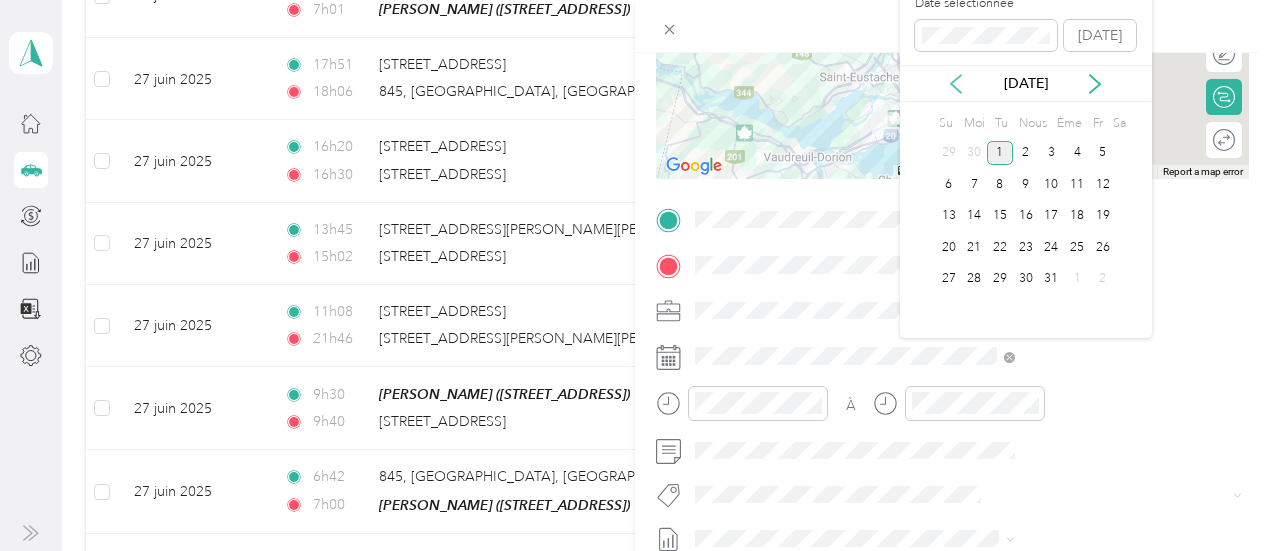 click 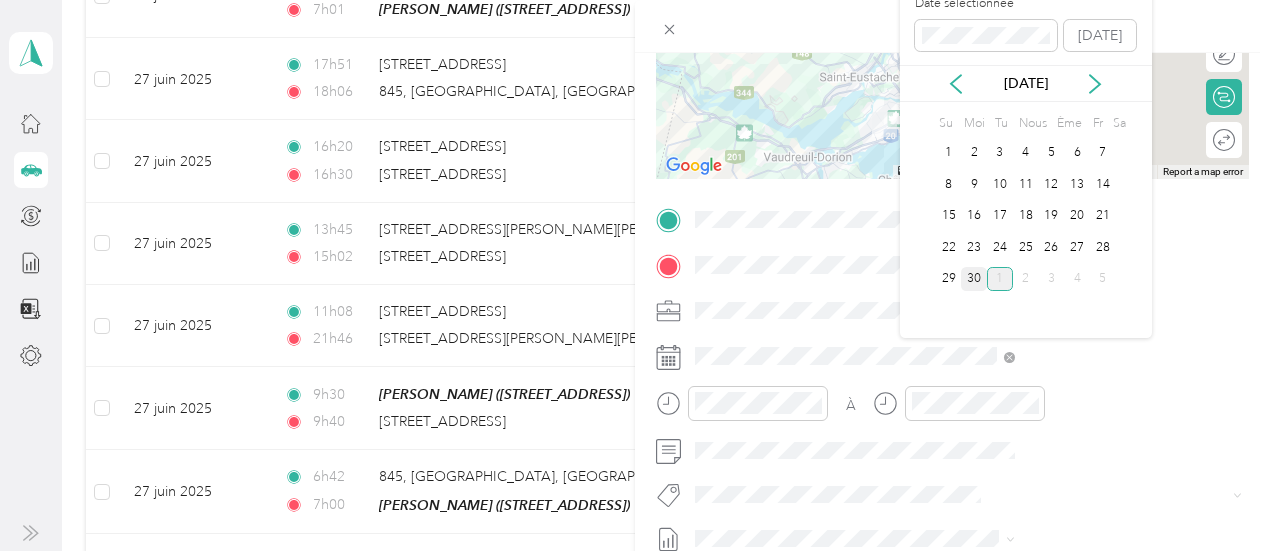 click on "30" at bounding box center [974, 278] 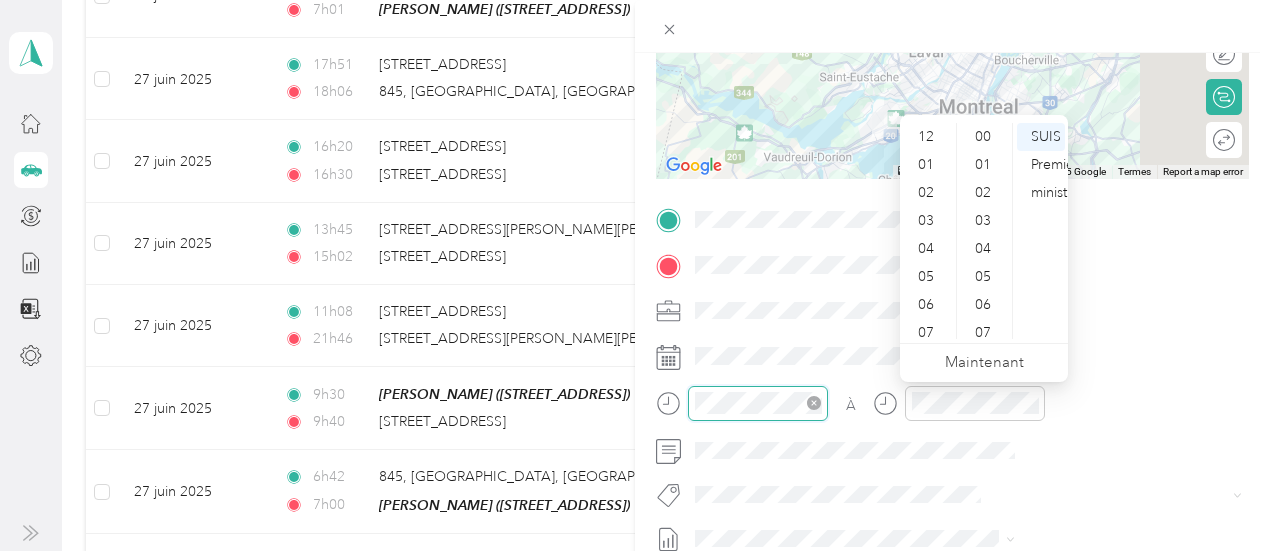 scroll, scrollTop: 840, scrollLeft: 0, axis: vertical 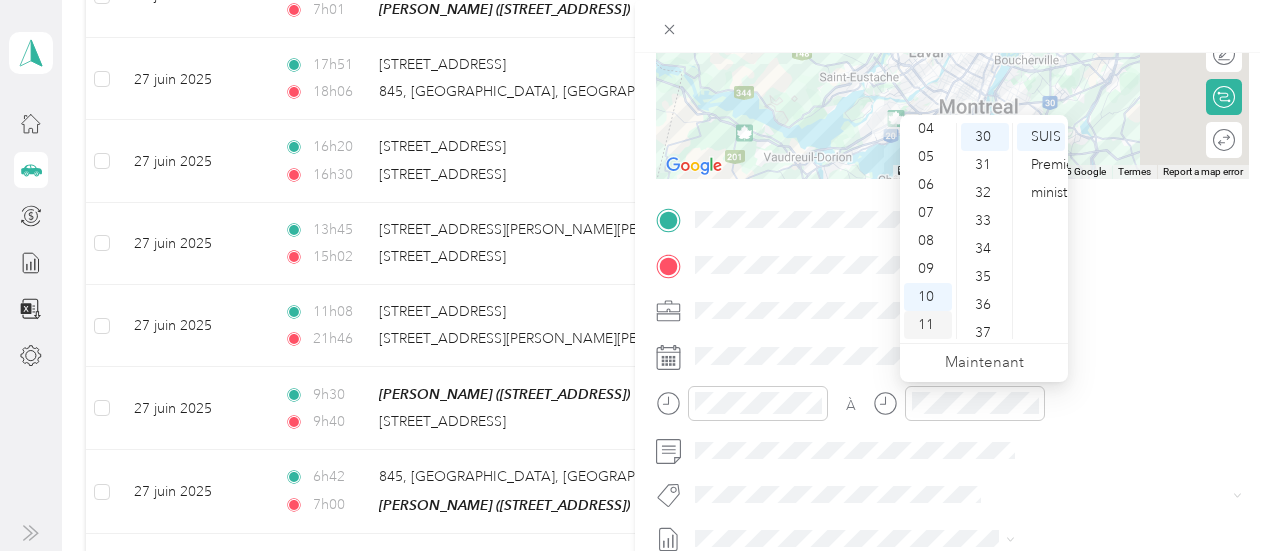 click on "11" at bounding box center (926, 324) 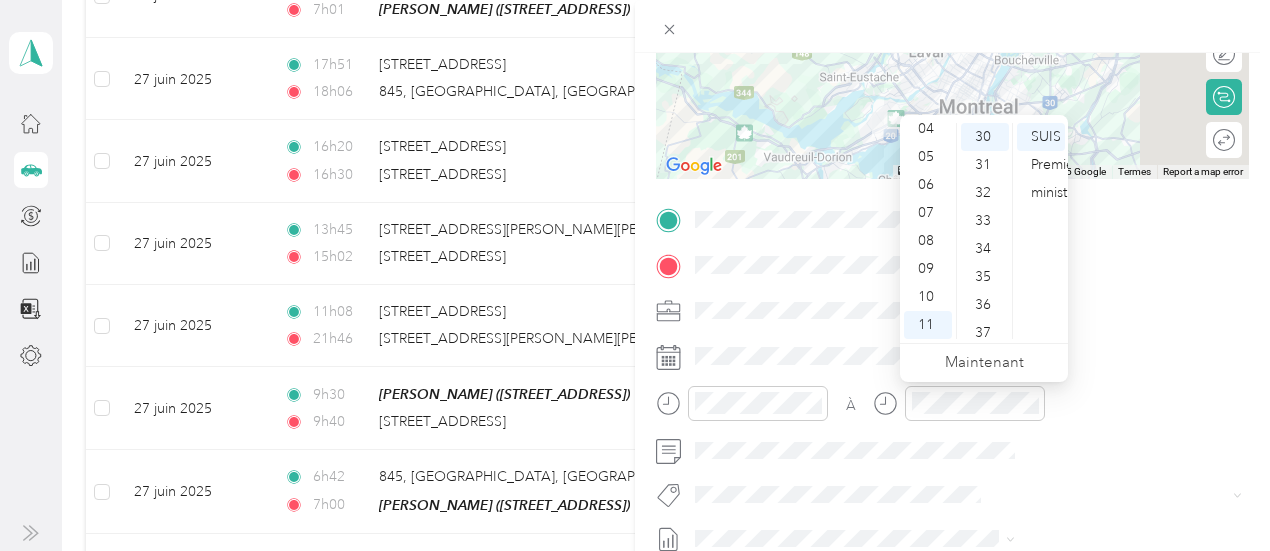 scroll, scrollTop: 790, scrollLeft: 0, axis: vertical 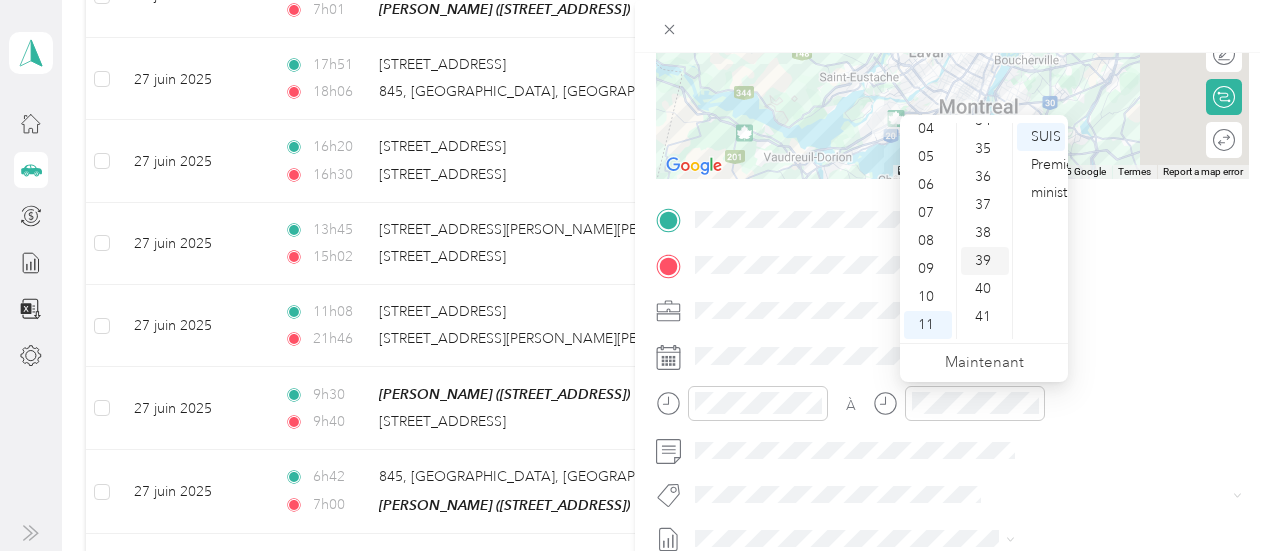click on "39" at bounding box center (983, 260) 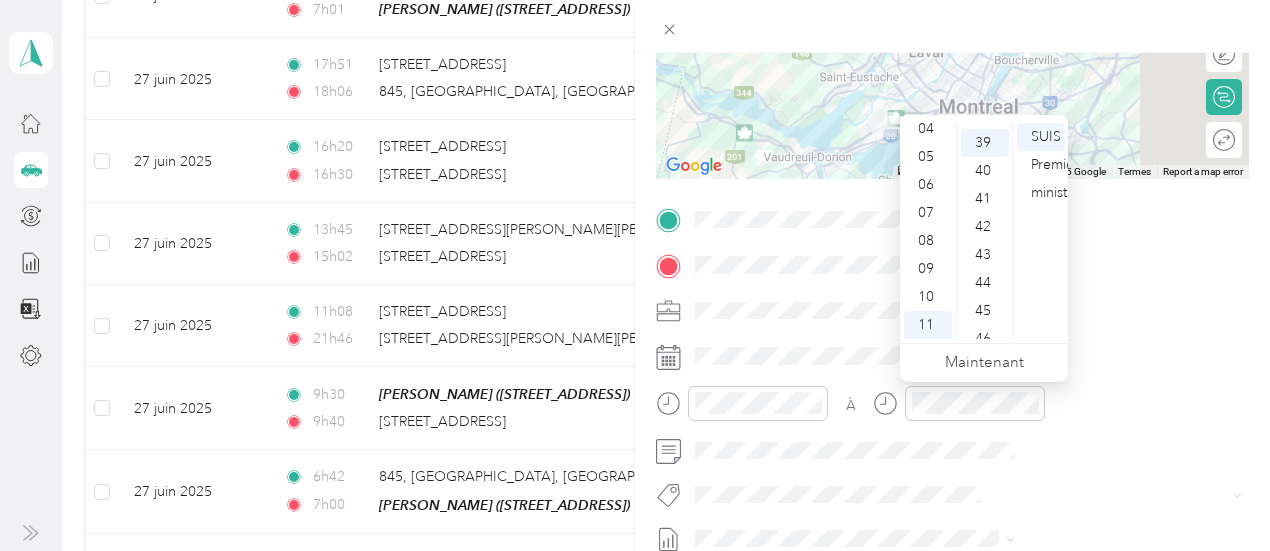 scroll, scrollTop: 1092, scrollLeft: 0, axis: vertical 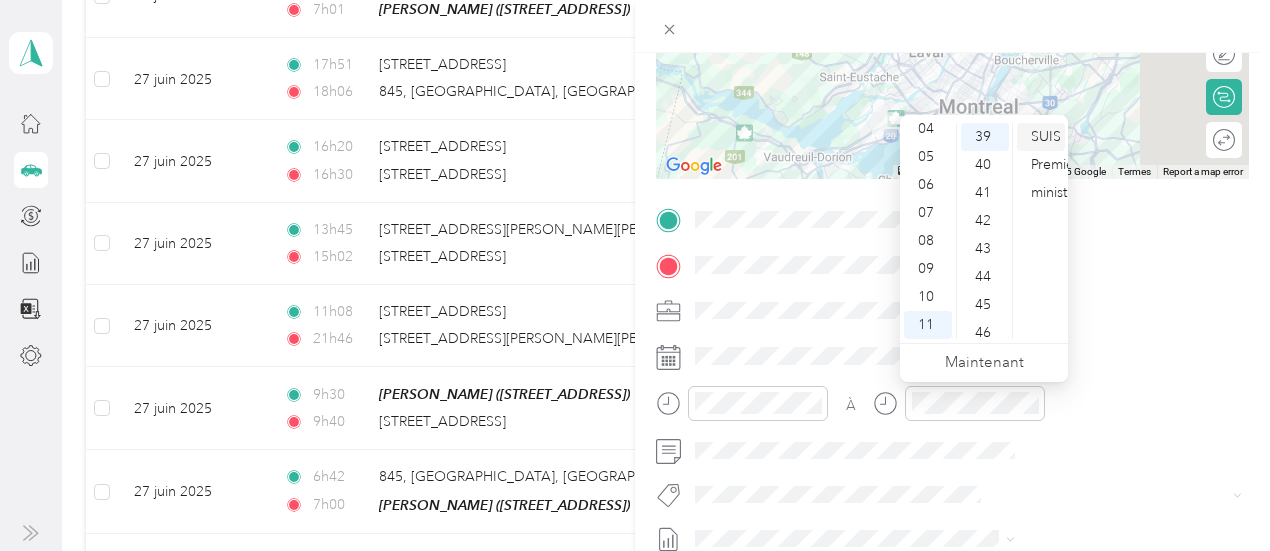 click on "SUIS" at bounding box center [1046, 136] 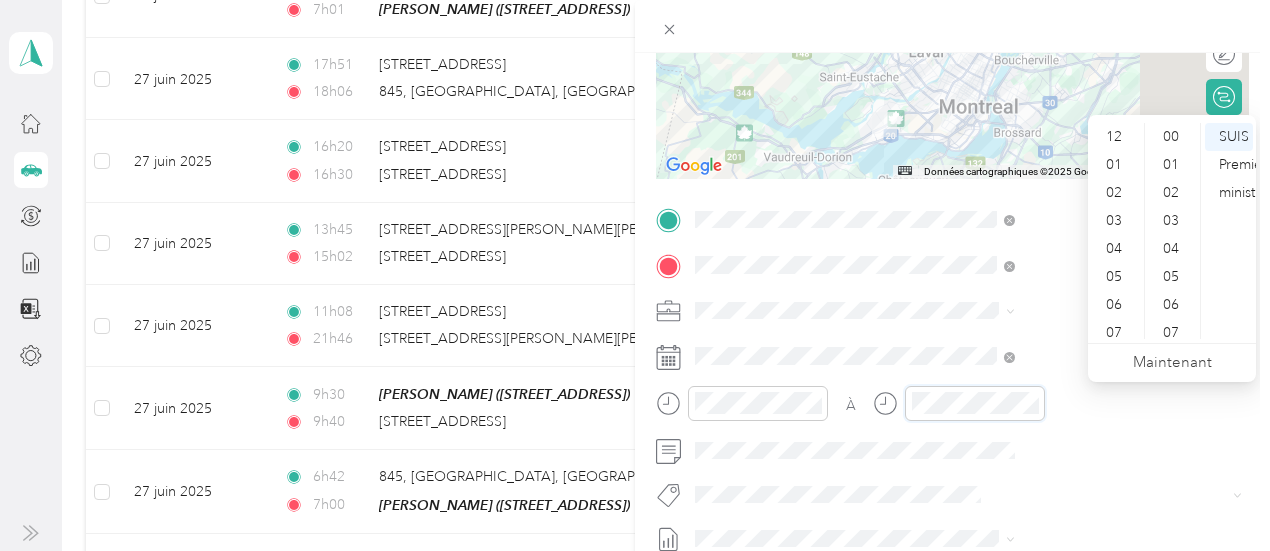 scroll, scrollTop: 840, scrollLeft: 0, axis: vertical 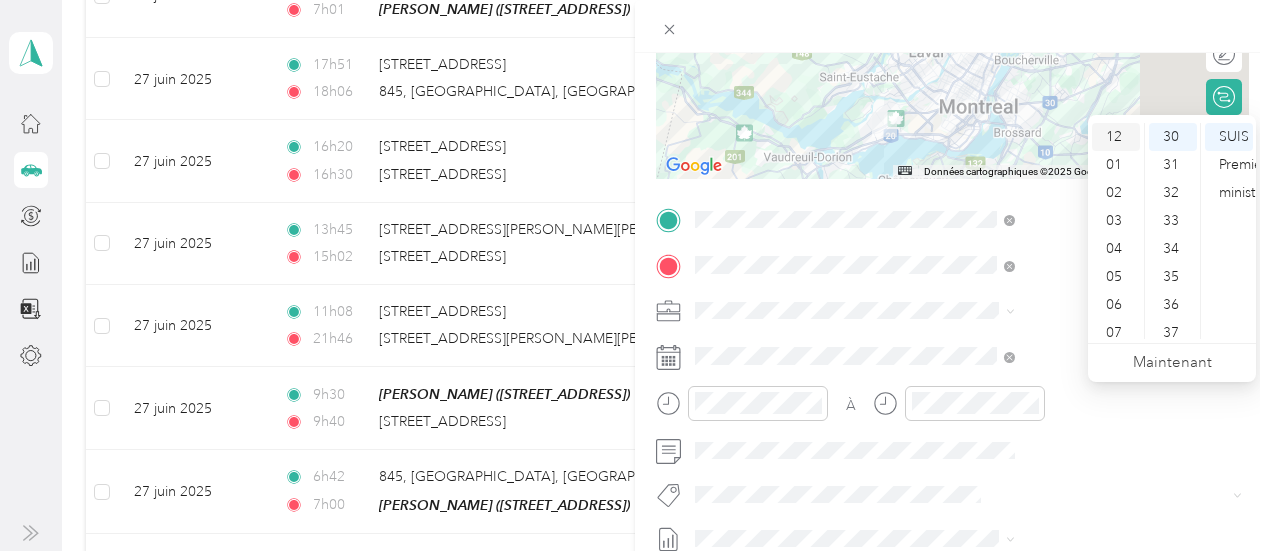 click on "12" at bounding box center (1114, 136) 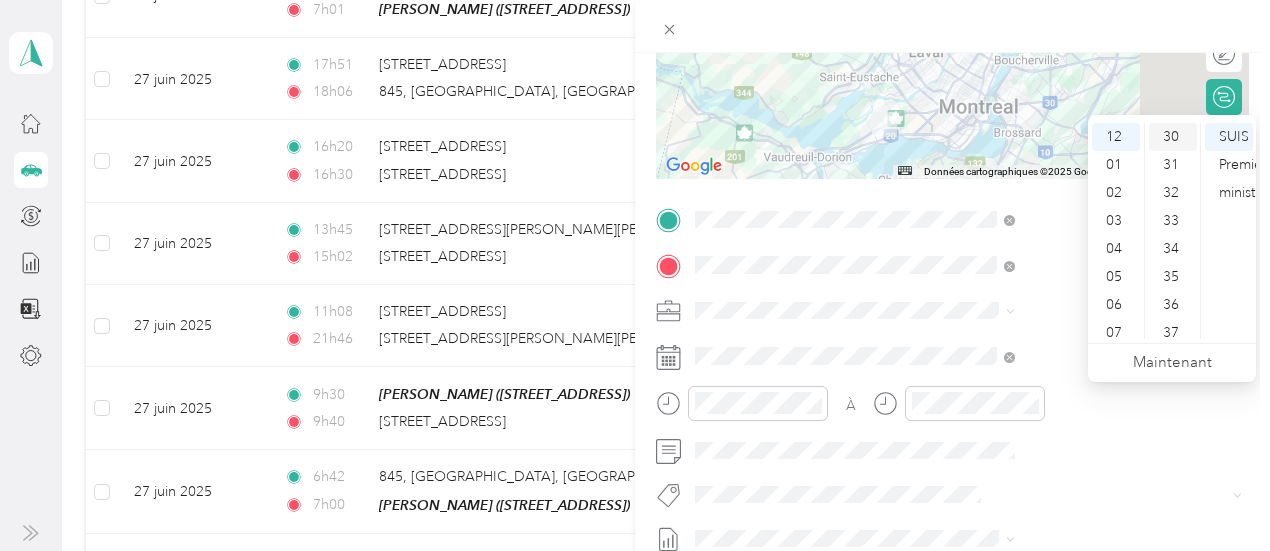 click on "30" at bounding box center [1171, 136] 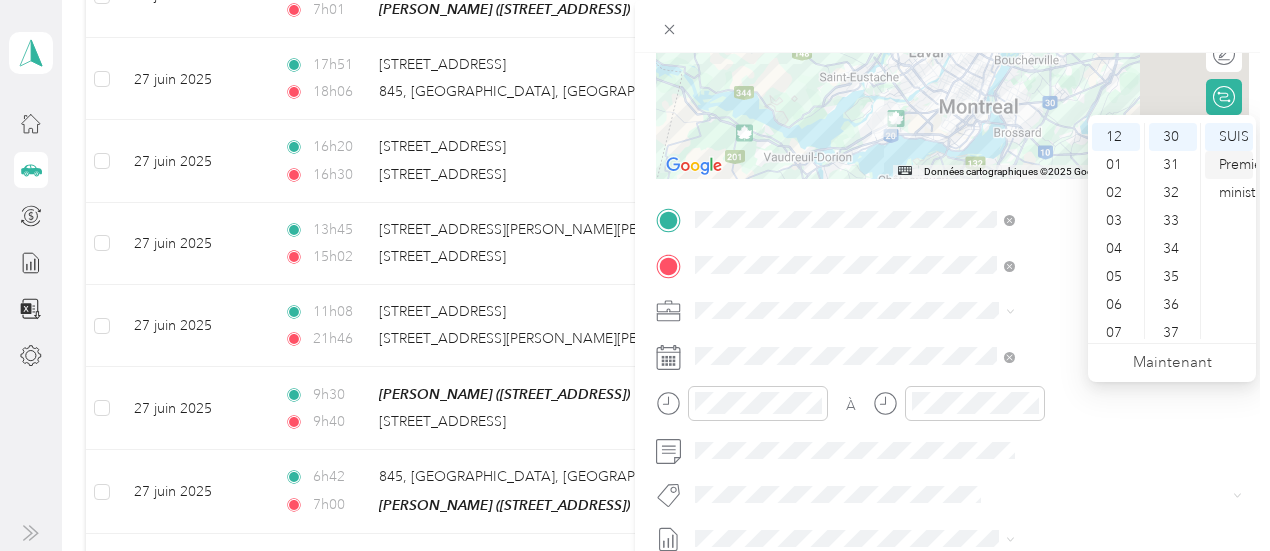 click on "Premier ministre" at bounding box center (1243, 178) 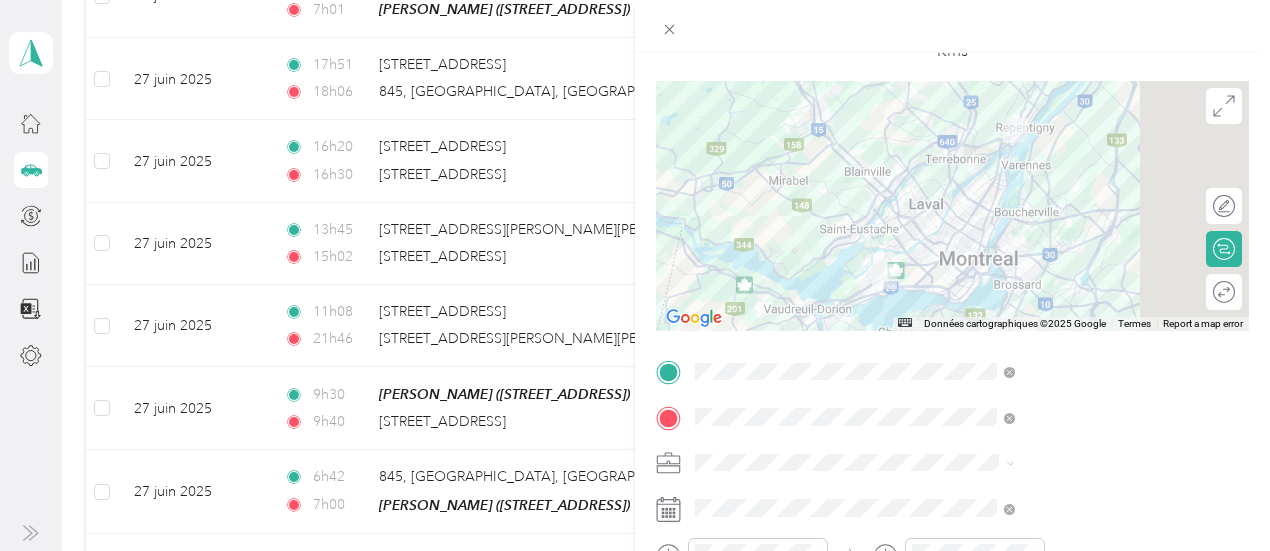 scroll, scrollTop: 42, scrollLeft: 0, axis: vertical 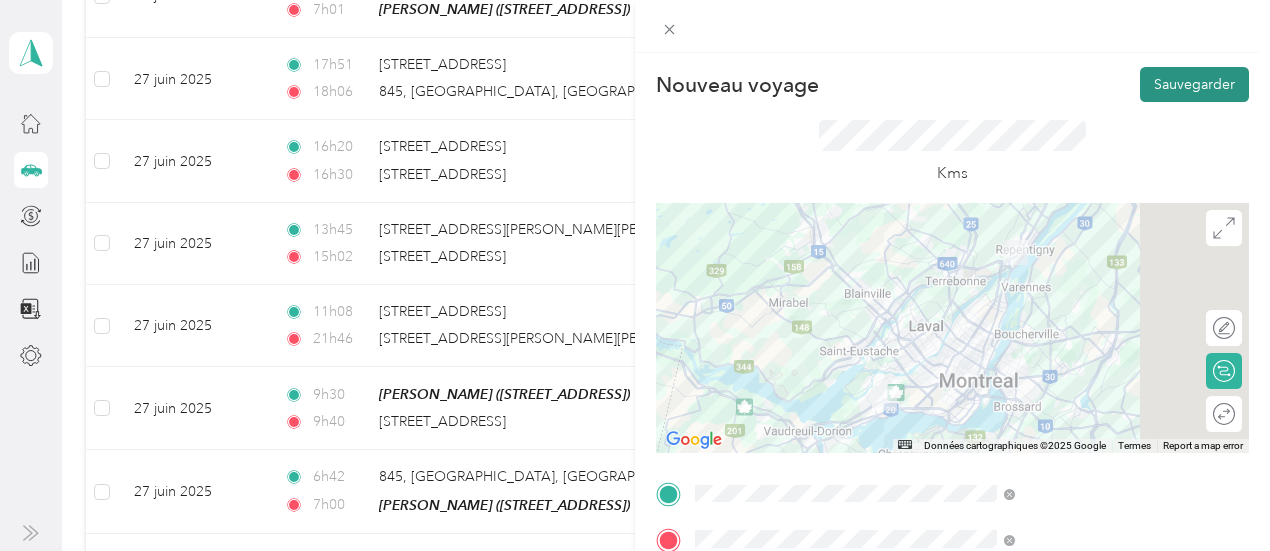 click on "Sauvegarder" at bounding box center (1194, 84) 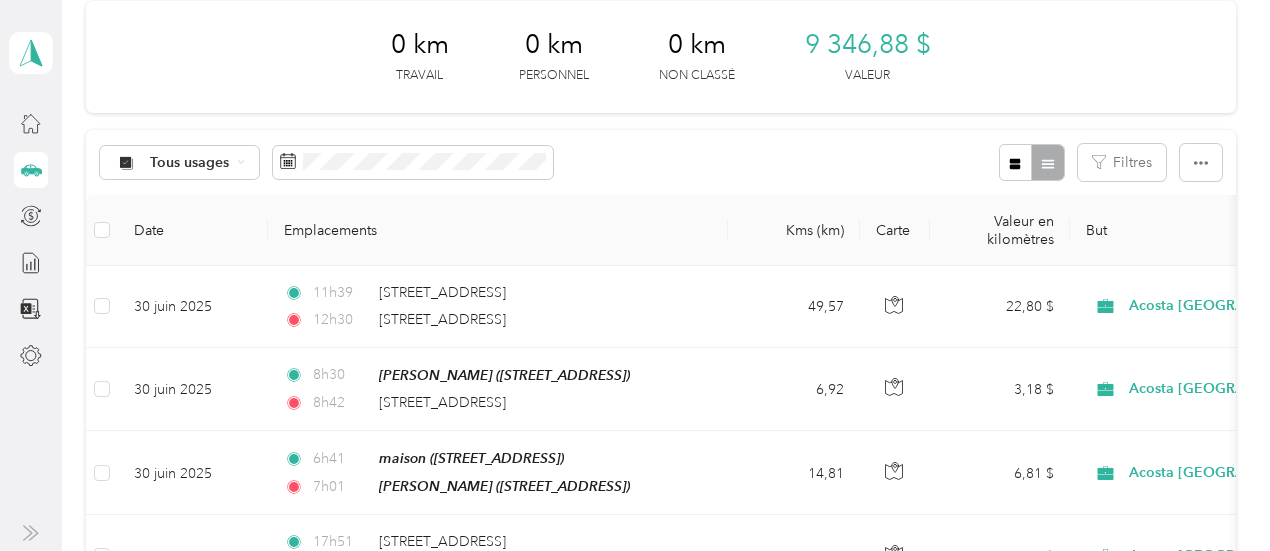 scroll, scrollTop: 0, scrollLeft: 0, axis: both 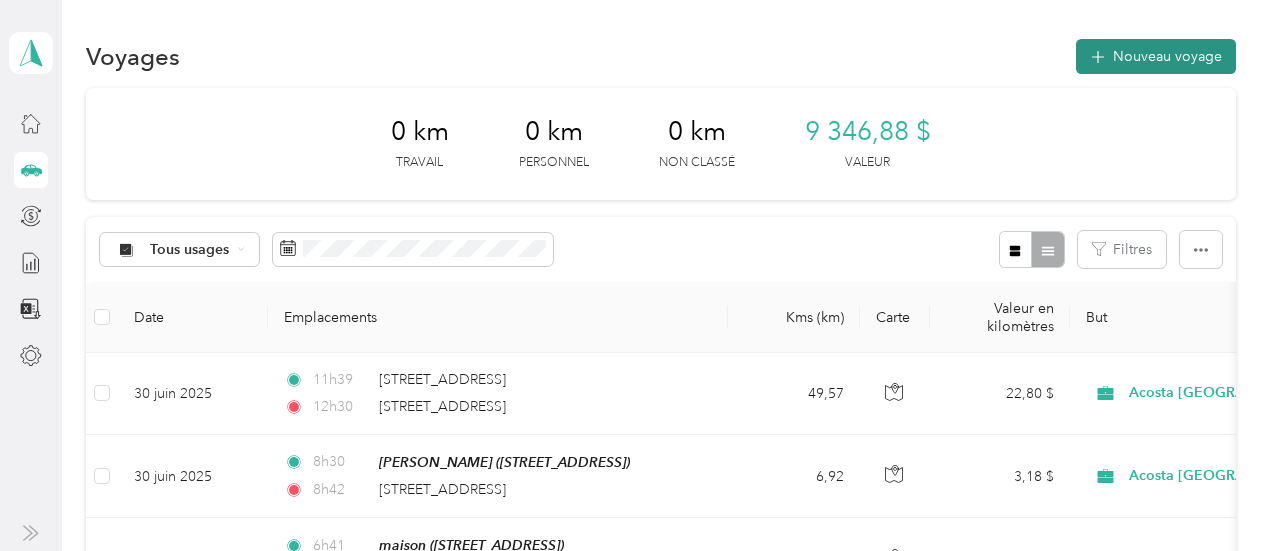 click on "Nouveau voyage" at bounding box center [1167, 56] 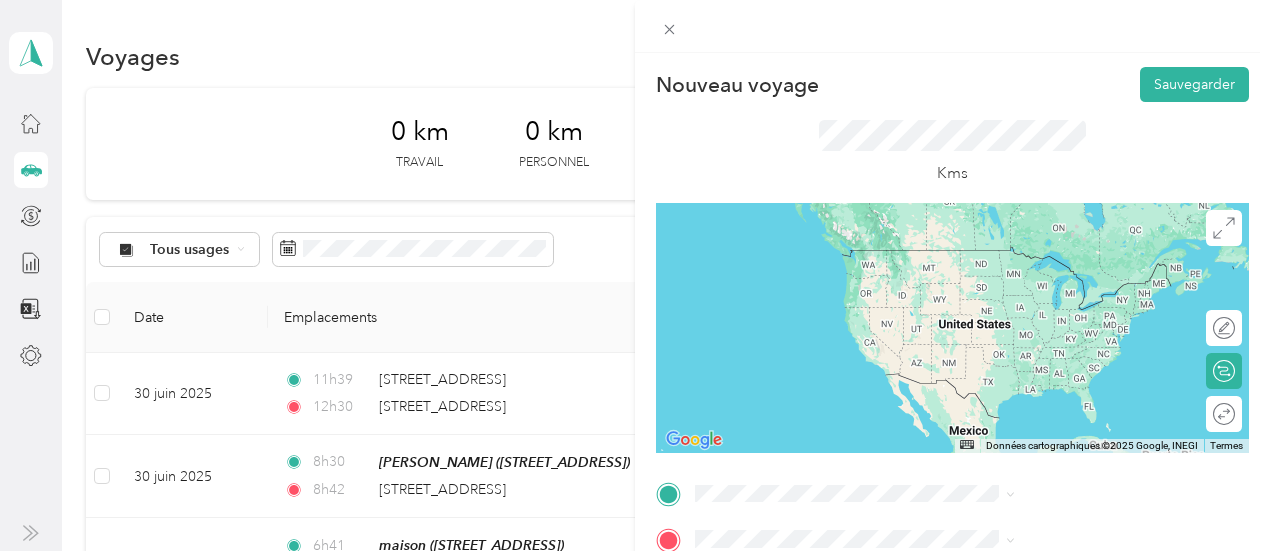 click on "[STREET_ADDRESS]" at bounding box center [1007, 283] 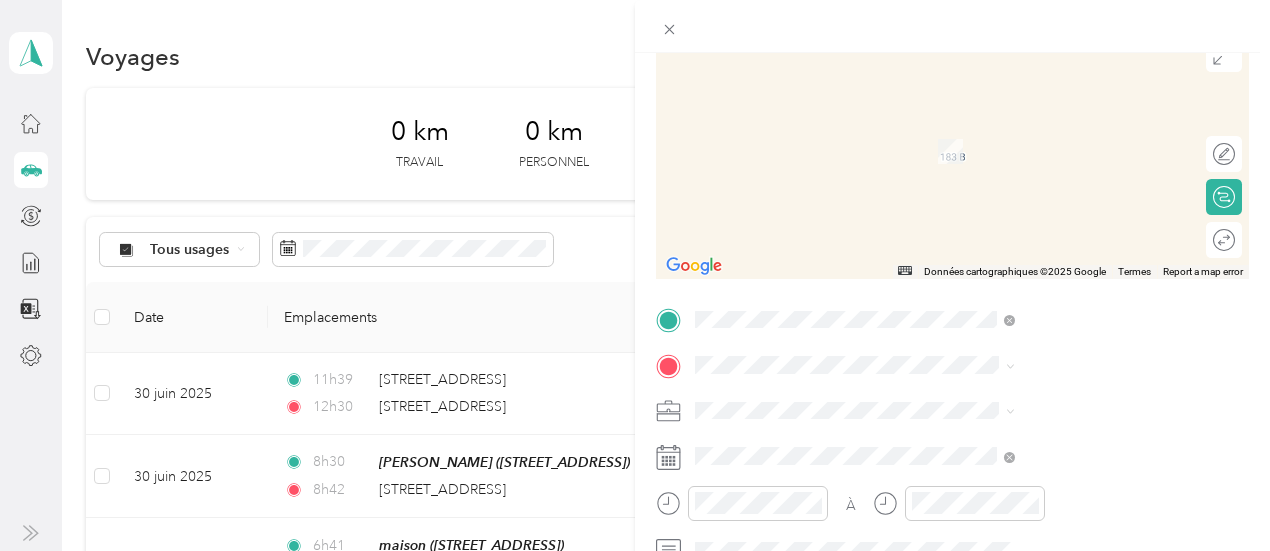 scroll, scrollTop: 199, scrollLeft: 0, axis: vertical 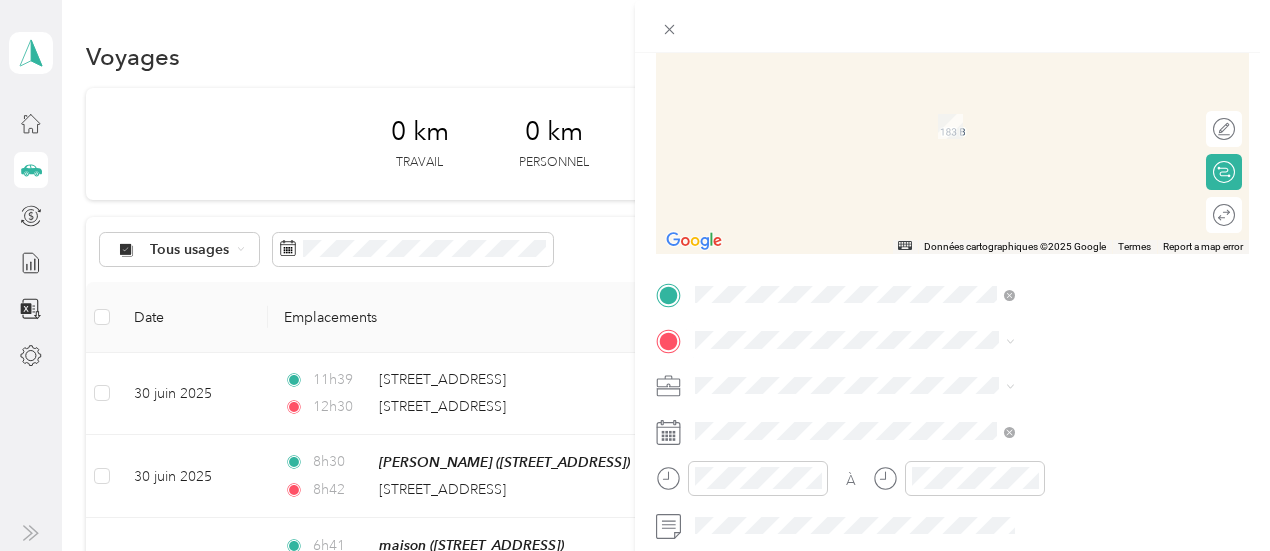 click on "Nouveau voyage Sauvegarder Ce voyage ne peut pas être modifié, car il est en cours de révision, d'approbation ou de paiement. Contactez votre responsable d'équipe pour le modifier. Kms ← Move left → Move right ↑ Move up ↓ Move down + Zoom in - Zoom out Home Jump left by 75% End Jump right by 75% Page Up Jump up by 75% Page Down Jump down by 75% Pour naviguer, appuyez sur les touches fléchées. Données cartographiques Données cartographiques ©2025 Google Données cartographiques ©2025 Google 2 m  Cliquez pour basculer entre les unités métriques et impériales Termes Report a map error Modifier l'itinéraire Calculer l'itinéraire Aller-retour À [GEOGRAPHIC_DATA] une photo À partir des résultats de recherche 17000, route Transcanadienne, [GEOGRAPHIC_DATA], [GEOGRAPHIC_DATA][PERSON_NAME] C0A 1J0, [GEOGRAPHIC_DATA] 17000, route Transcanadienne [GEOGRAPHIC_DATA], [GEOGRAPHIC_DATA] 0X0, [GEOGRAPHIC_DATA] Route Transcanadienne [GEOGRAPHIC_DATA], [GEOGRAPHIC_DATA] H4S 1Z6, [GEOGRAPHIC_DATA] [GEOGRAPHIC_DATA] [GEOGRAPHIC_DATA], [GEOGRAPHIC_DATA]" at bounding box center (630, 551) 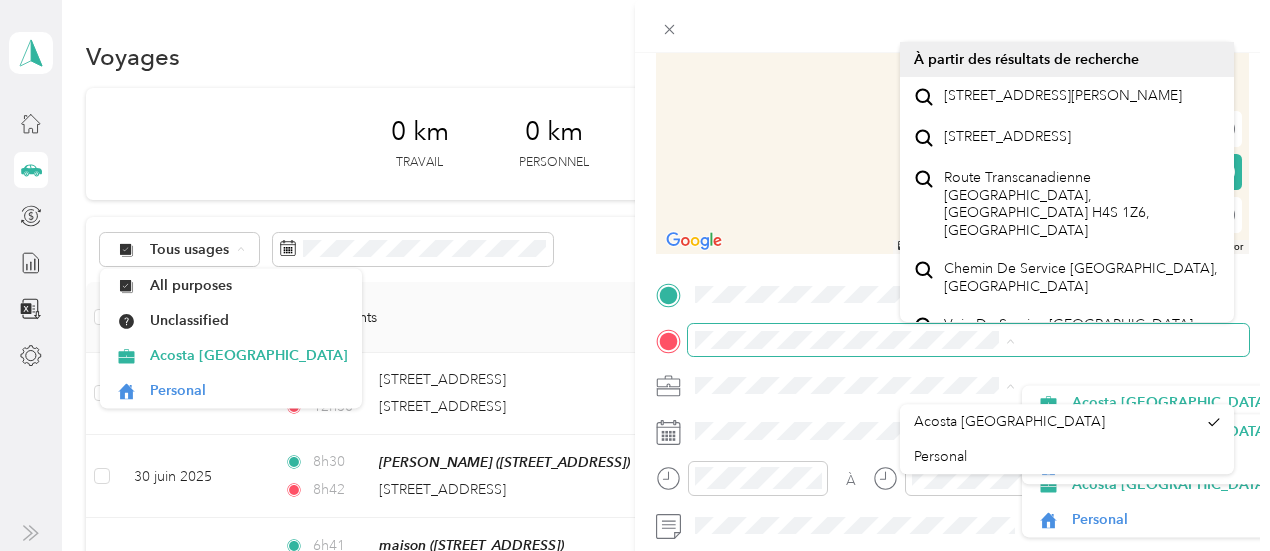 scroll, scrollTop: 34, scrollLeft: 0, axis: vertical 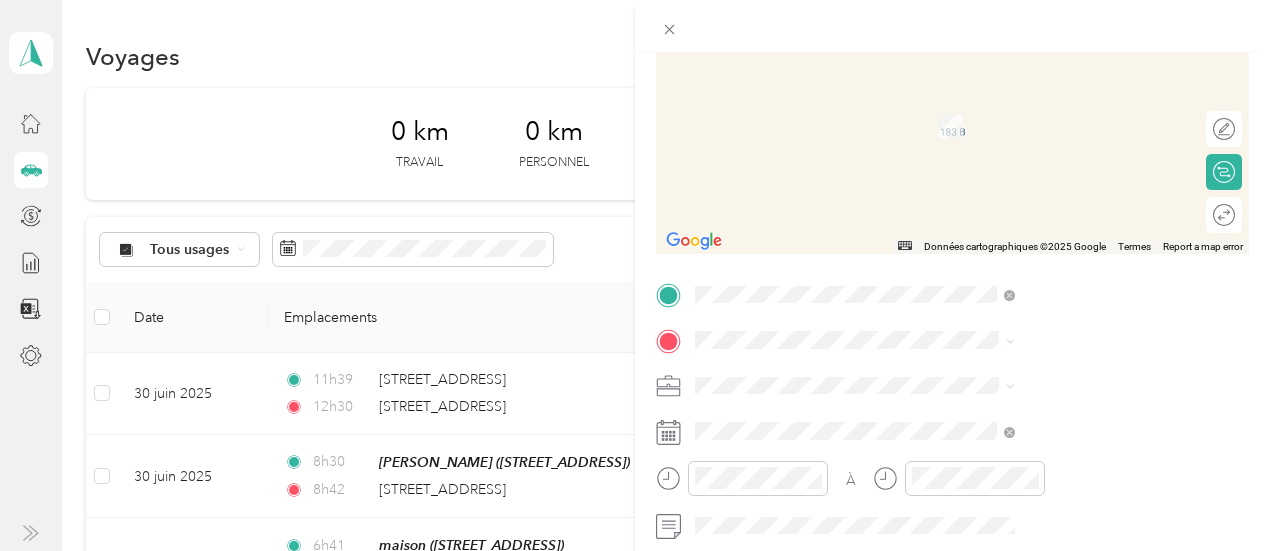 click on "Voie De Service [GEOGRAPHIC_DATA][PERSON_NAME], [GEOGRAPHIC_DATA]" at bounding box center [1075, 299] 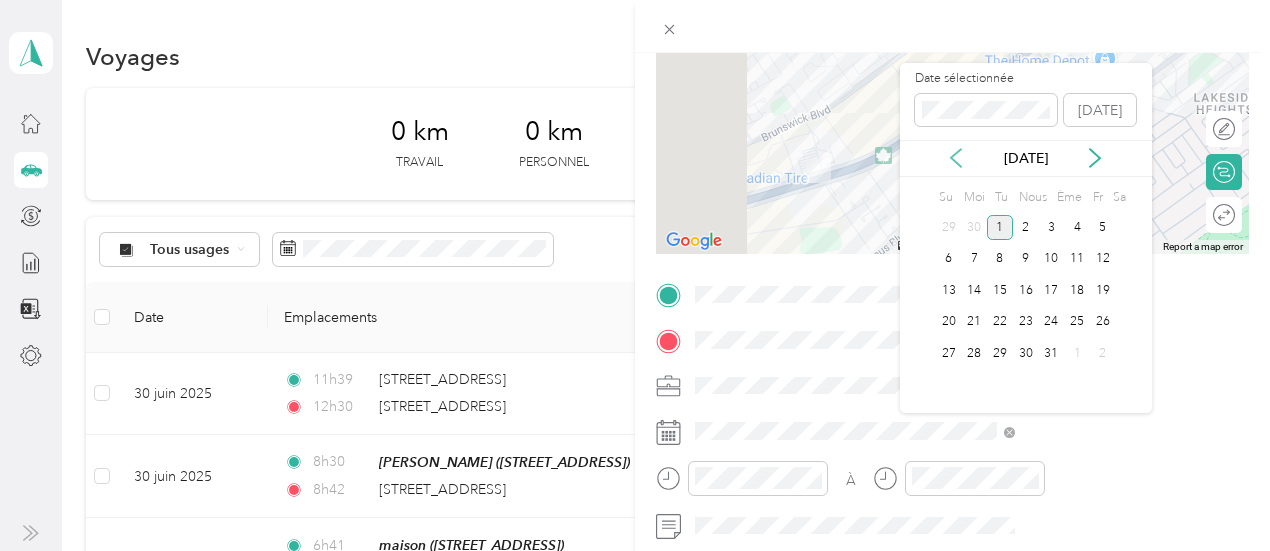 click 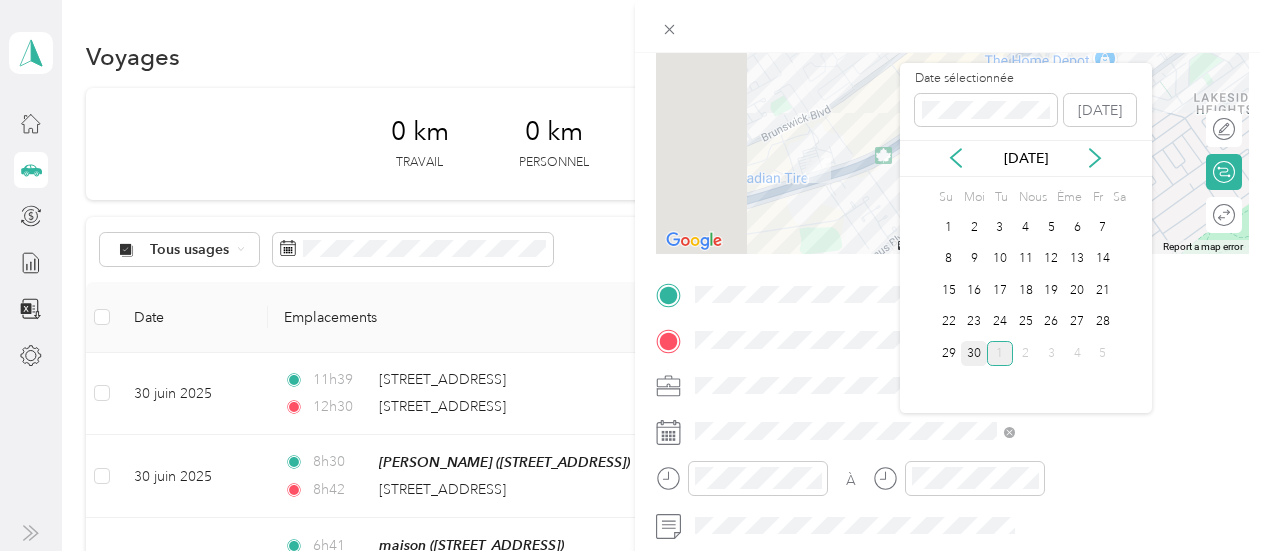 click on "30" at bounding box center (974, 353) 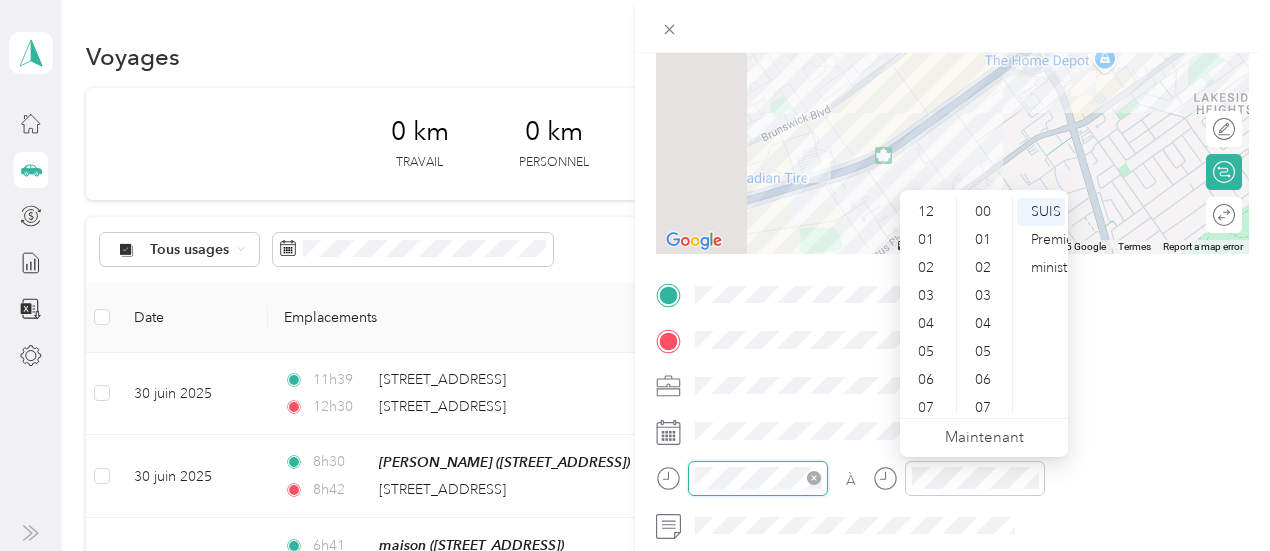 scroll, scrollTop: 896, scrollLeft: 0, axis: vertical 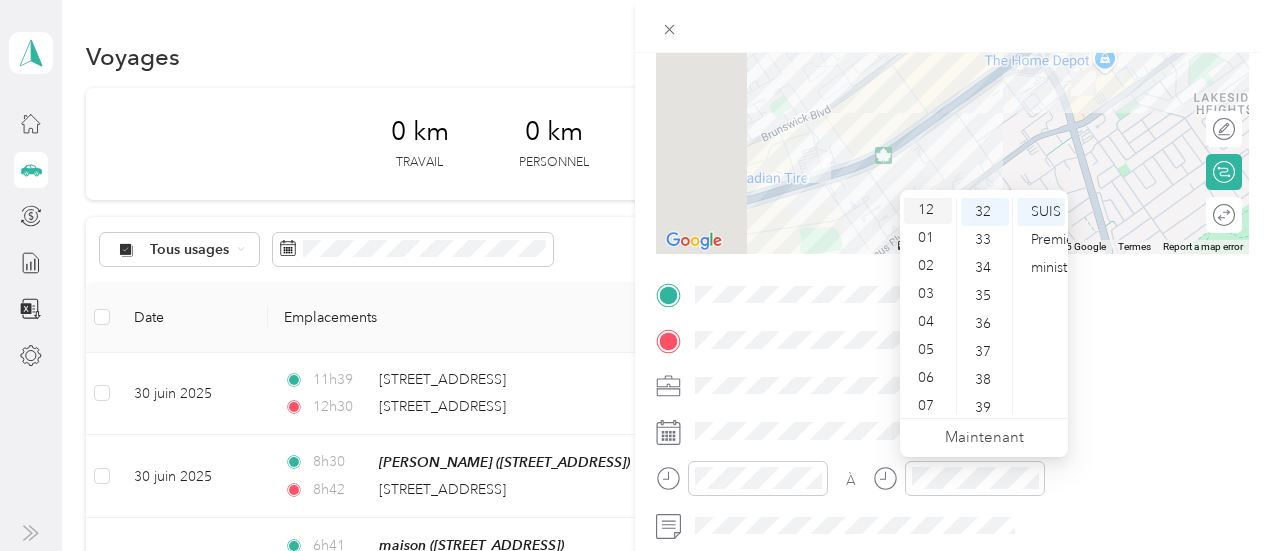 click on "12" at bounding box center [926, 209] 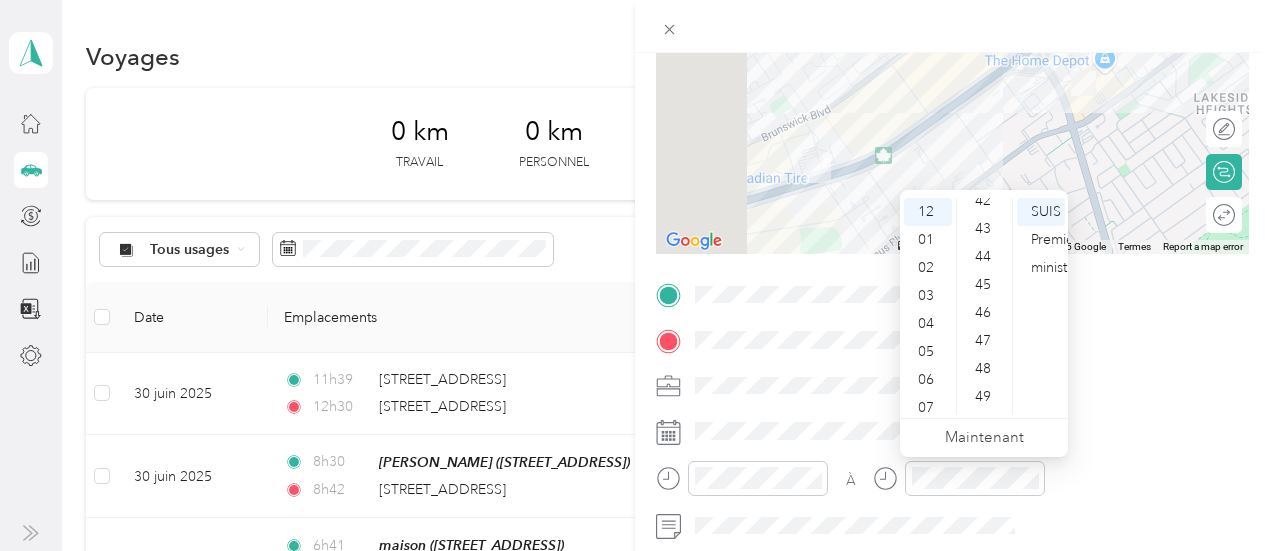 scroll, scrollTop: 1222, scrollLeft: 0, axis: vertical 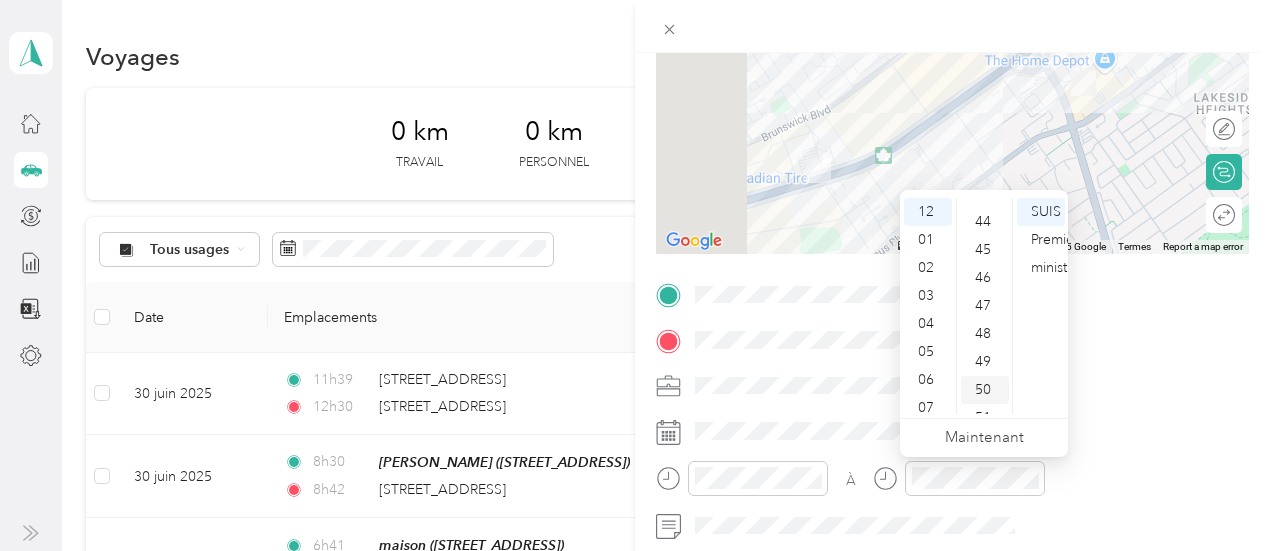 click on "50" at bounding box center [983, 389] 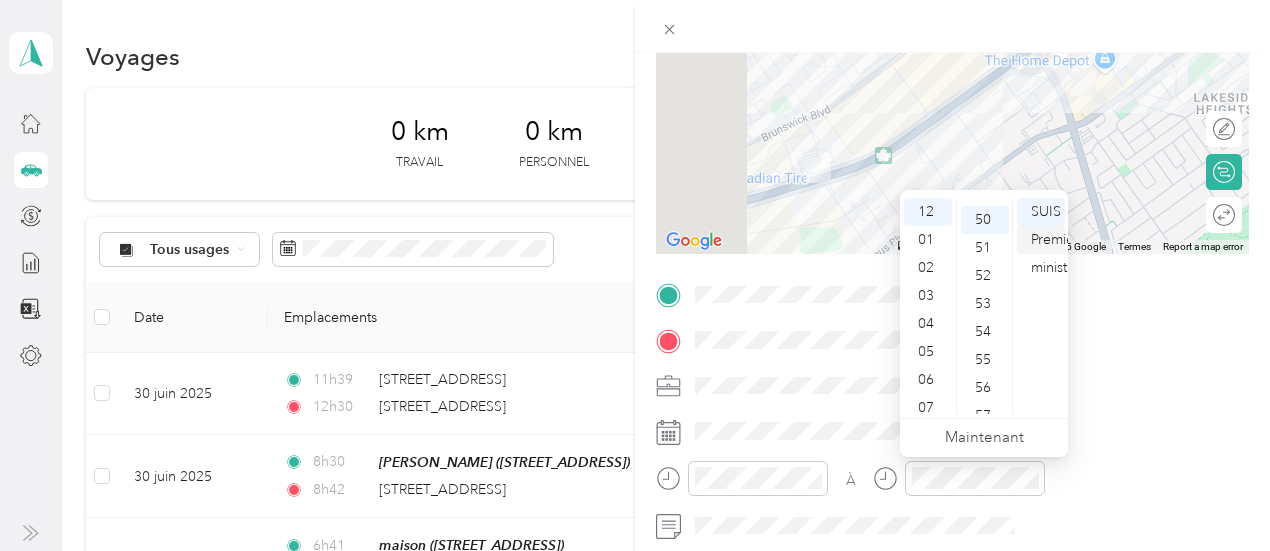 scroll, scrollTop: 1400, scrollLeft: 0, axis: vertical 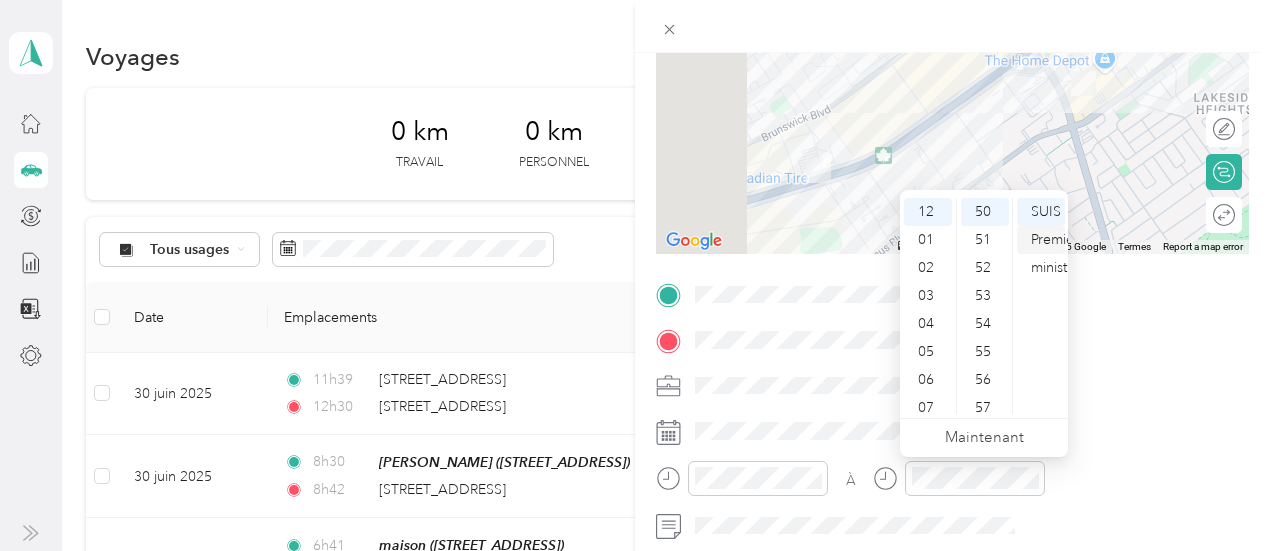 click on "Premier ministre" at bounding box center [1055, 253] 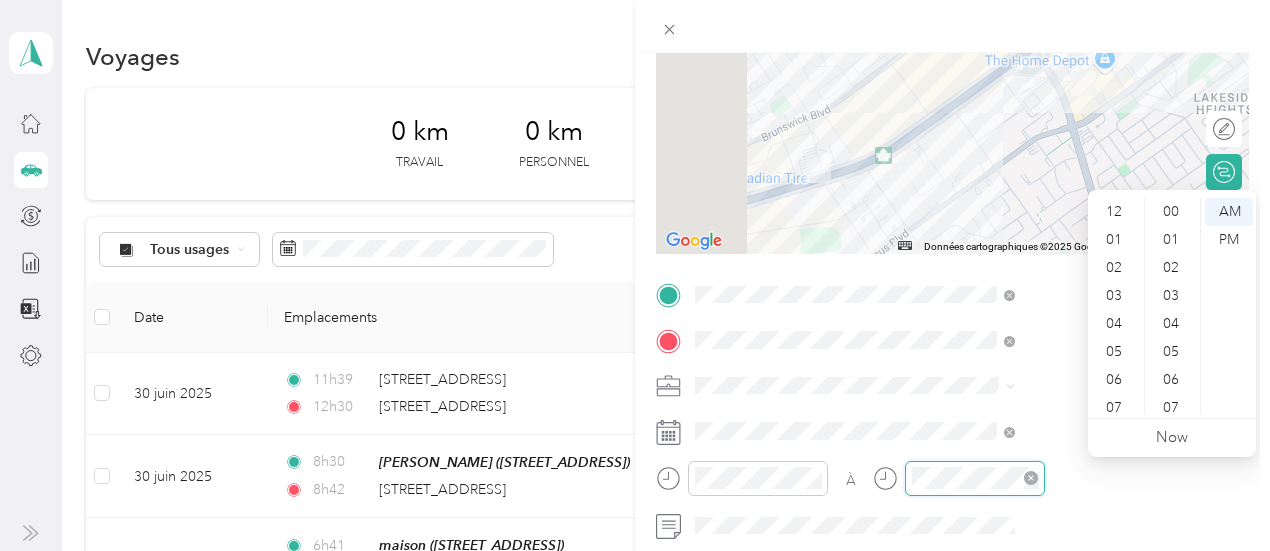 scroll, scrollTop: 896, scrollLeft: 0, axis: vertical 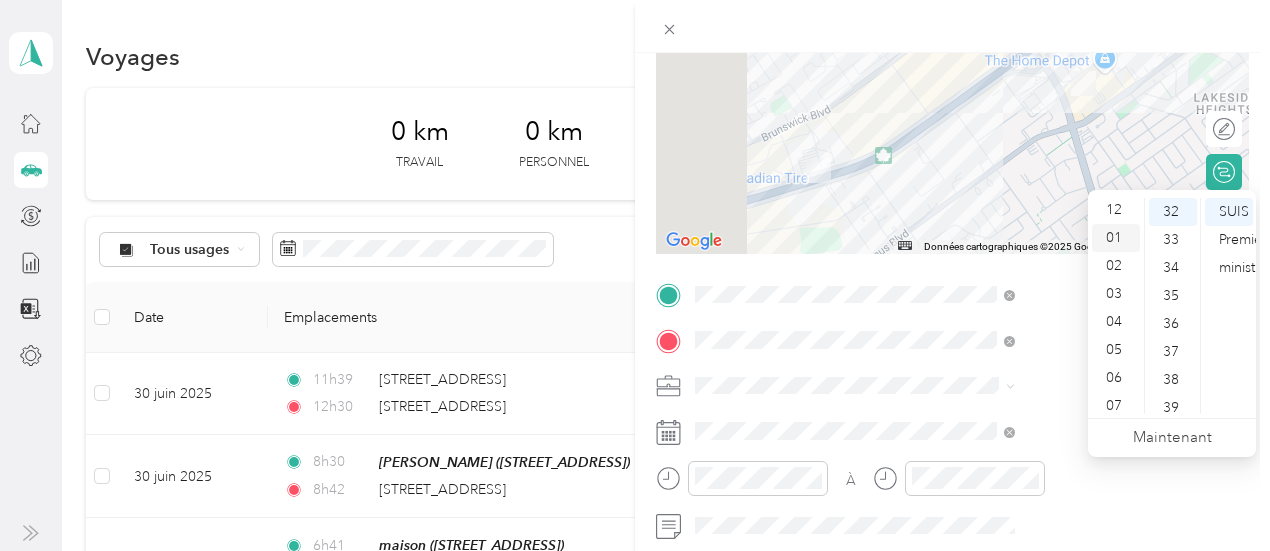click on "01" at bounding box center (1114, 237) 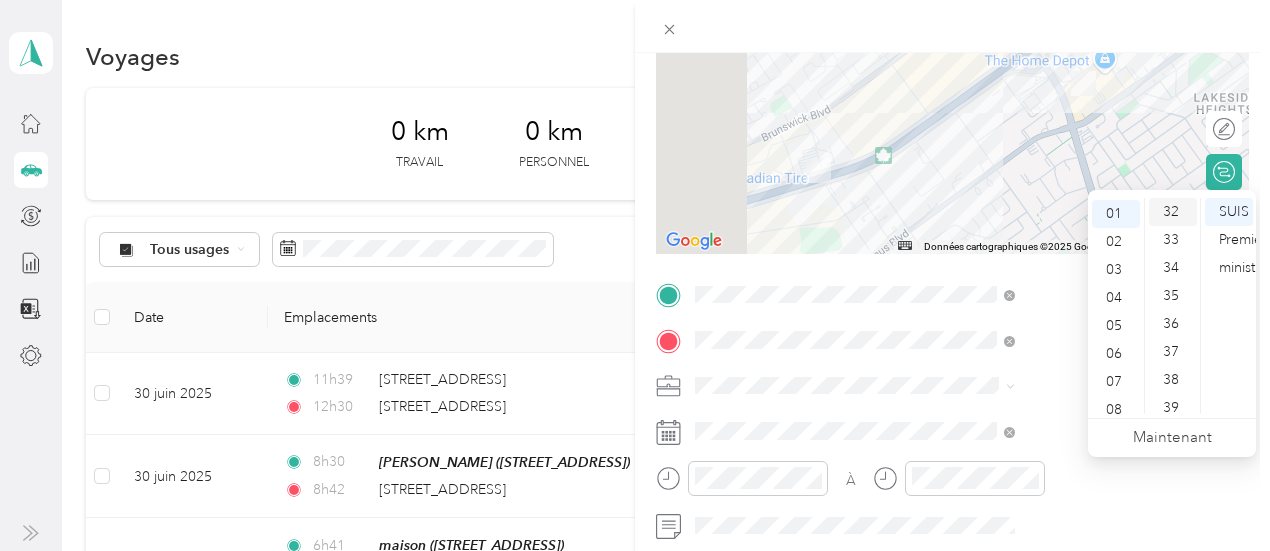 scroll, scrollTop: 28, scrollLeft: 0, axis: vertical 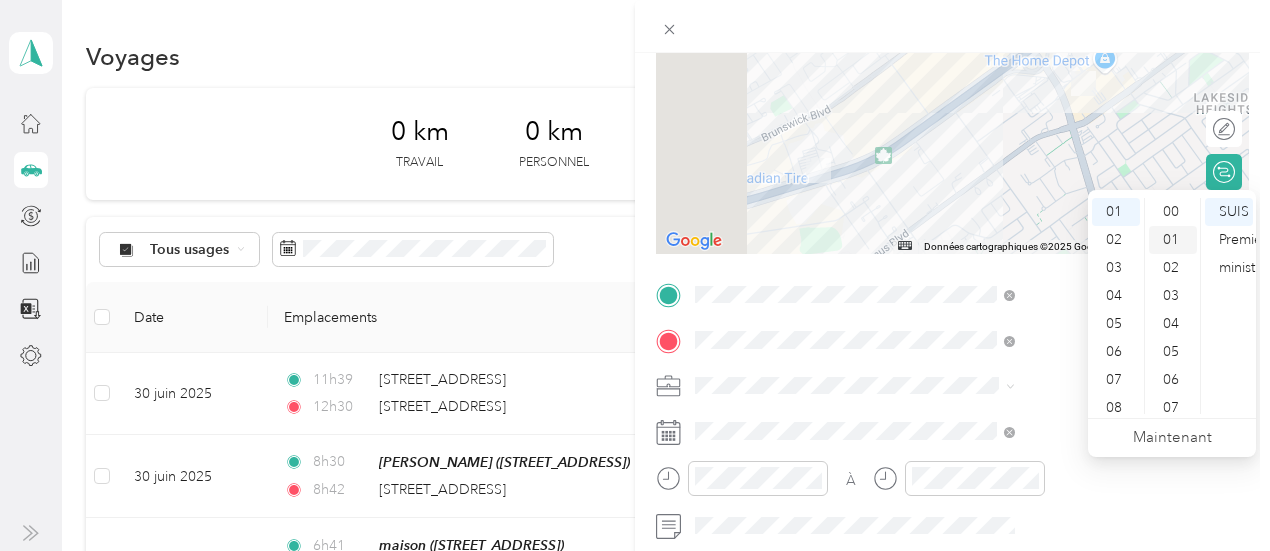 click on "01" at bounding box center [1171, 239] 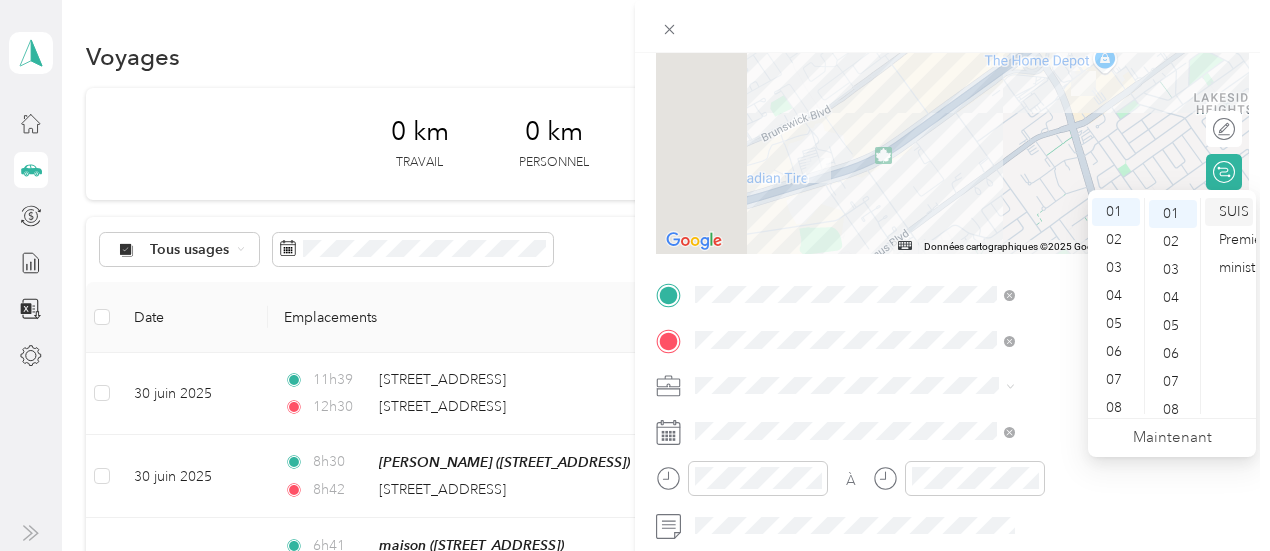 scroll, scrollTop: 28, scrollLeft: 0, axis: vertical 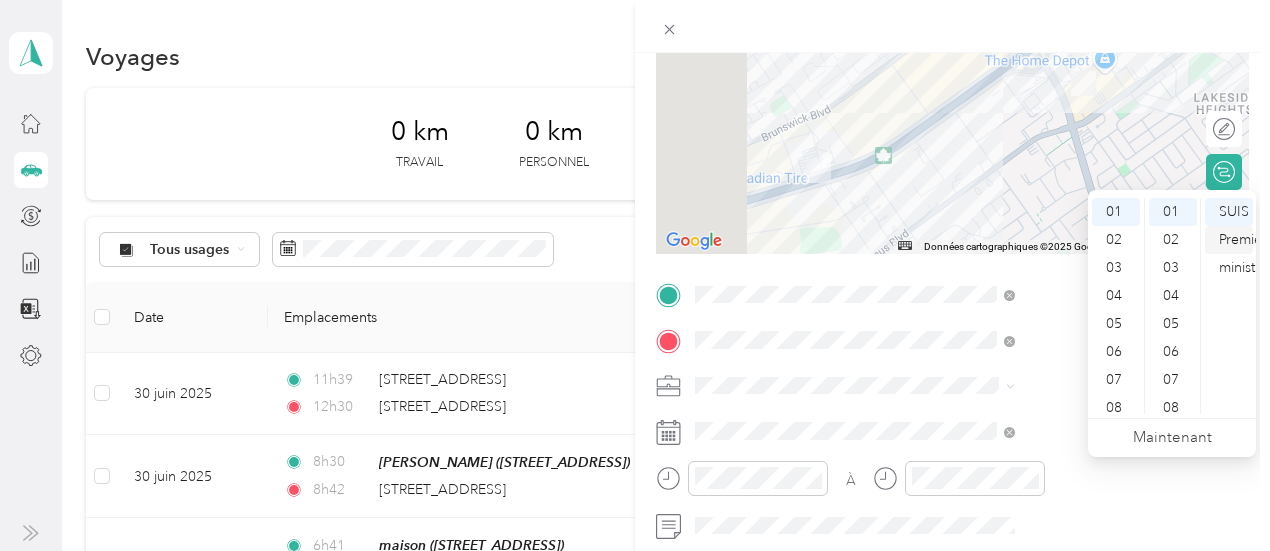 click on "Premier ministre" at bounding box center [1243, 253] 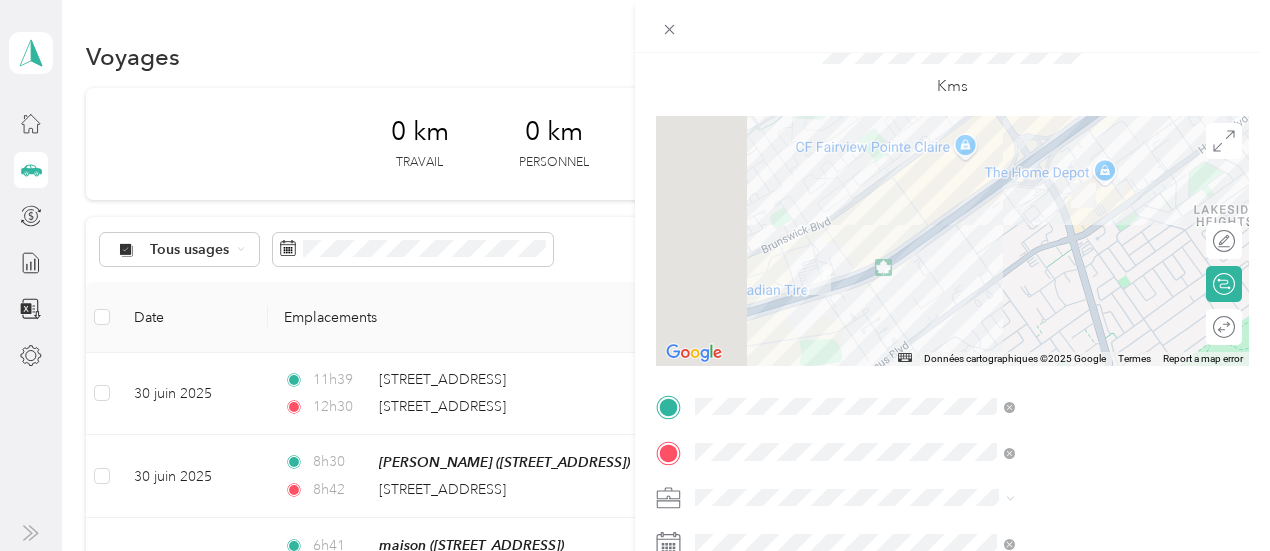 scroll, scrollTop: 0, scrollLeft: 0, axis: both 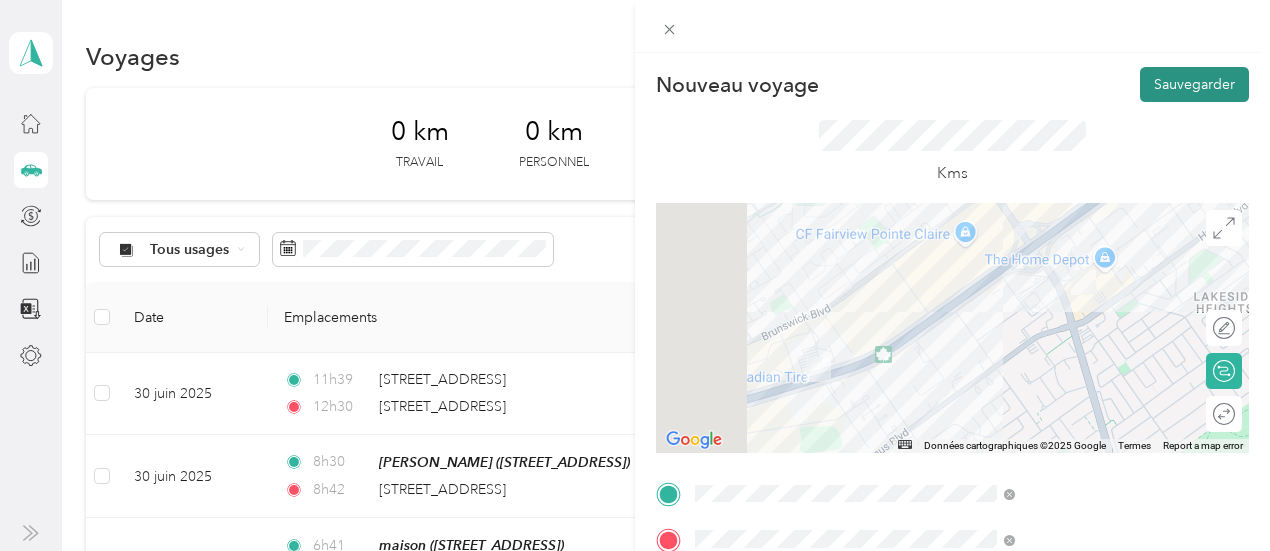 click on "Sauvegarder" at bounding box center [1194, 84] 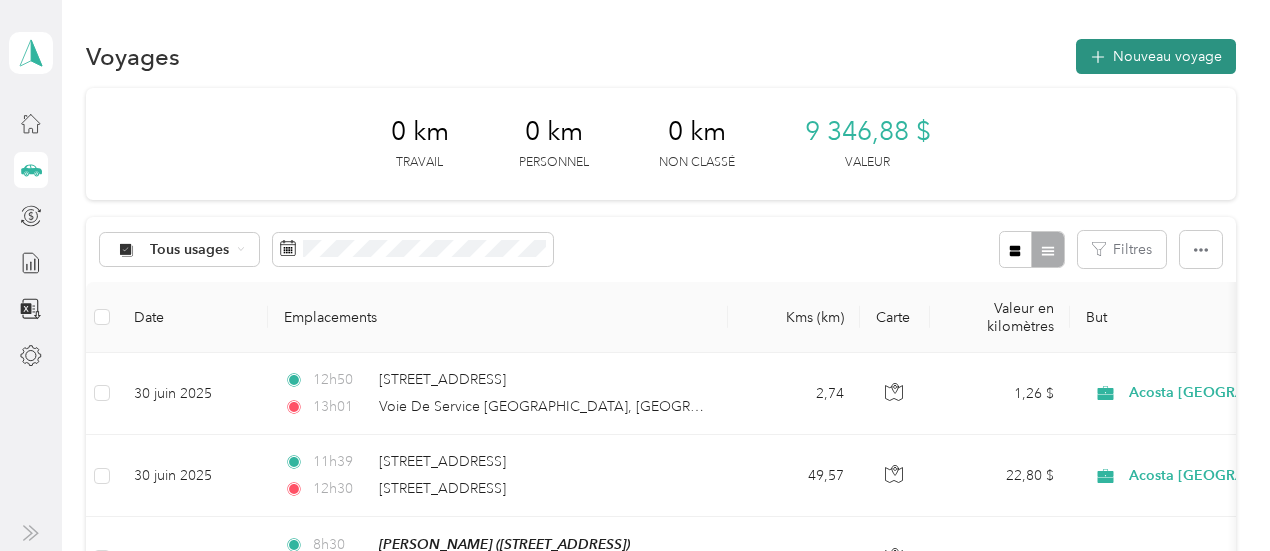 click on "Nouveau voyage" at bounding box center [1167, 56] 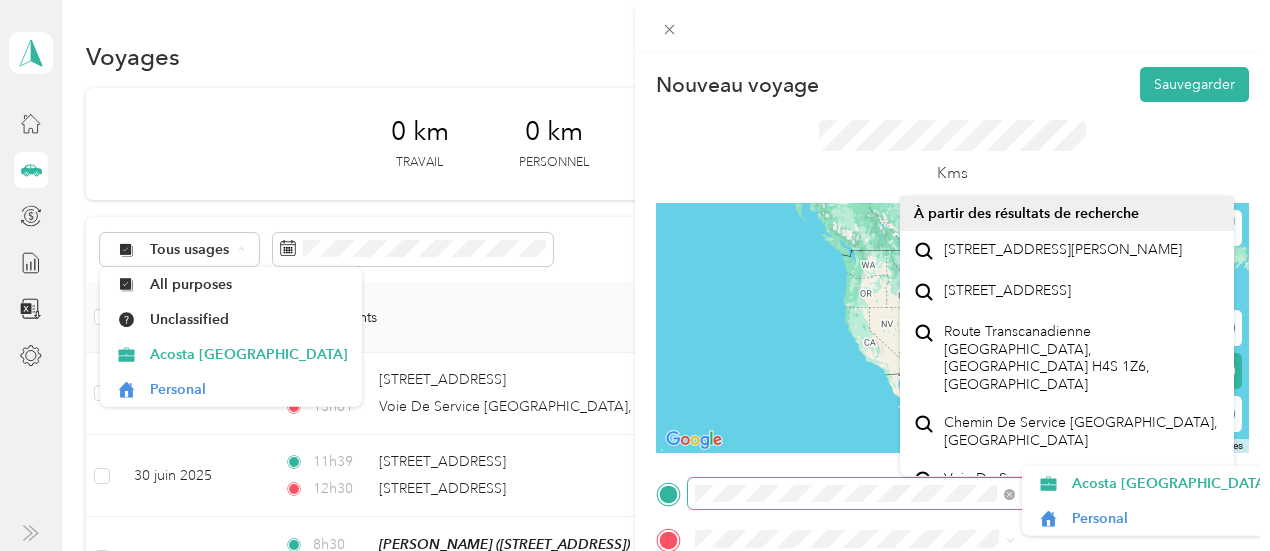 scroll, scrollTop: 34, scrollLeft: 0, axis: vertical 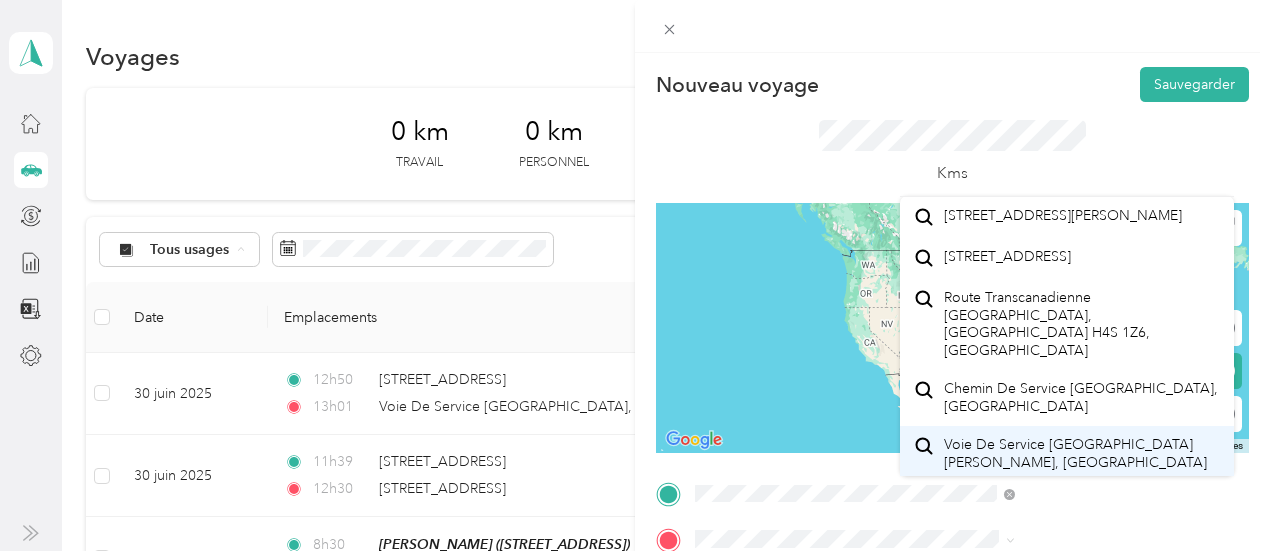 click on "Voie De Service [GEOGRAPHIC_DATA][PERSON_NAME], [GEOGRAPHIC_DATA]" at bounding box center [1075, 453] 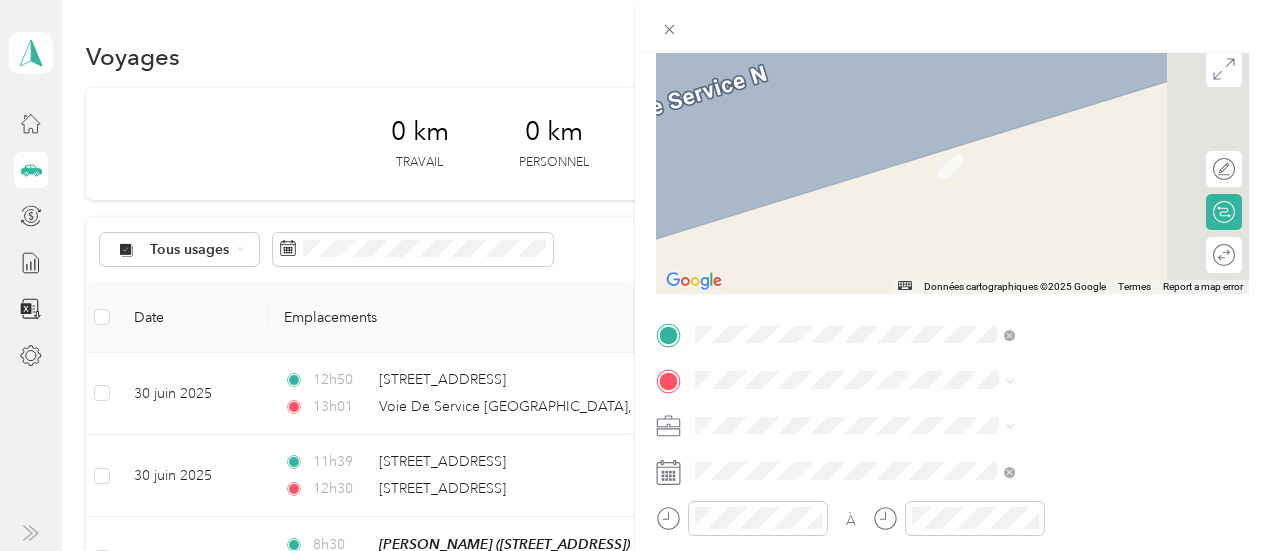 scroll, scrollTop: 160, scrollLeft: 0, axis: vertical 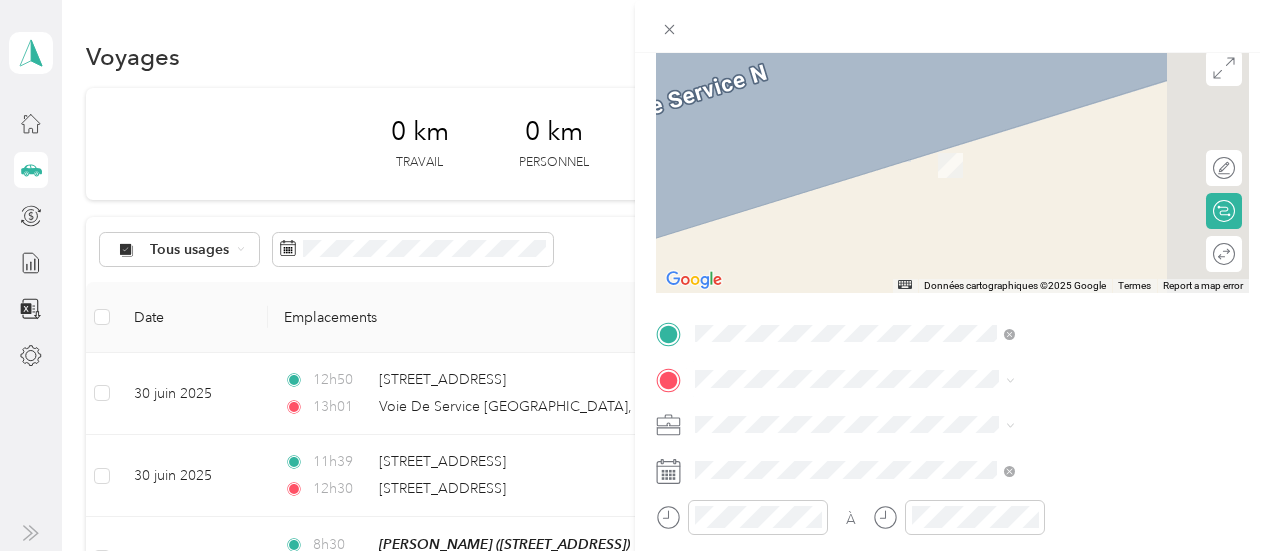 click on "[STREET_ADDRESS][PERSON_NAME]" at bounding box center [1063, 445] 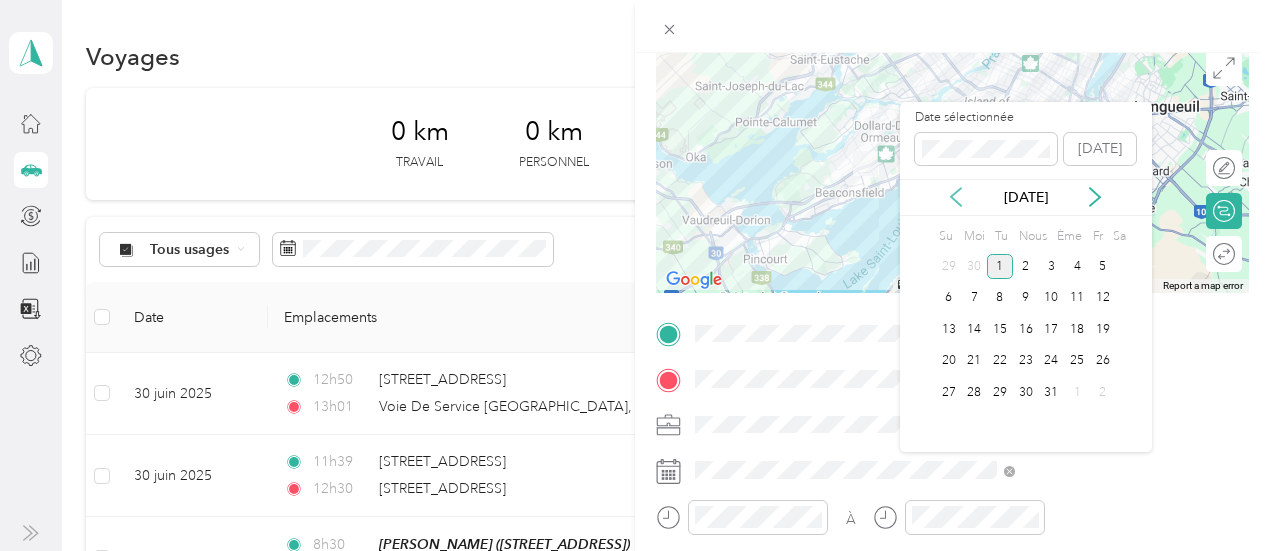 click 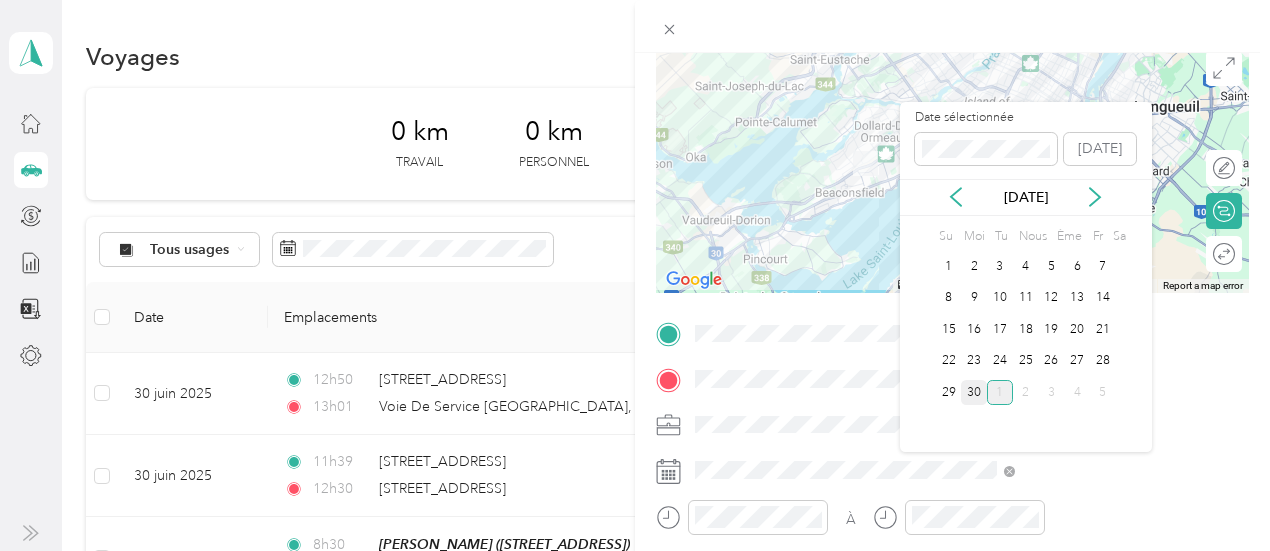 click on "30" at bounding box center (974, 392) 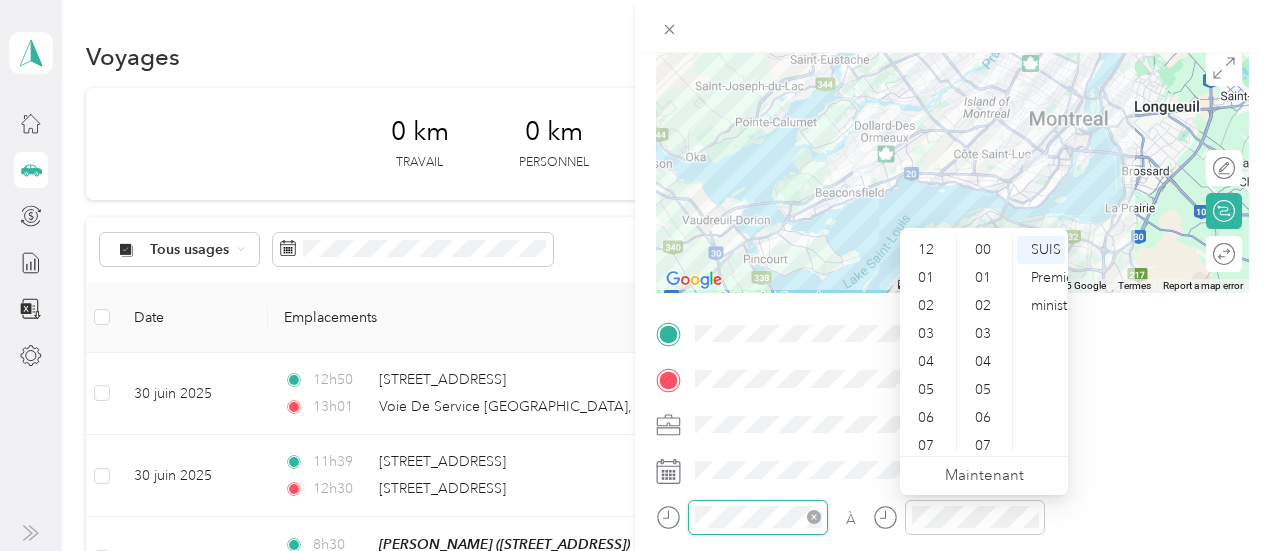 scroll, scrollTop: 980, scrollLeft: 0, axis: vertical 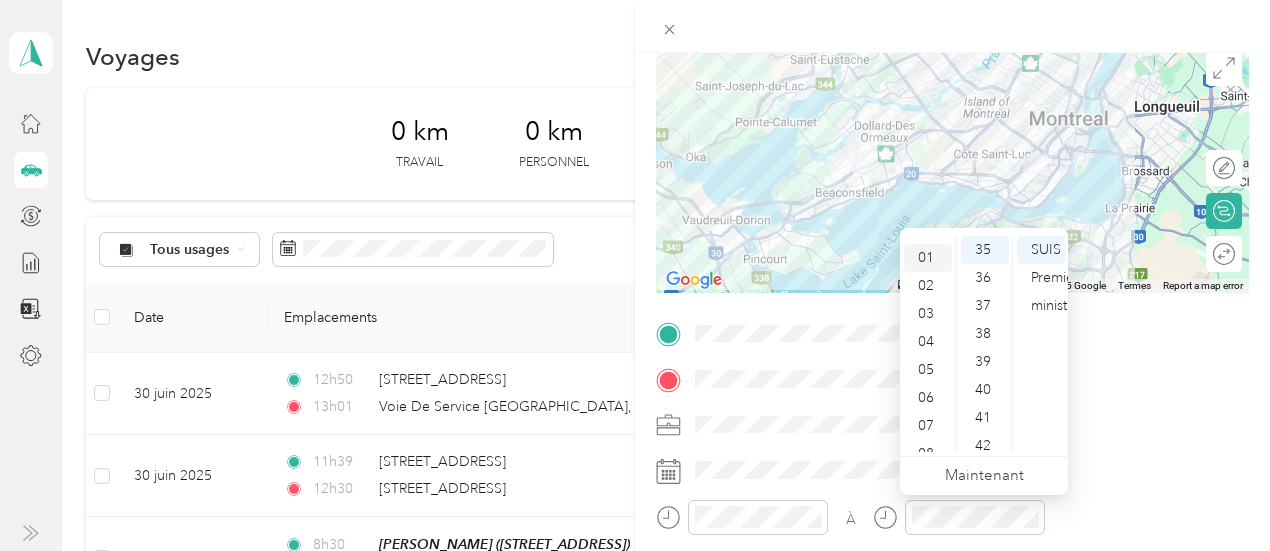 click on "01" at bounding box center [926, 257] 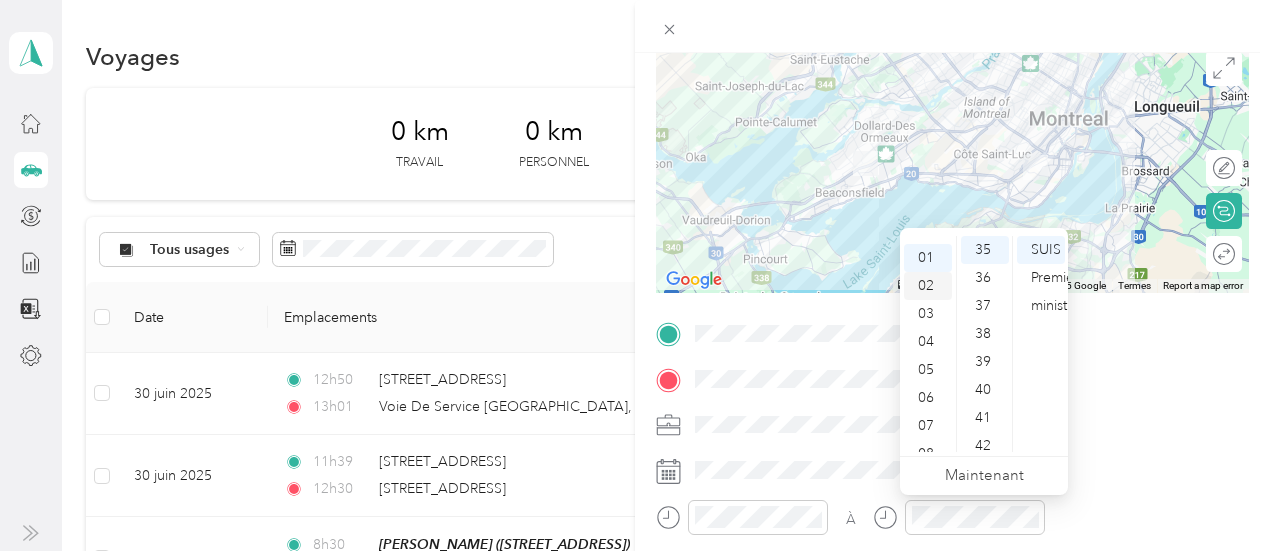 scroll, scrollTop: 28, scrollLeft: 0, axis: vertical 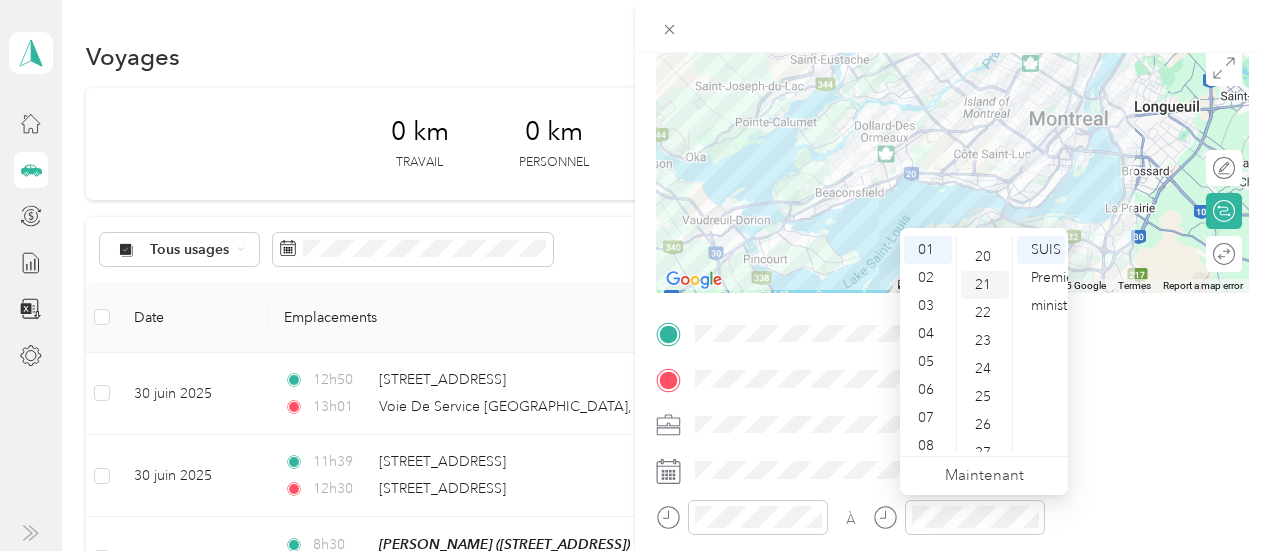 click on "21" at bounding box center [983, 284] 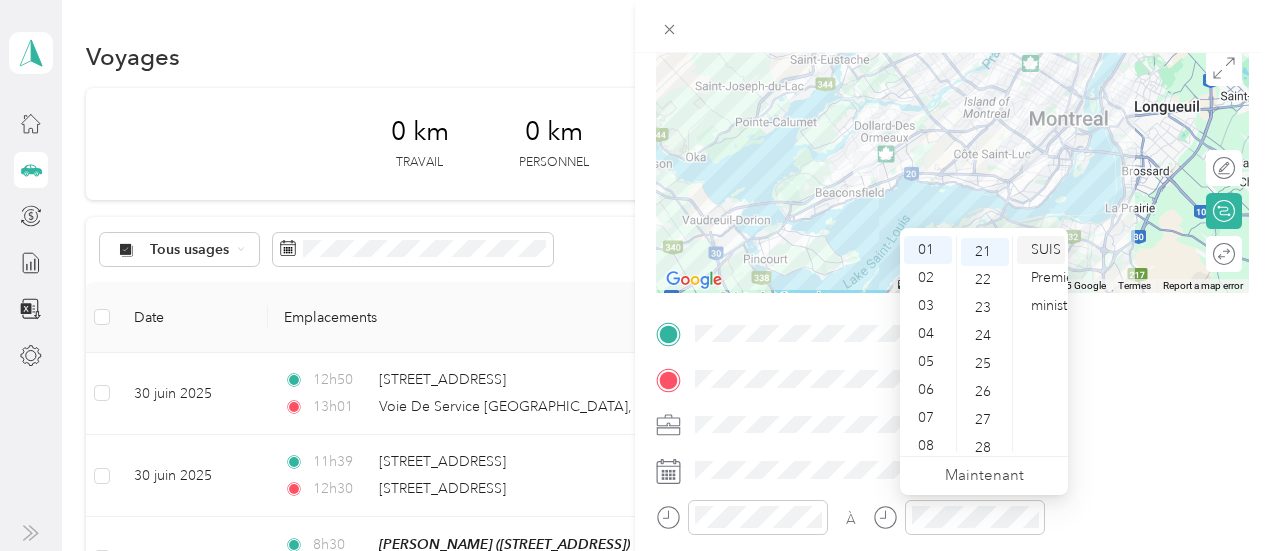 scroll, scrollTop: 588, scrollLeft: 0, axis: vertical 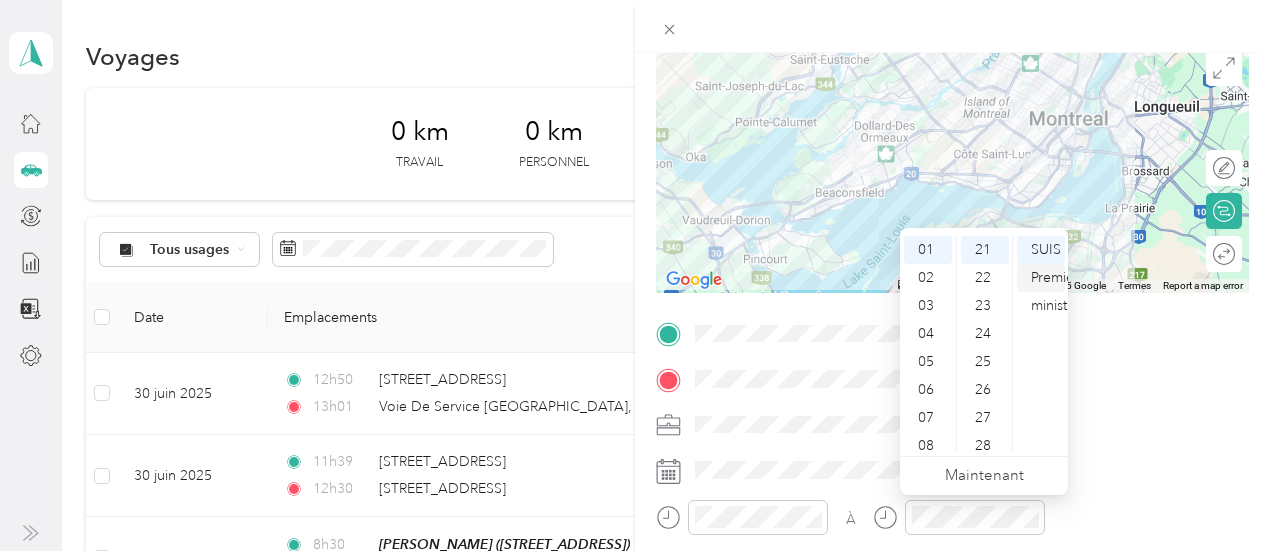click on "Premier ministre" at bounding box center (1055, 291) 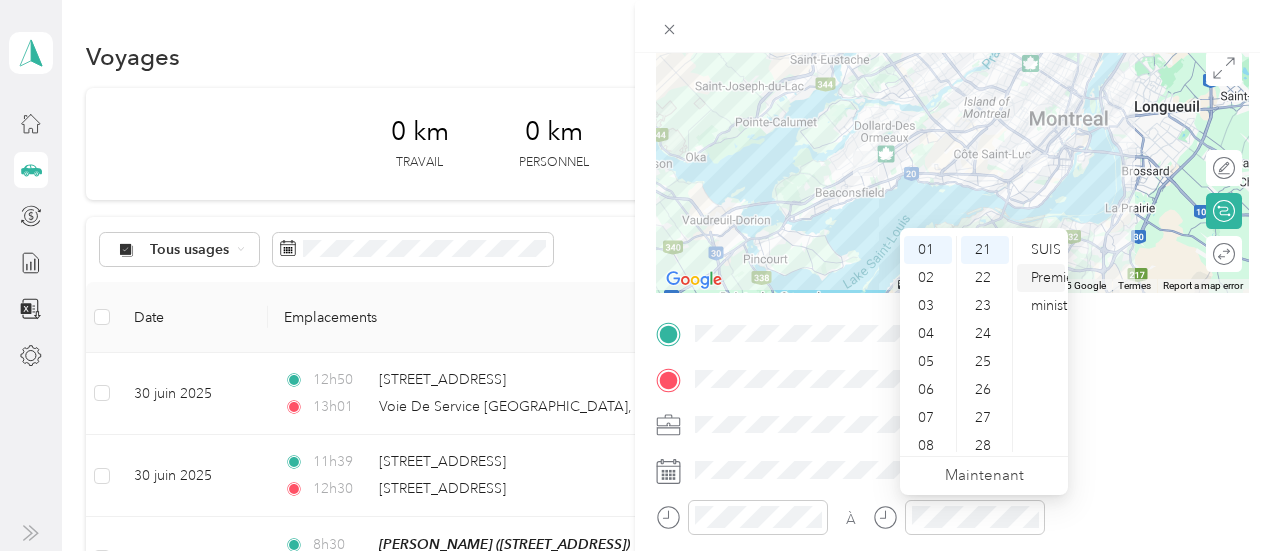 click on "Premier ministre" at bounding box center (1055, 291) 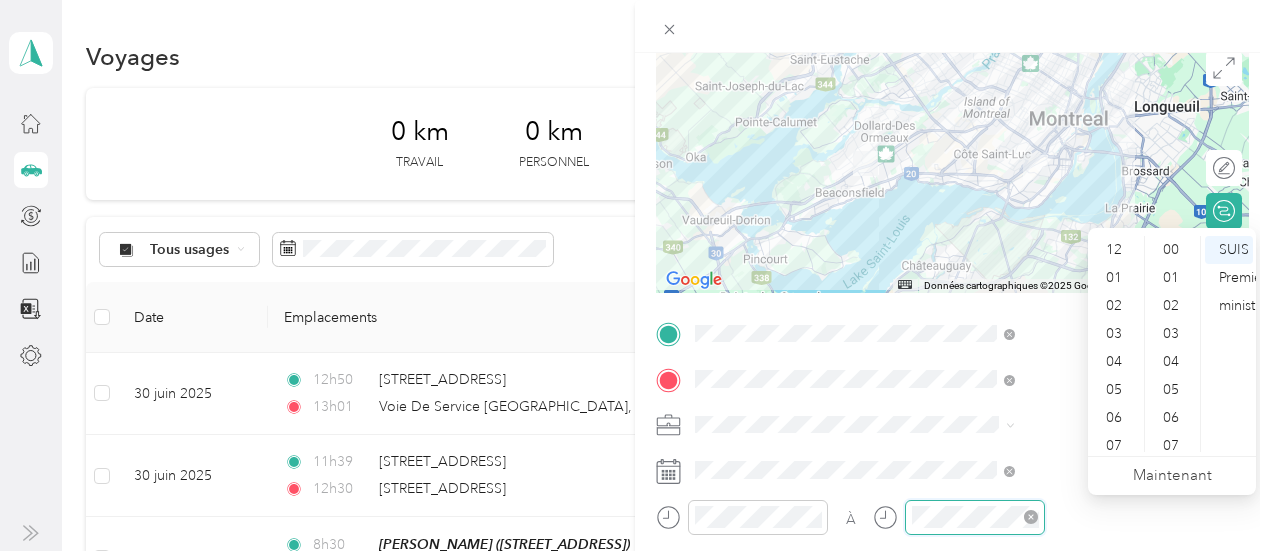 scroll, scrollTop: 980, scrollLeft: 0, axis: vertical 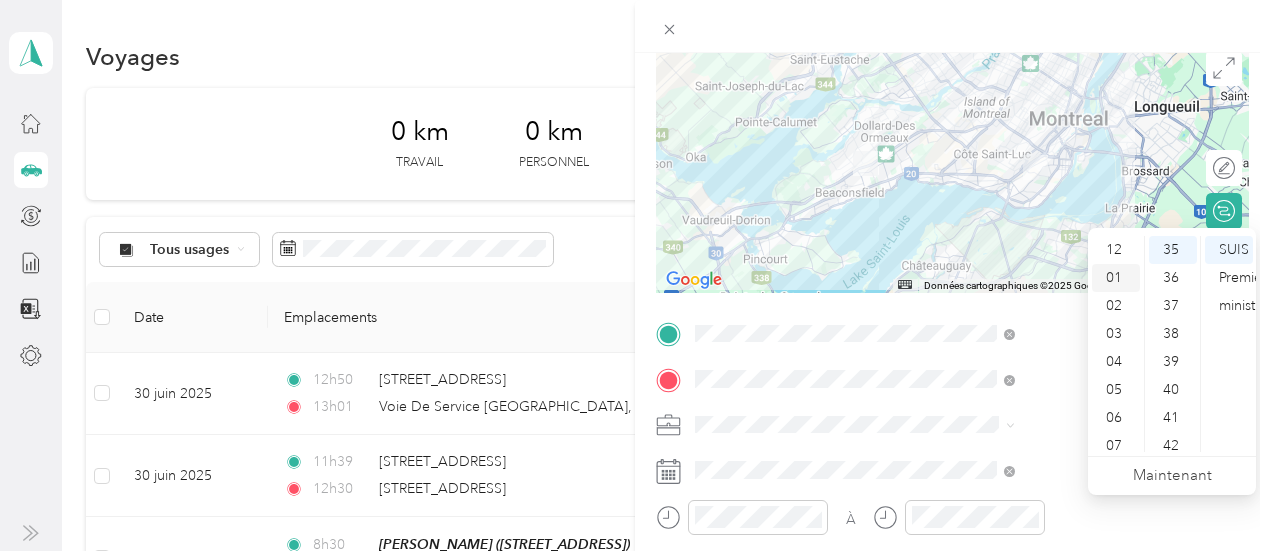 click on "01" at bounding box center (1116, 278) 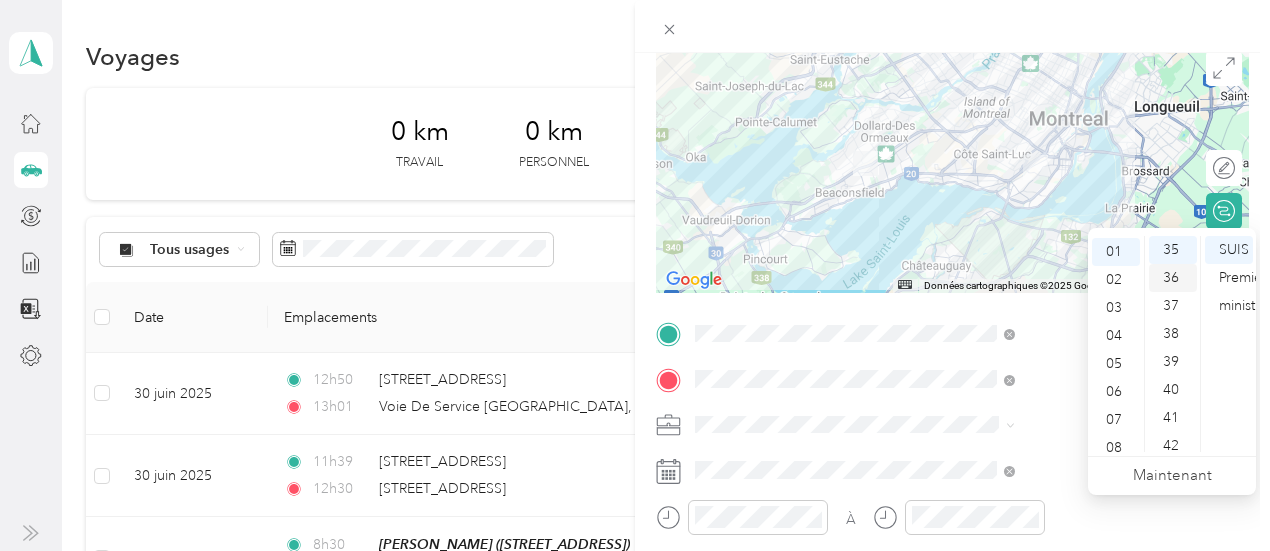 scroll, scrollTop: 28, scrollLeft: 0, axis: vertical 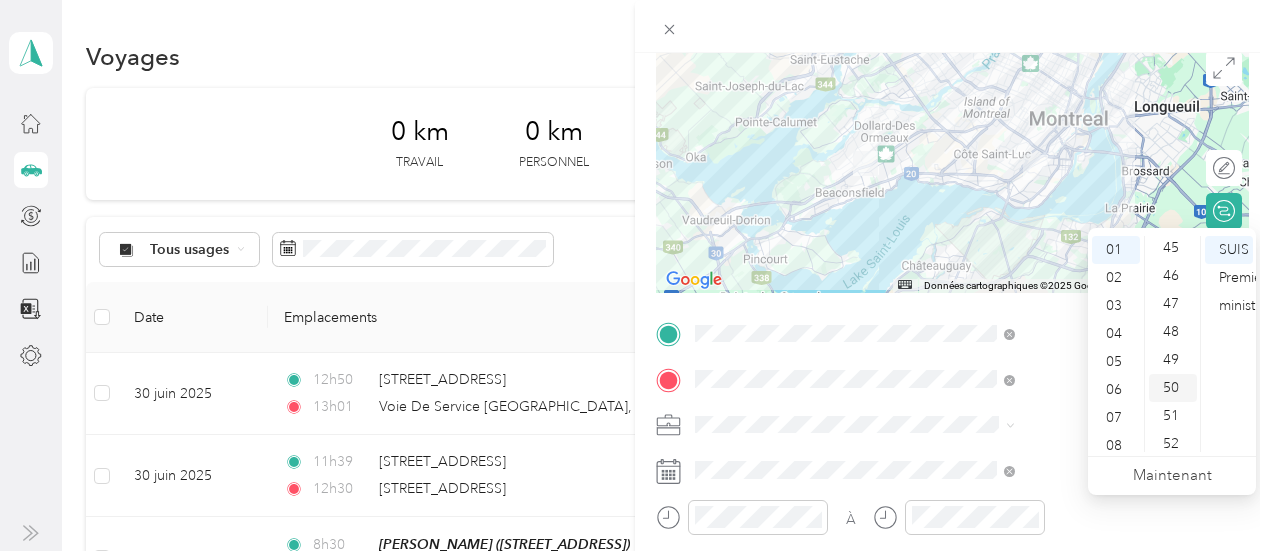 click on "50" at bounding box center [1171, 387] 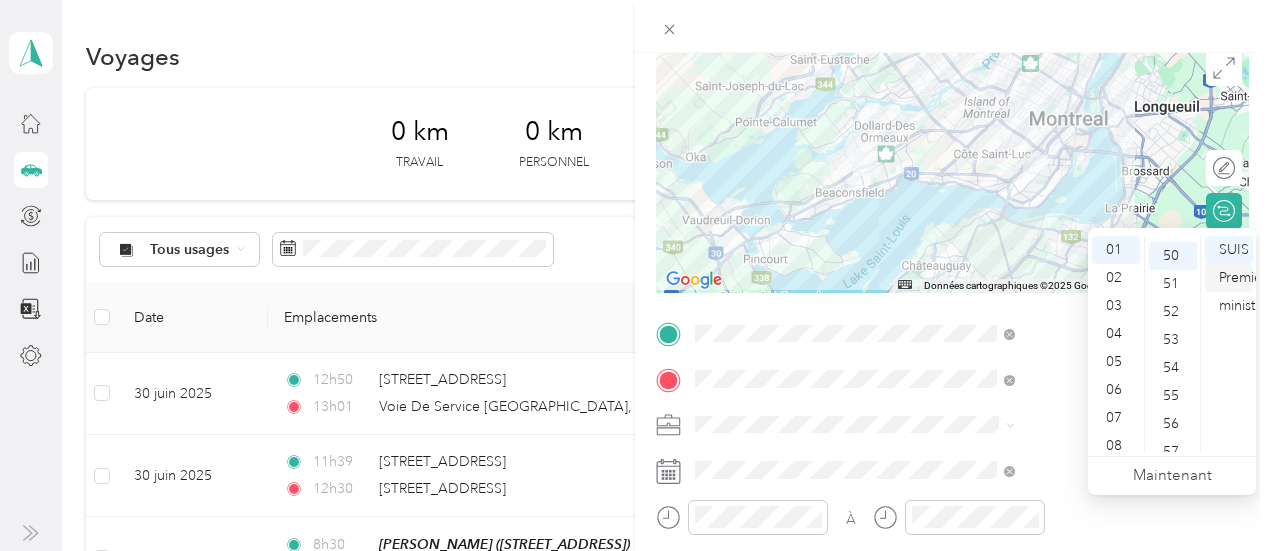 scroll, scrollTop: 1400, scrollLeft: 0, axis: vertical 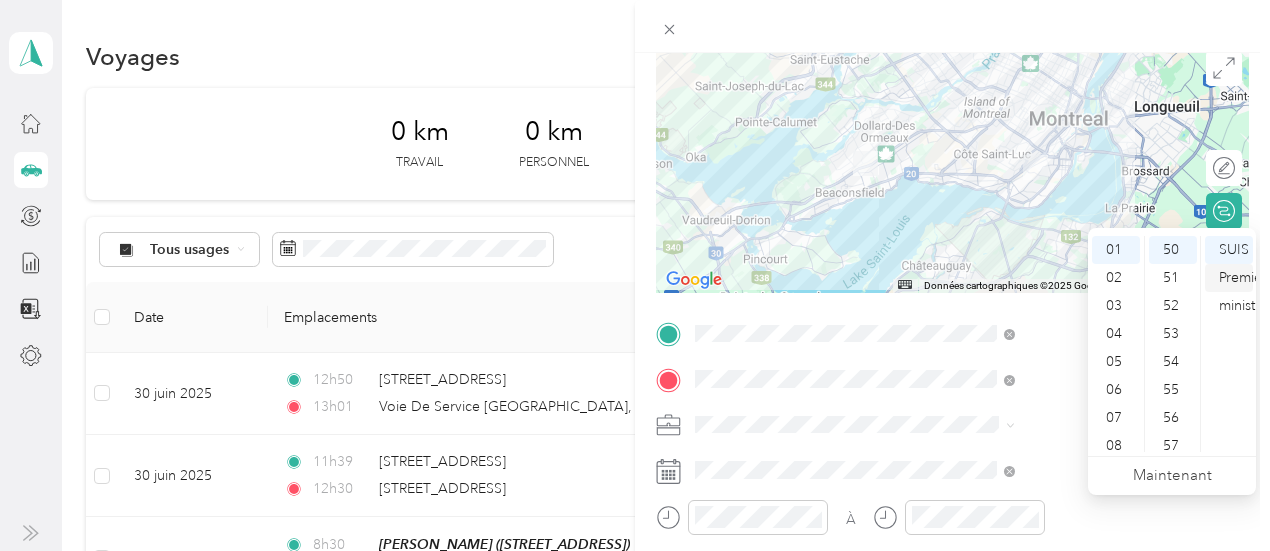 click on "Premier ministre" at bounding box center (1243, 291) 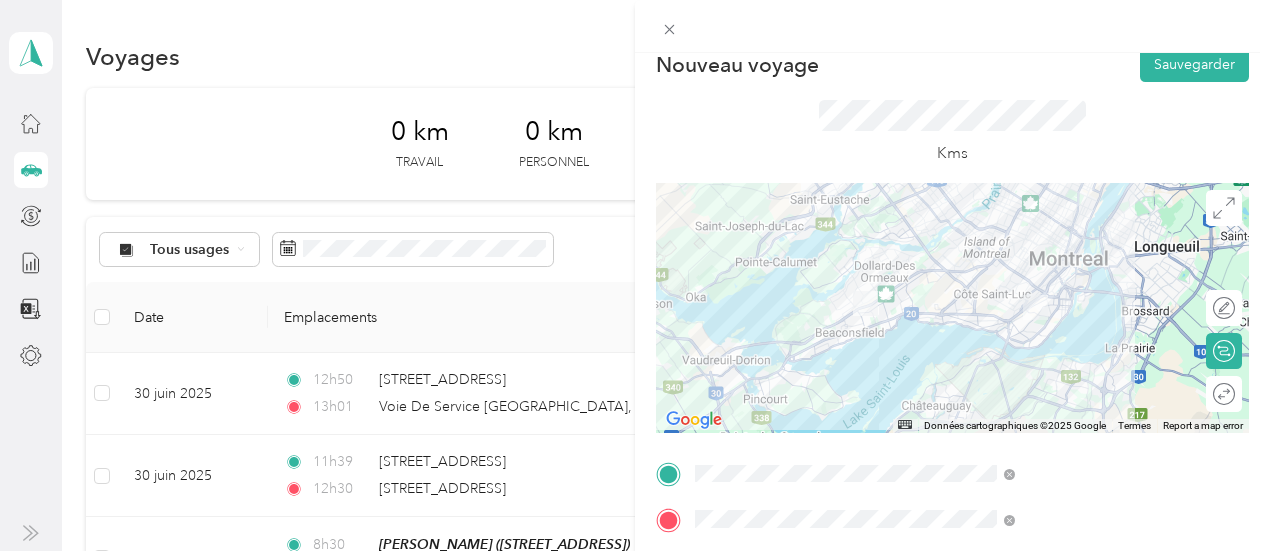 scroll, scrollTop: 0, scrollLeft: 0, axis: both 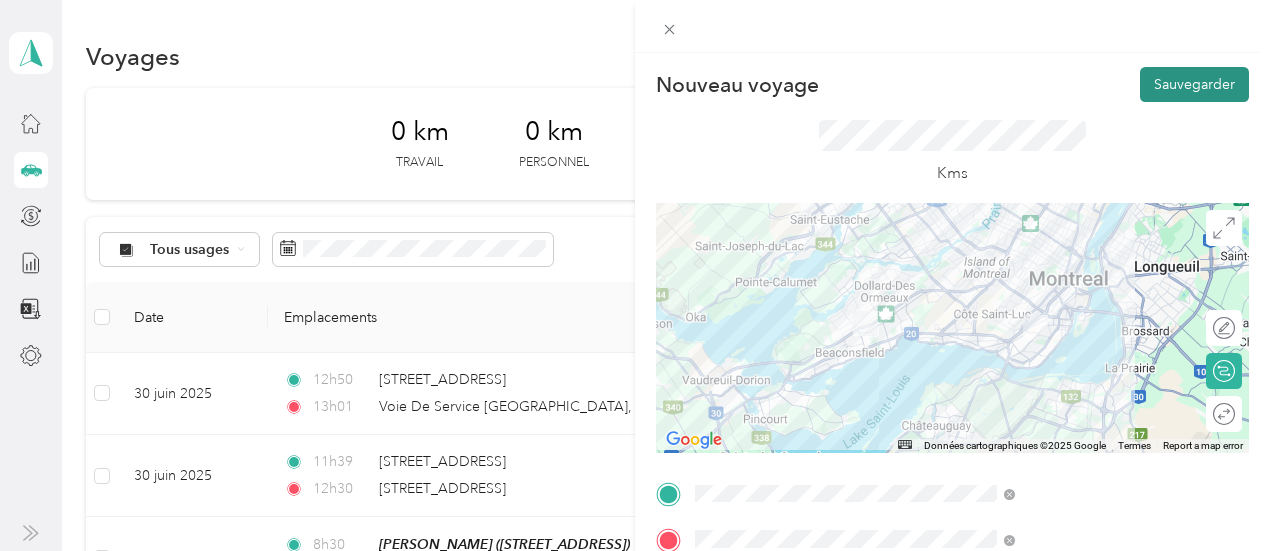 click on "Sauvegarder" at bounding box center [1194, 84] 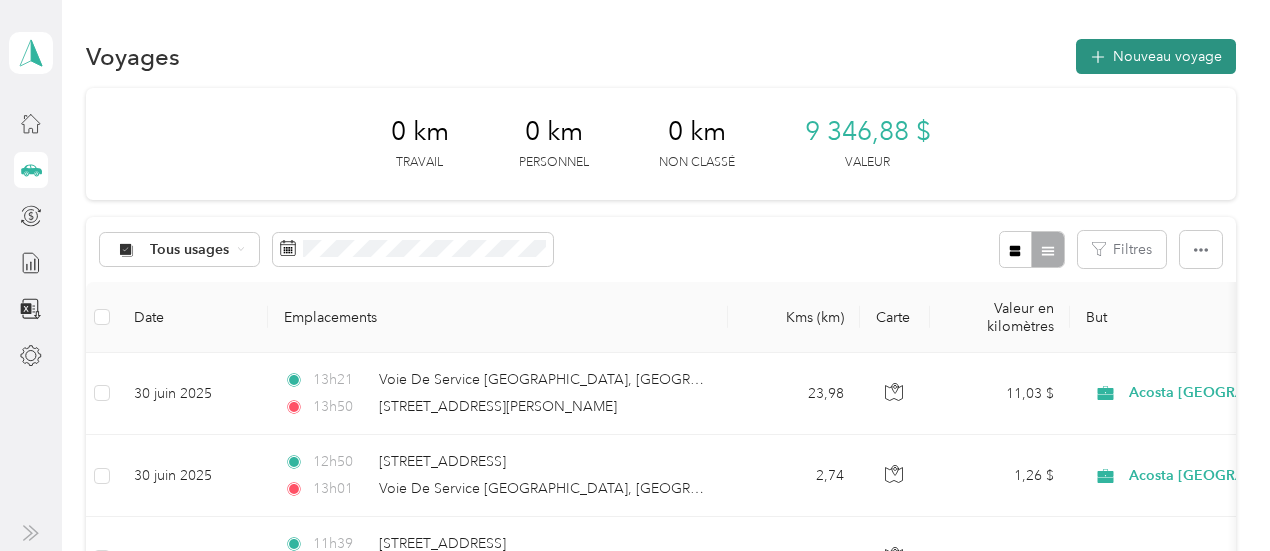 click on "Nouveau voyage" at bounding box center (1167, 56) 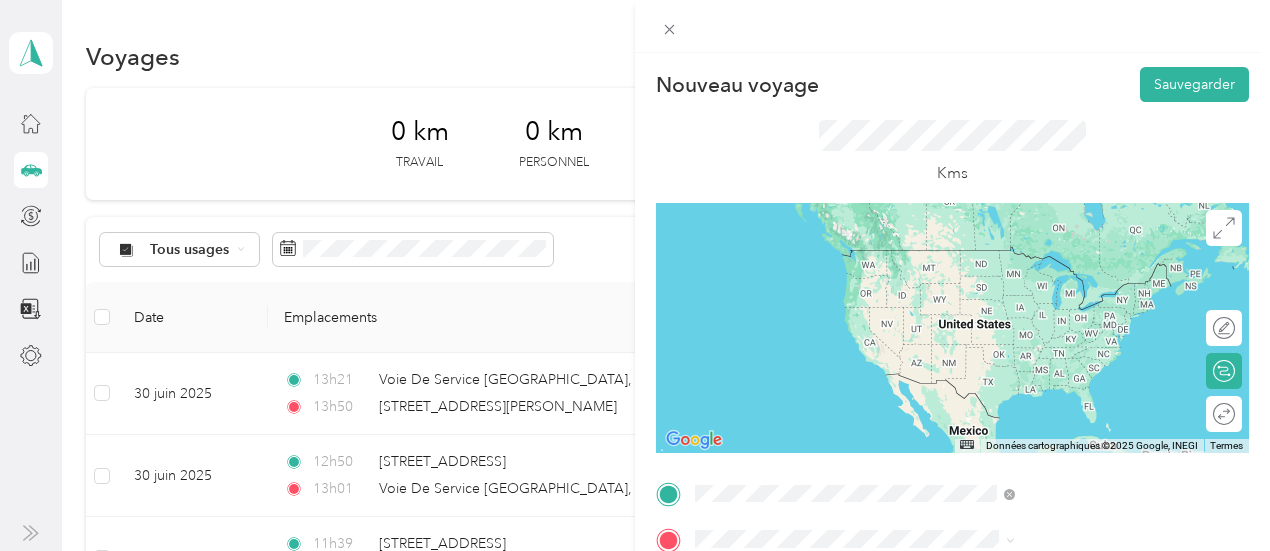 click on "[STREET_ADDRESS][PERSON_NAME]" at bounding box center (1063, 382) 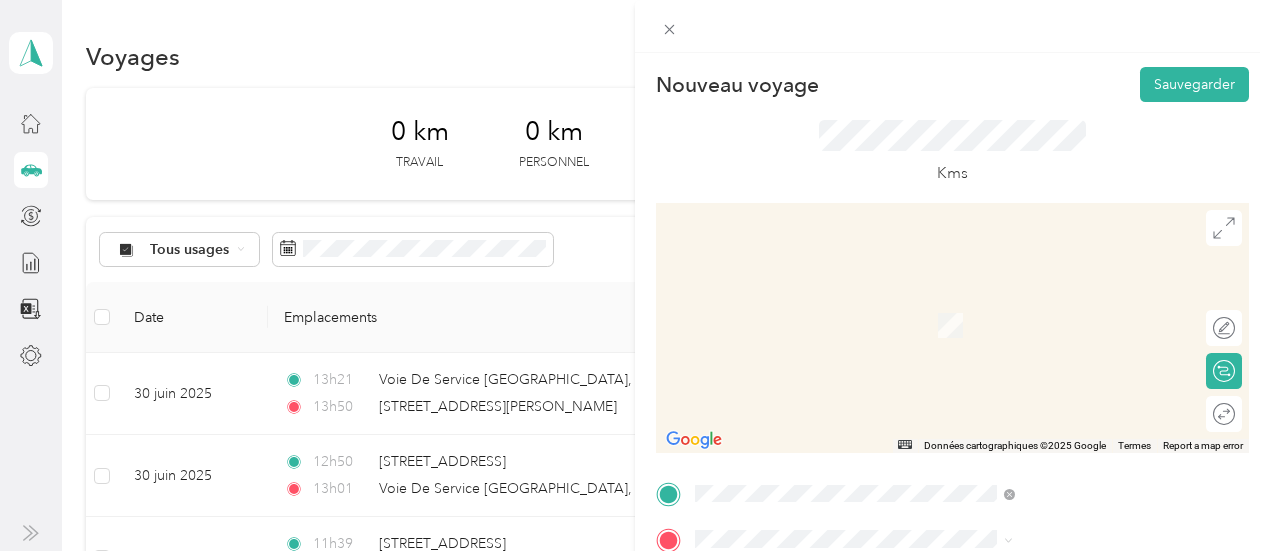 click on "[STREET_ADDRESS]" at bounding box center (1007, 443) 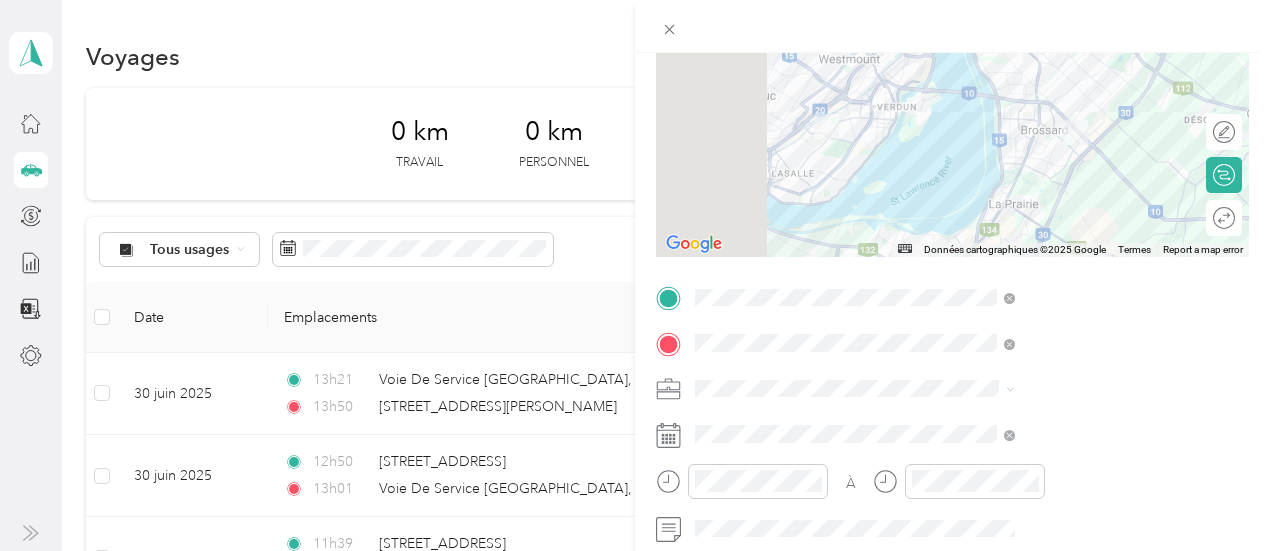 scroll, scrollTop: 276, scrollLeft: 0, axis: vertical 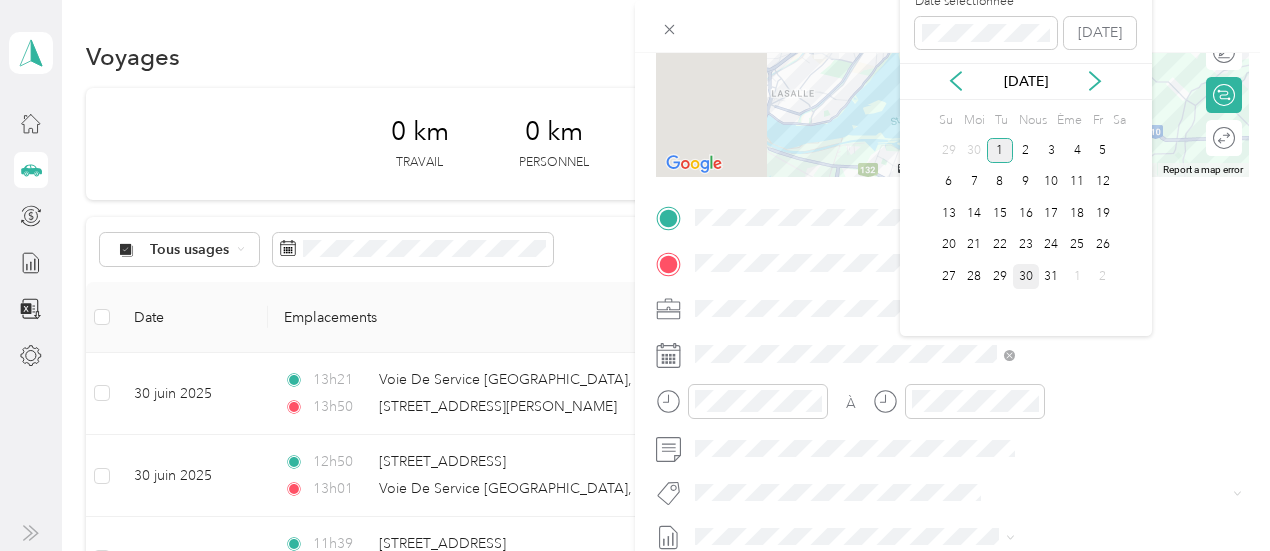 click on "30" at bounding box center [1026, 276] 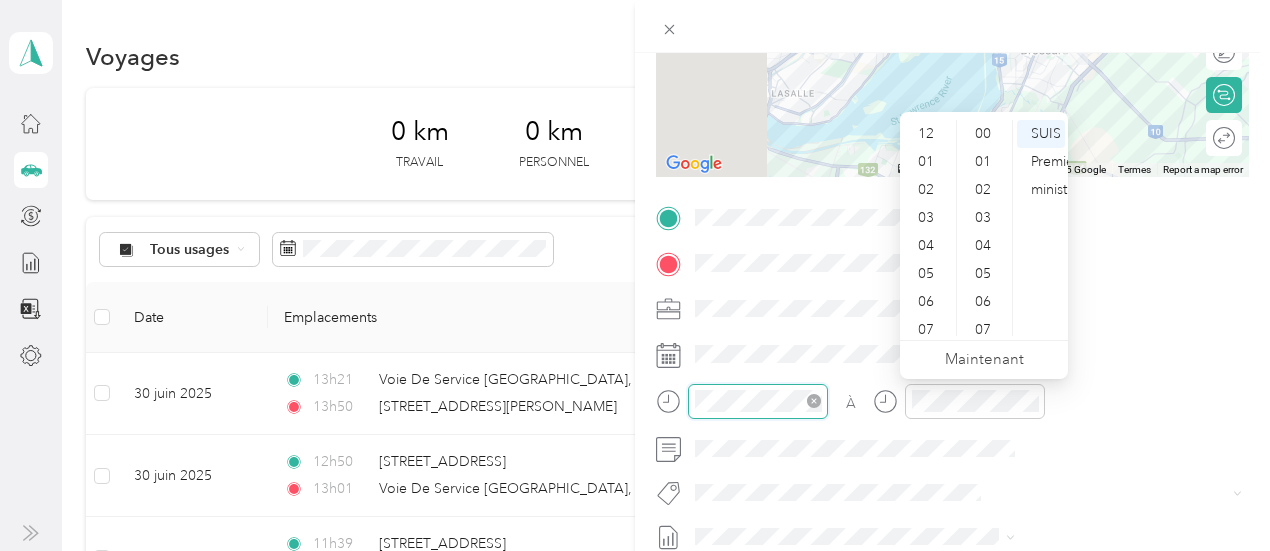 scroll, scrollTop: 1006, scrollLeft: 0, axis: vertical 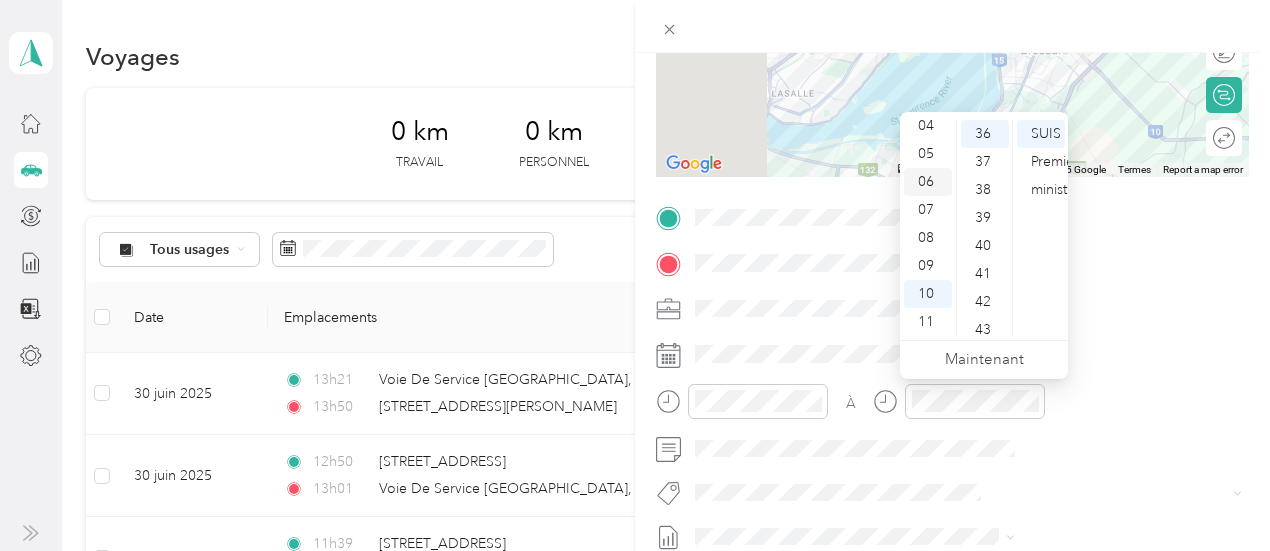 click on "06" at bounding box center (928, 182) 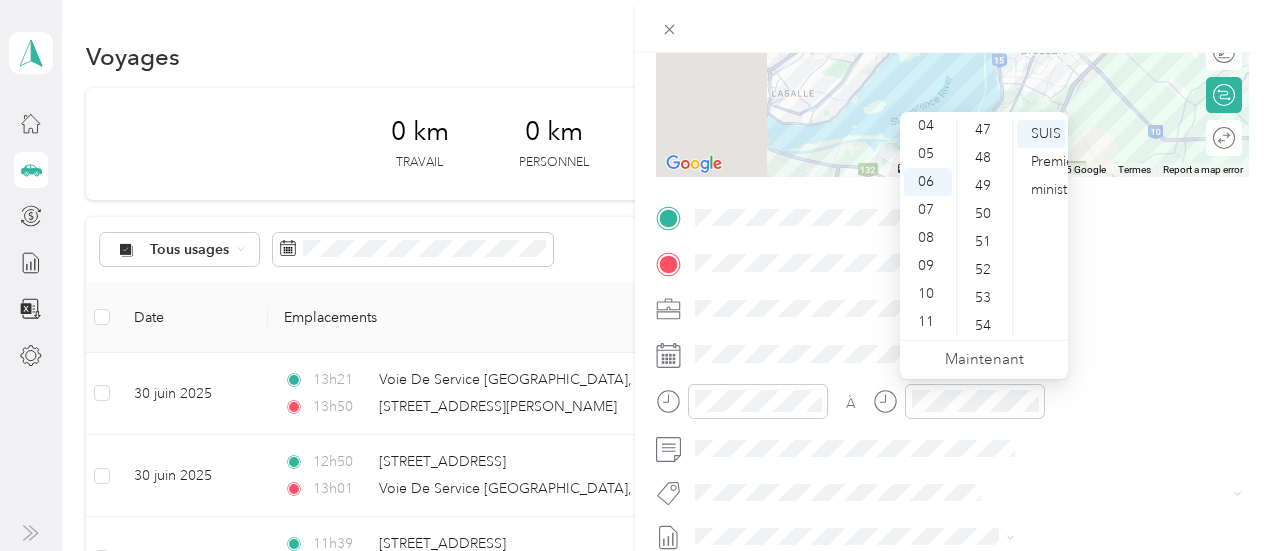 scroll, scrollTop: 1332, scrollLeft: 0, axis: vertical 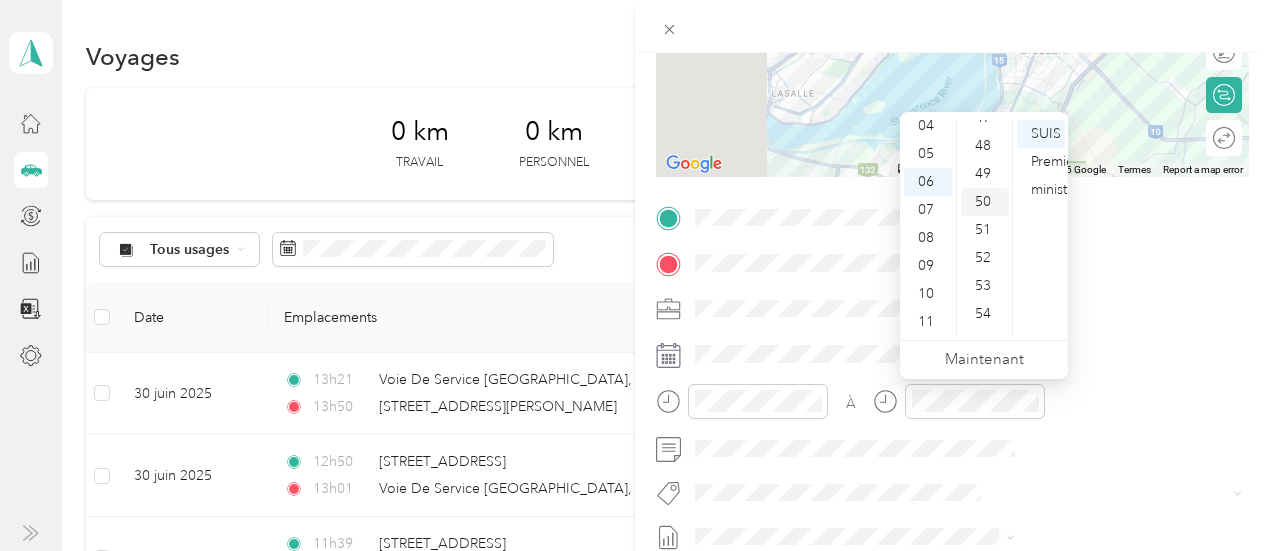 click on "50" at bounding box center [983, 201] 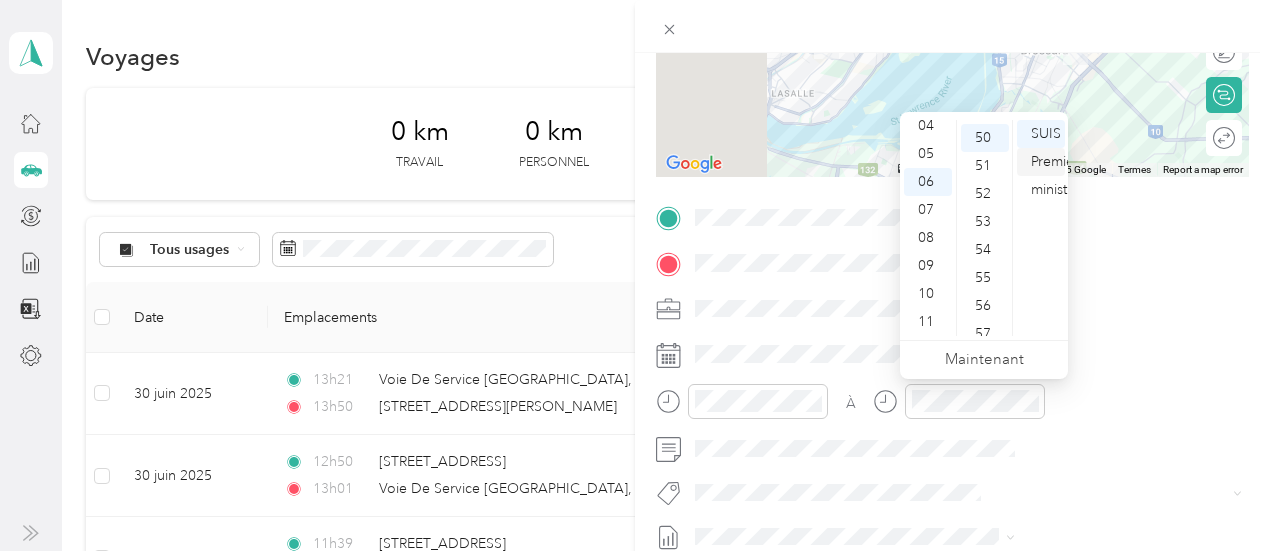 scroll, scrollTop: 1400, scrollLeft: 0, axis: vertical 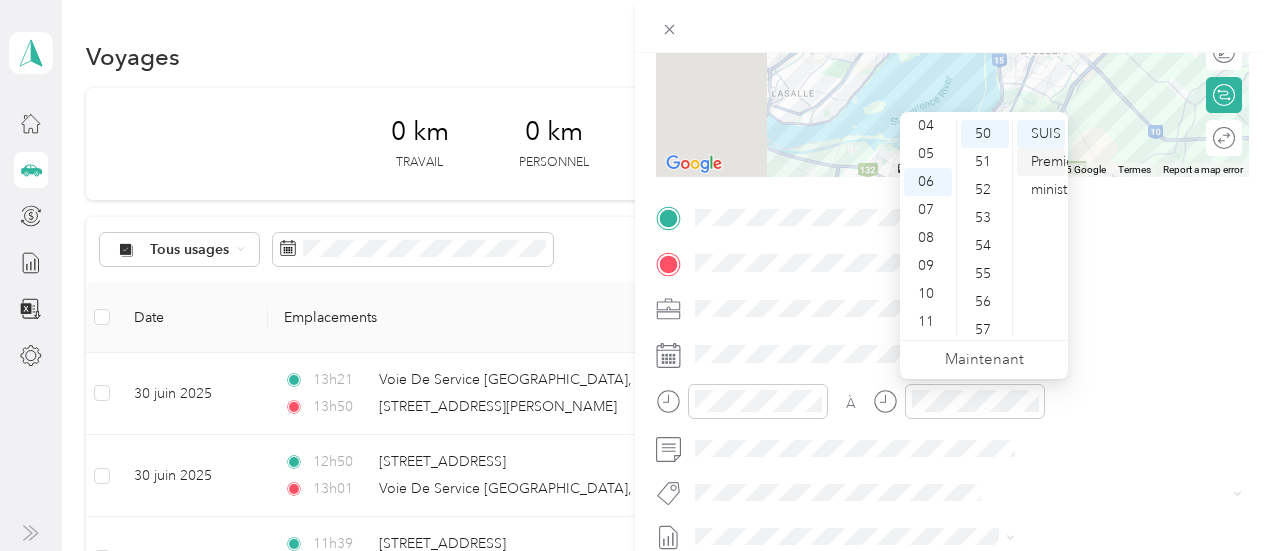 click on "Premier ministre" at bounding box center [1055, 175] 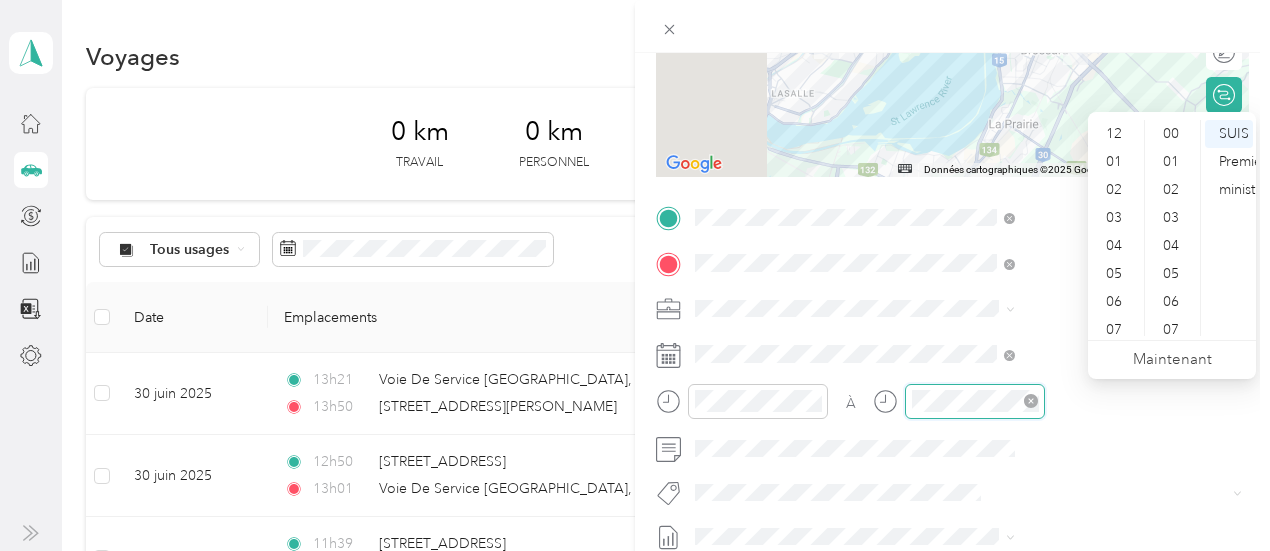 scroll, scrollTop: 1008, scrollLeft: 0, axis: vertical 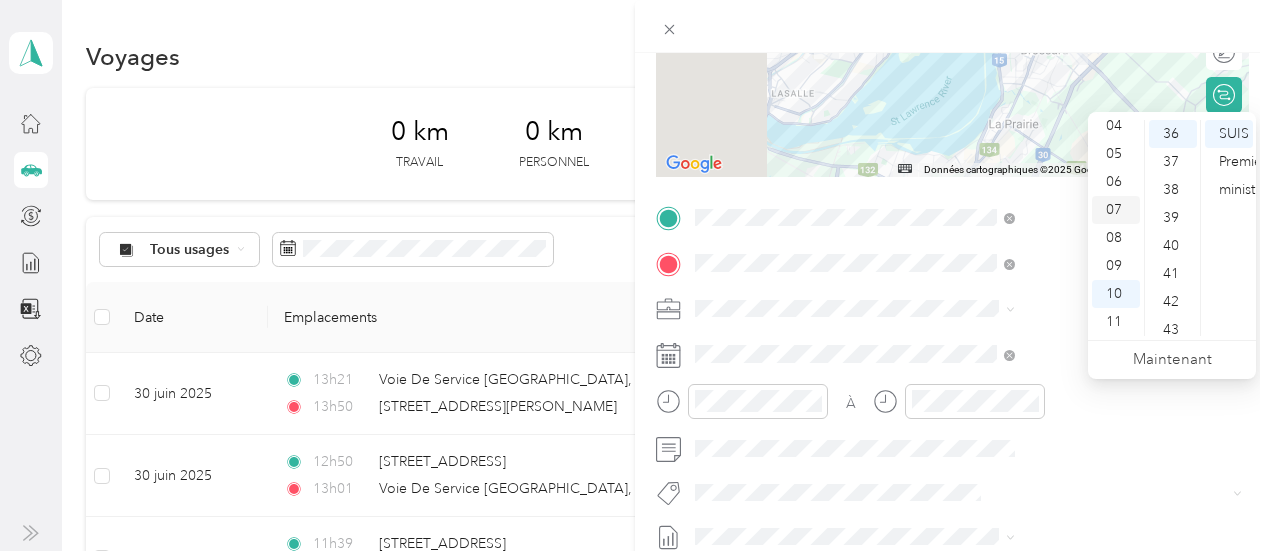 click on "07" at bounding box center [1114, 209] 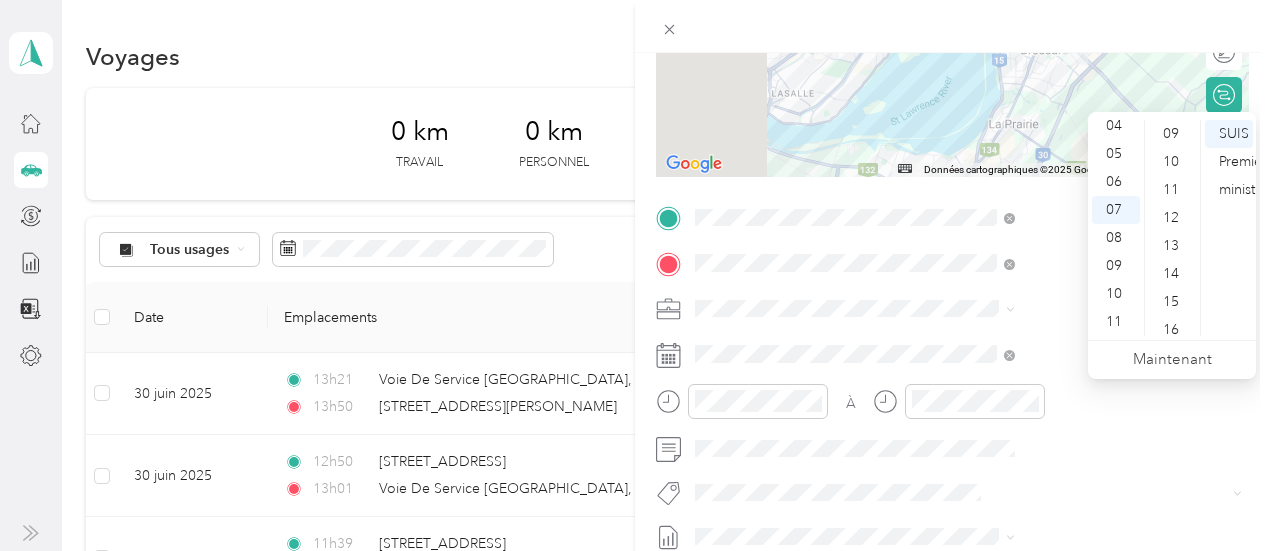 scroll, scrollTop: 223, scrollLeft: 0, axis: vertical 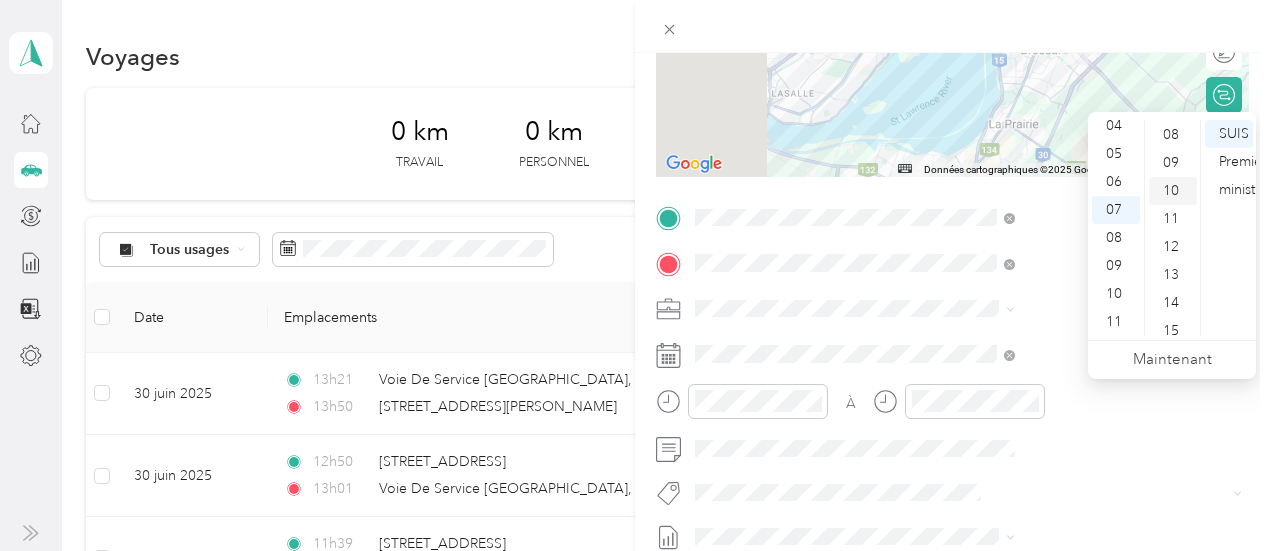 click on "10" at bounding box center [1171, 190] 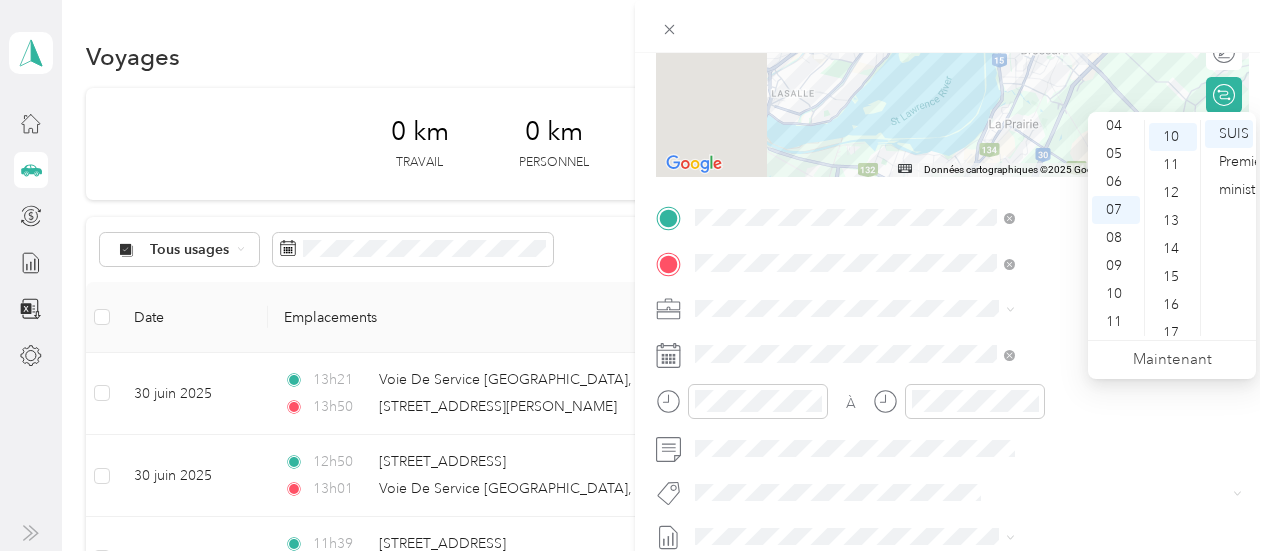scroll, scrollTop: 280, scrollLeft: 0, axis: vertical 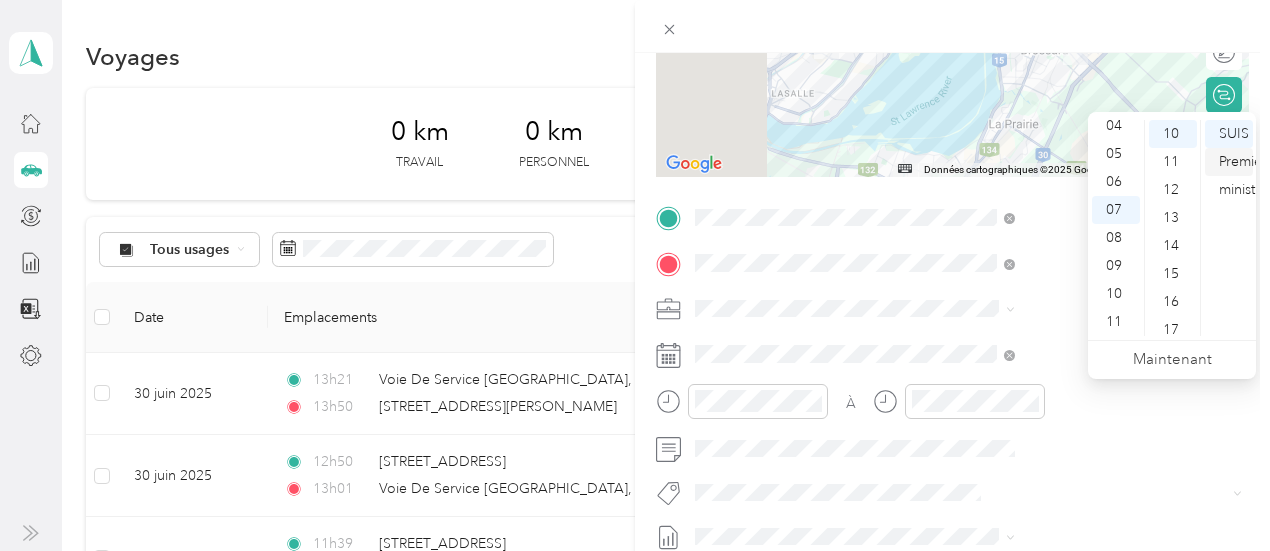click on "Premier ministre" at bounding box center (1243, 175) 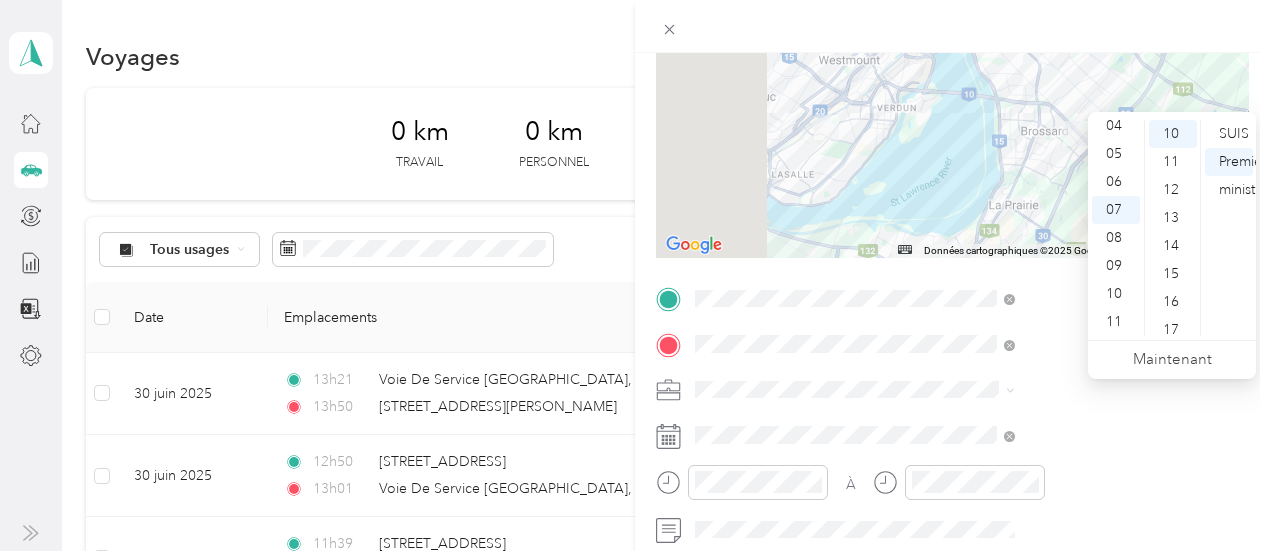 scroll, scrollTop: 0, scrollLeft: 0, axis: both 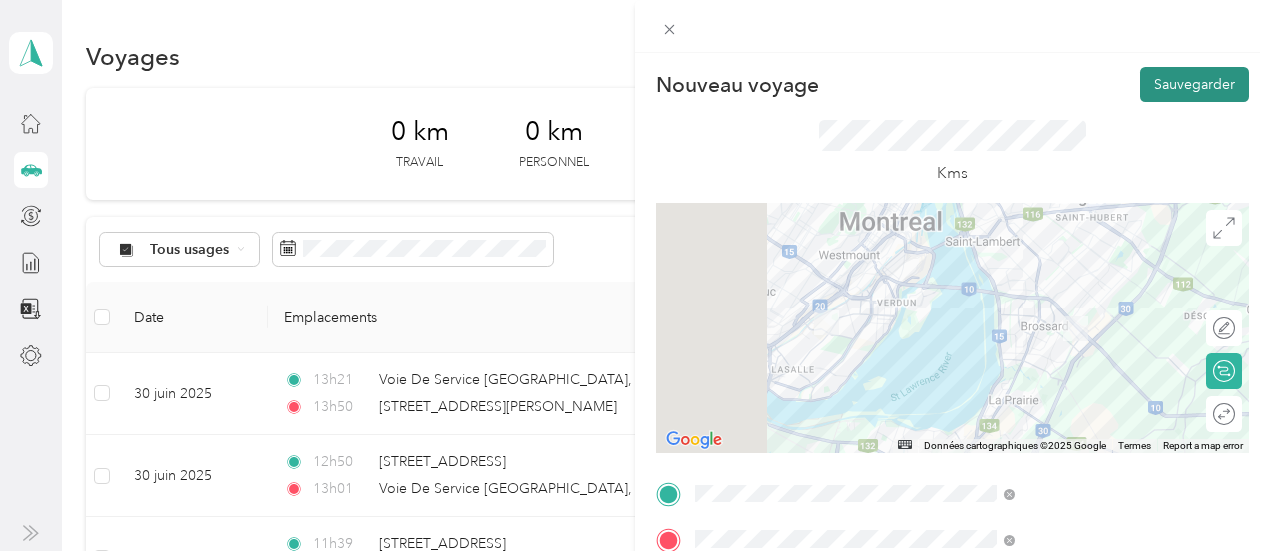 click on "Sauvegarder" at bounding box center [1194, 84] 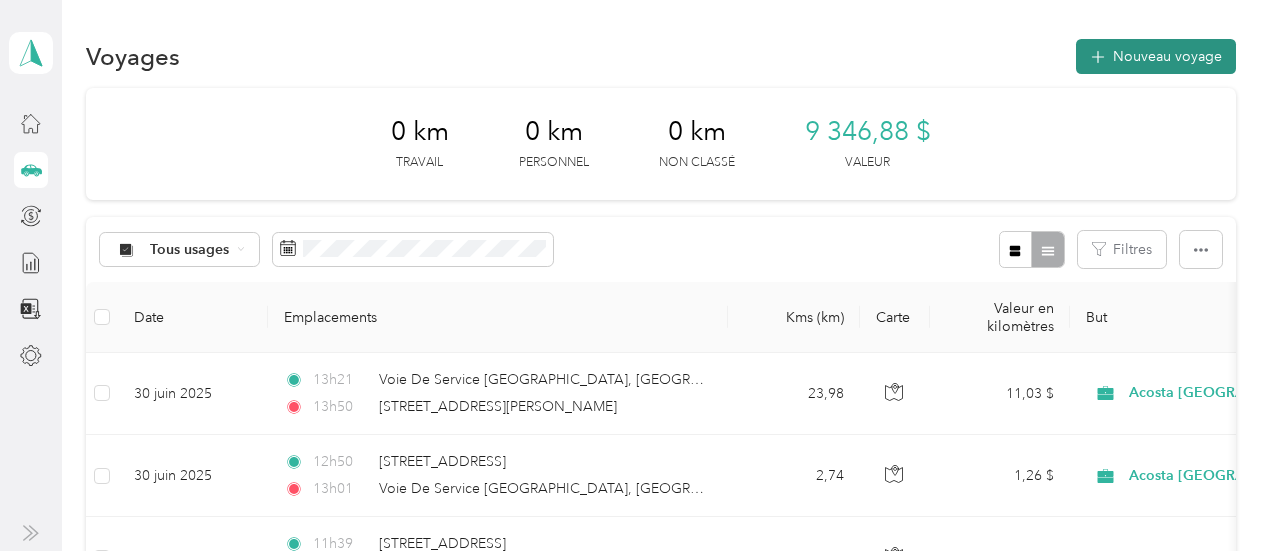 click on "Nouveau voyage" at bounding box center [1167, 56] 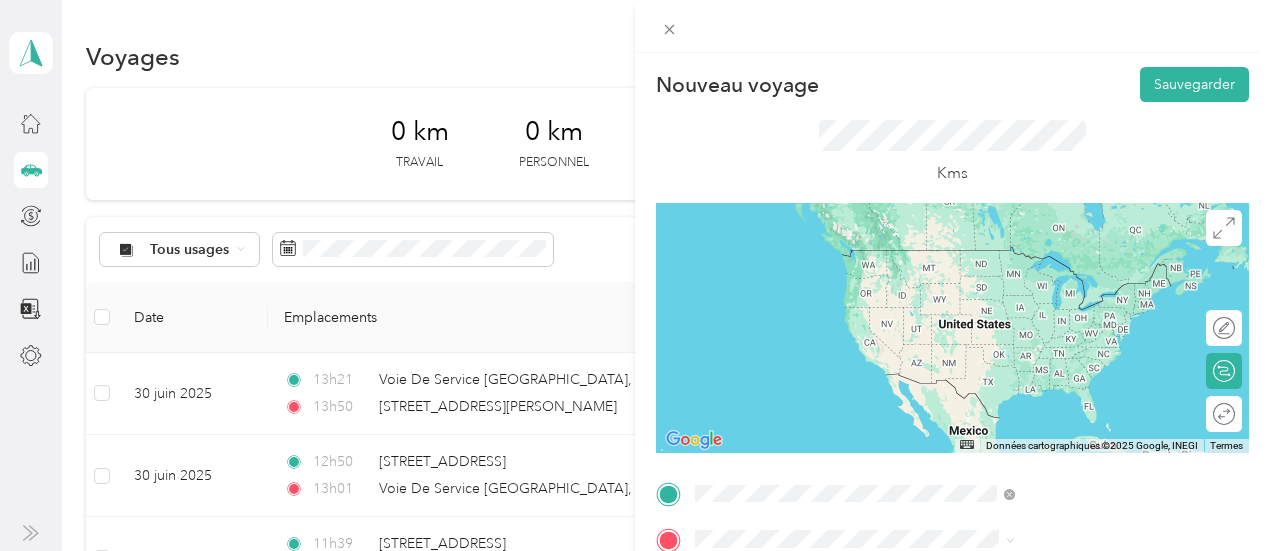 click on "[STREET_ADDRESS]" at bounding box center [1067, 399] 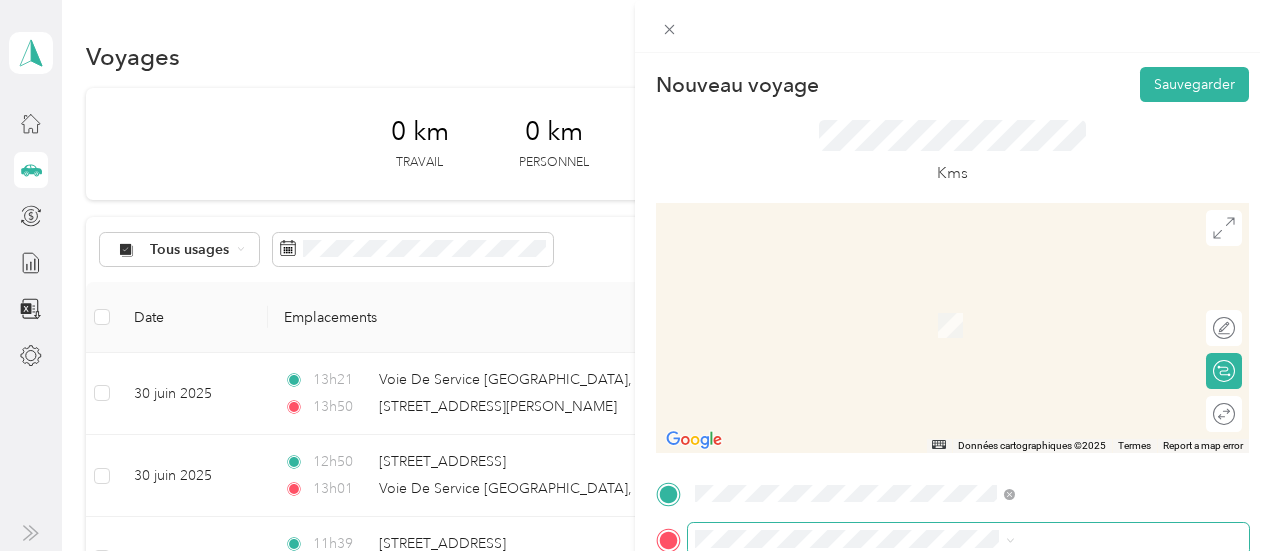 click at bounding box center [968, 539] 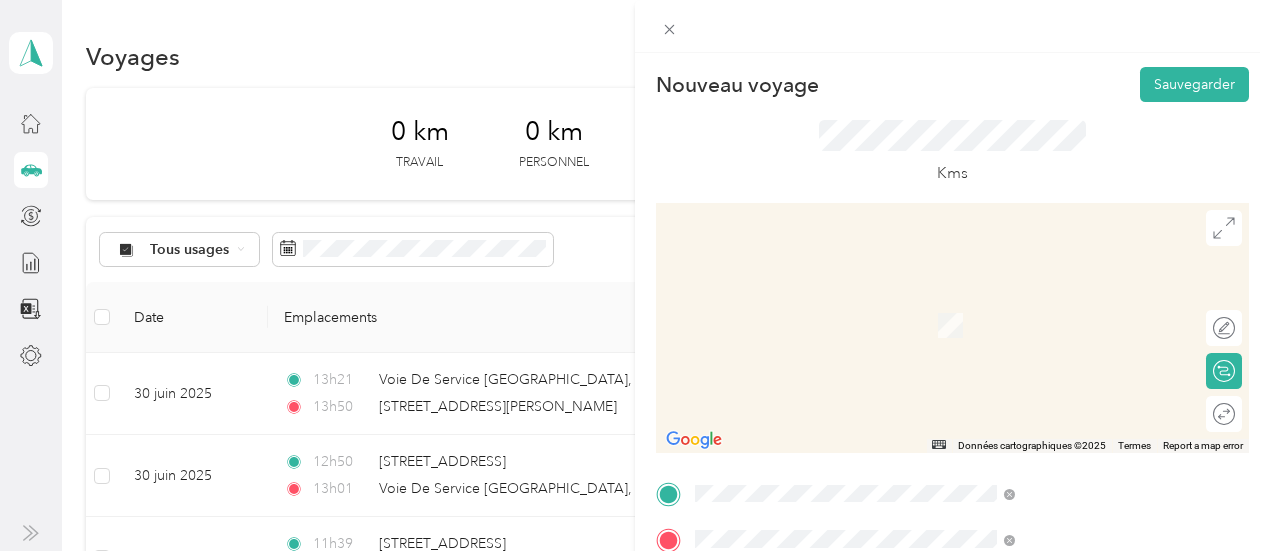 click on "[STREET_ADDRESS]" at bounding box center (1007, 325) 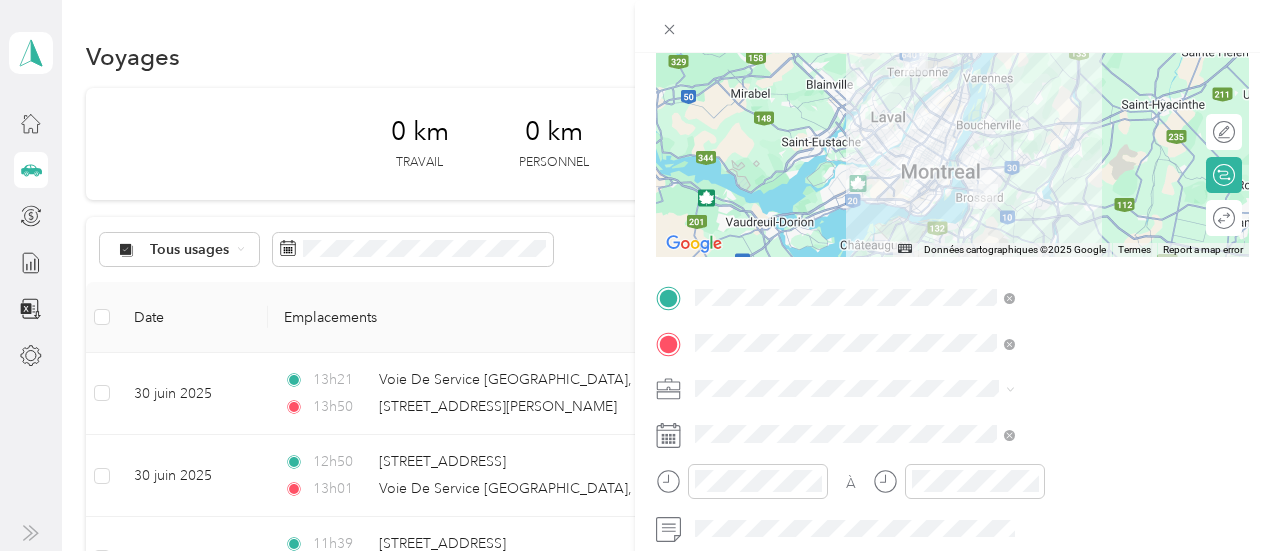 scroll, scrollTop: 202, scrollLeft: 0, axis: vertical 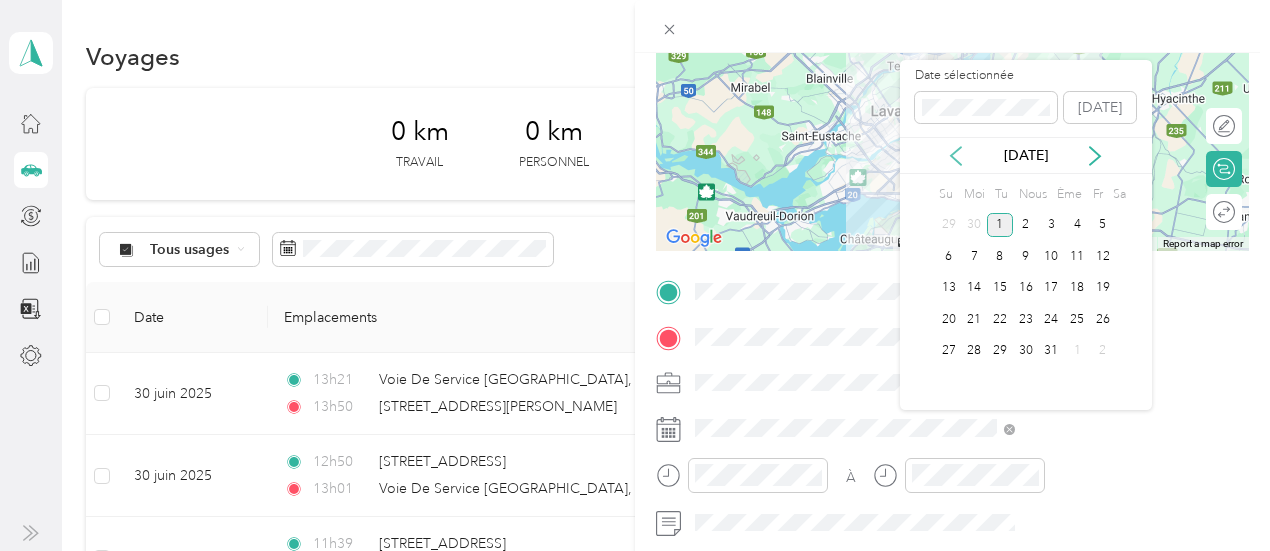 click 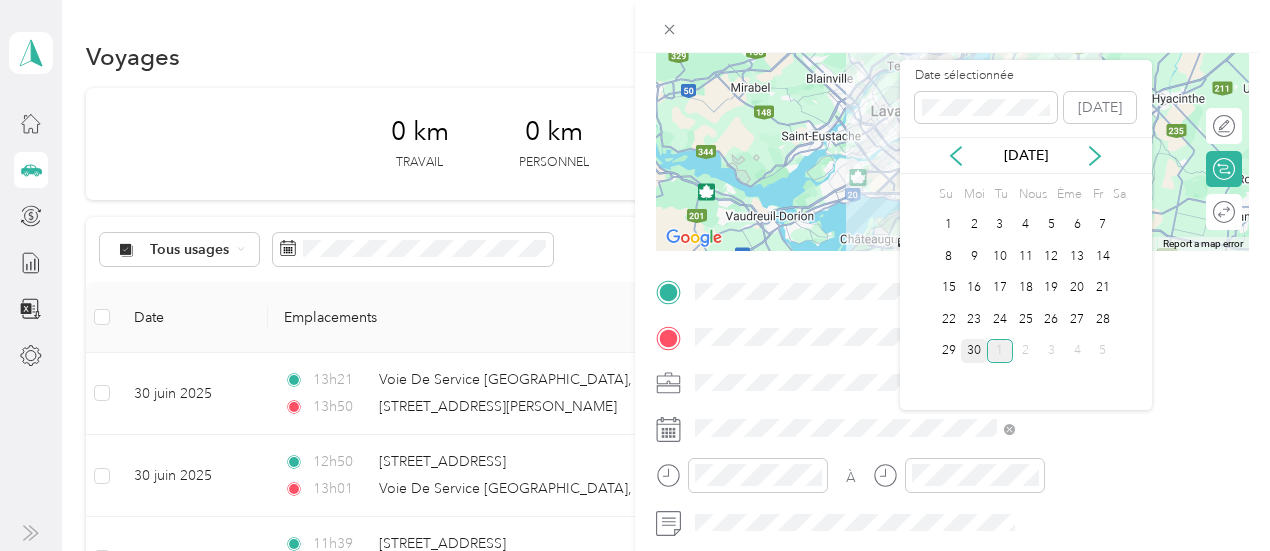click on "30" at bounding box center [974, 350] 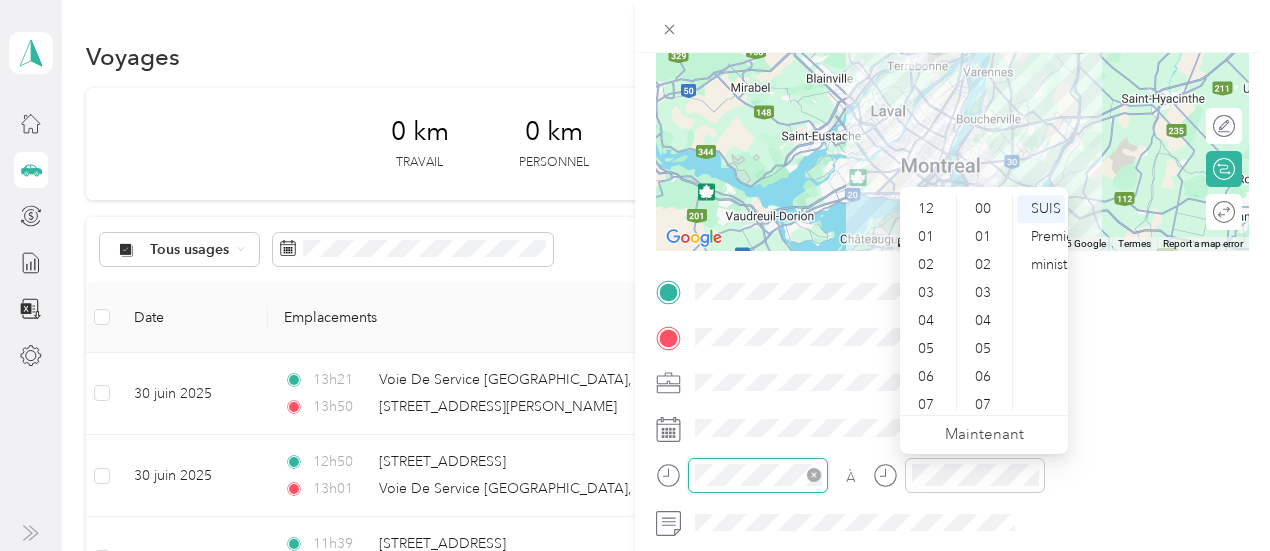 scroll, scrollTop: 1064, scrollLeft: 0, axis: vertical 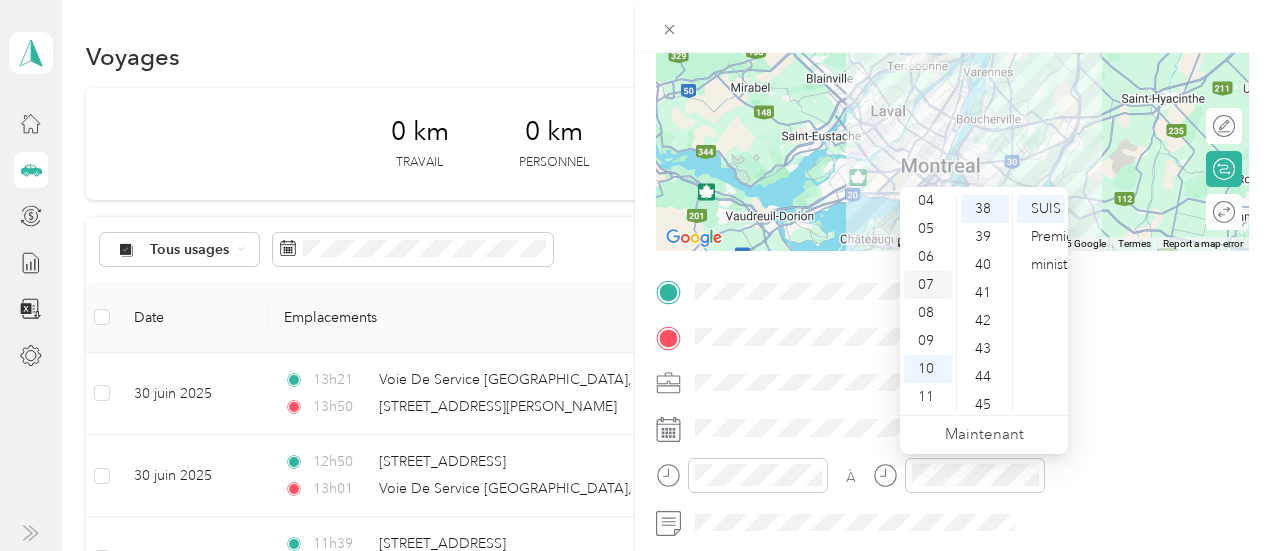 click on "07" at bounding box center [926, 284] 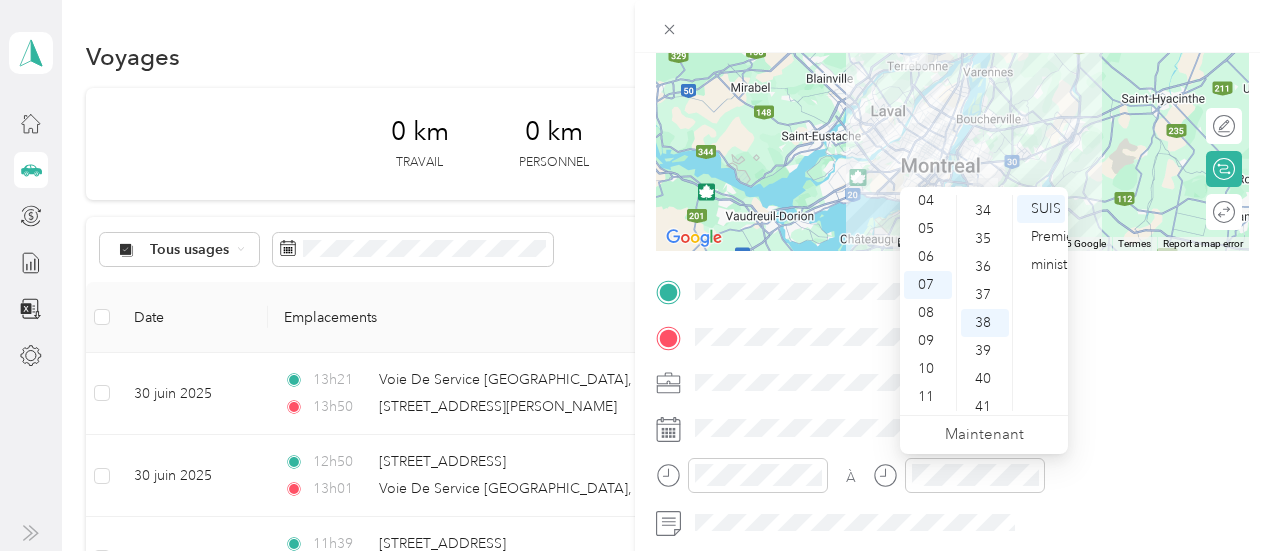 scroll, scrollTop: 892, scrollLeft: 0, axis: vertical 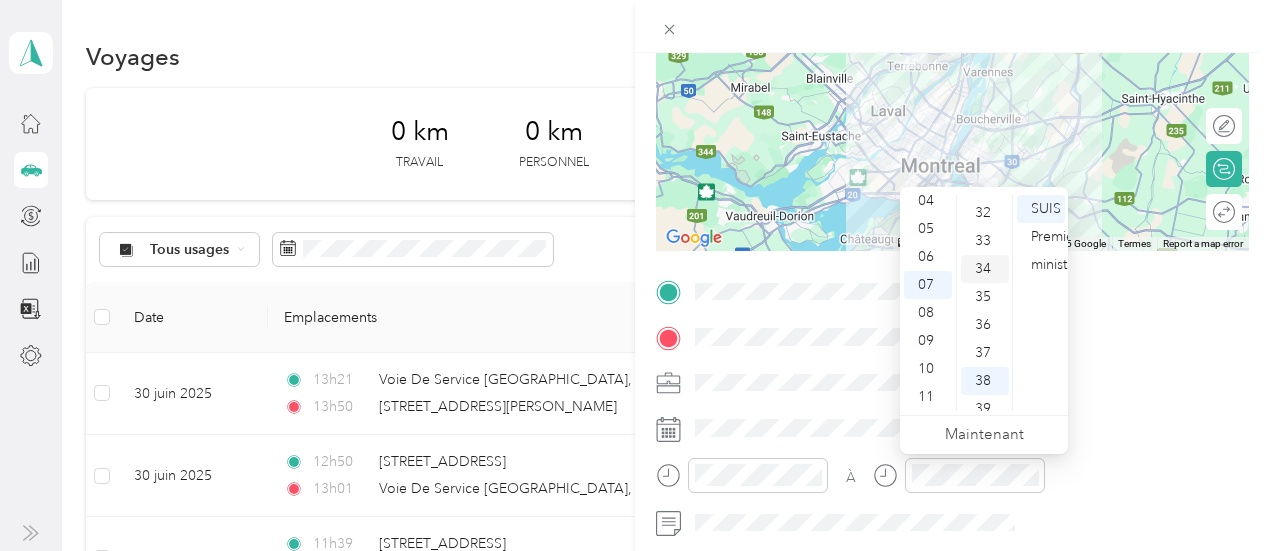 click on "34" at bounding box center (983, 268) 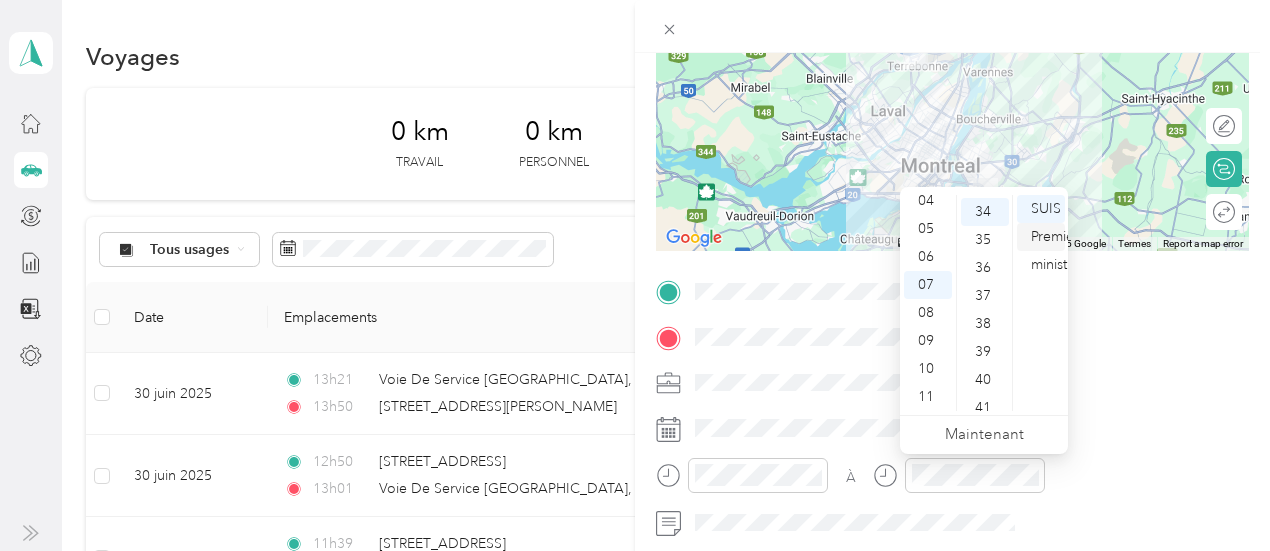 scroll, scrollTop: 952, scrollLeft: 0, axis: vertical 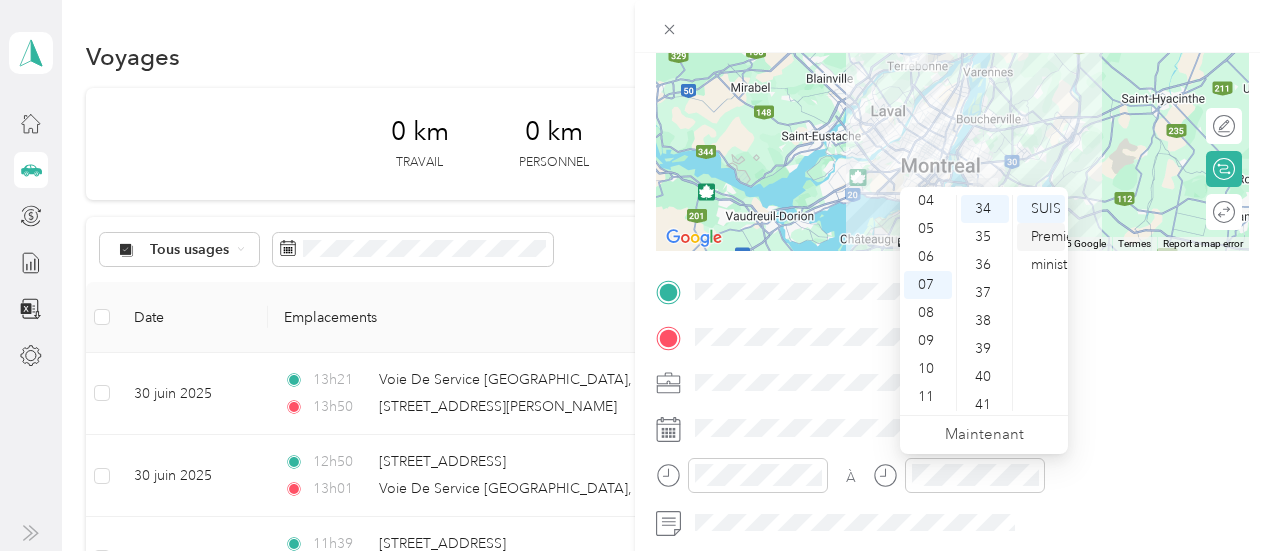 click on "Premier ministre" at bounding box center (1055, 250) 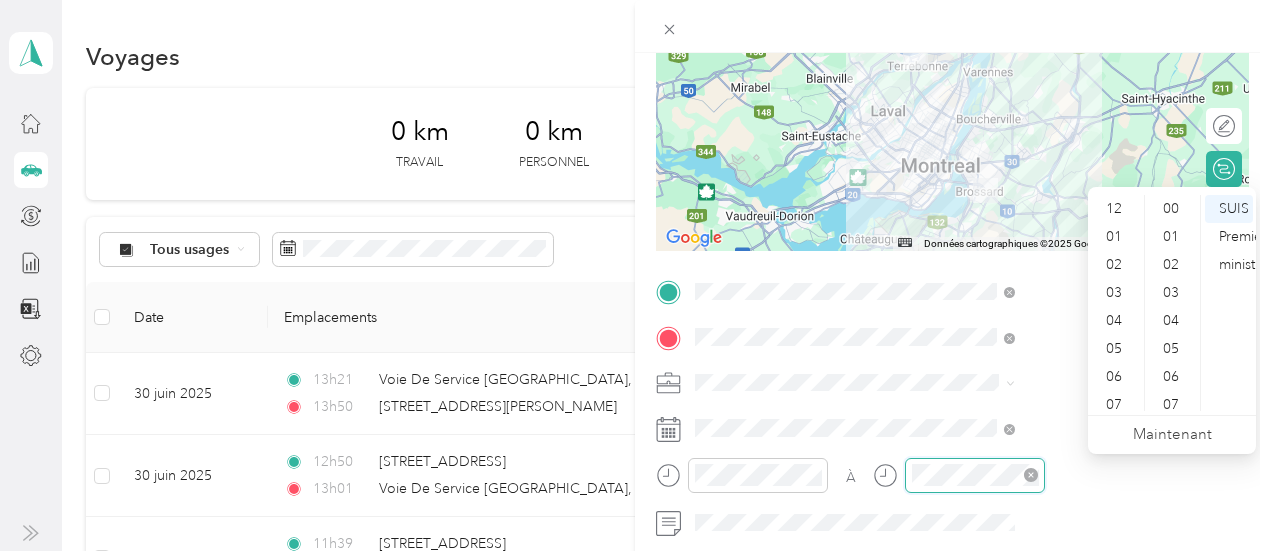 scroll, scrollTop: 1064, scrollLeft: 0, axis: vertical 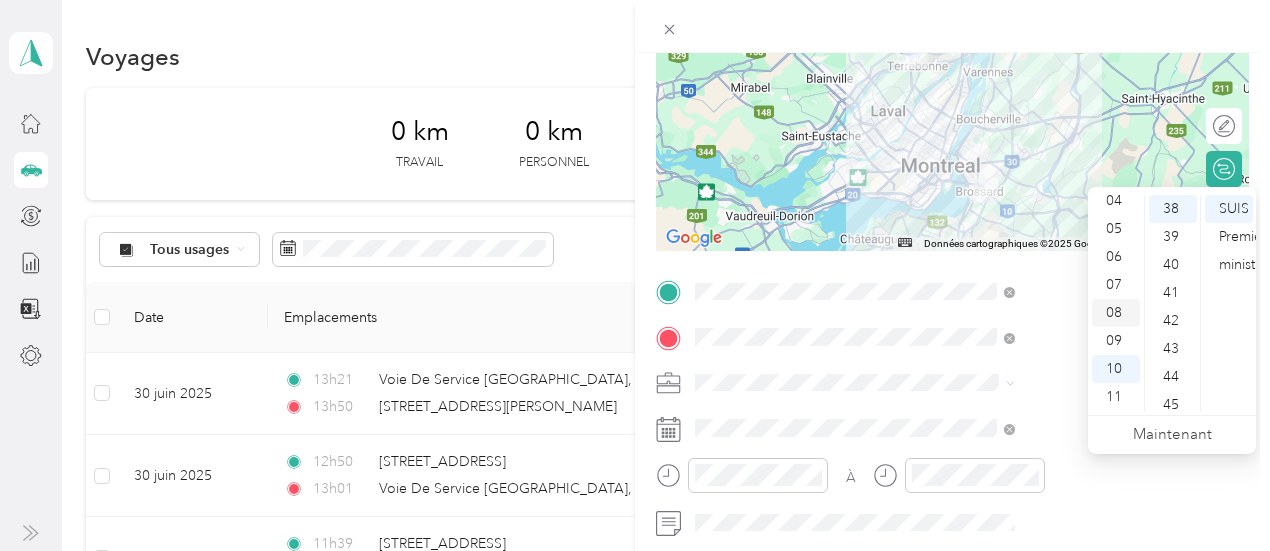 click on "08" at bounding box center [1114, 312] 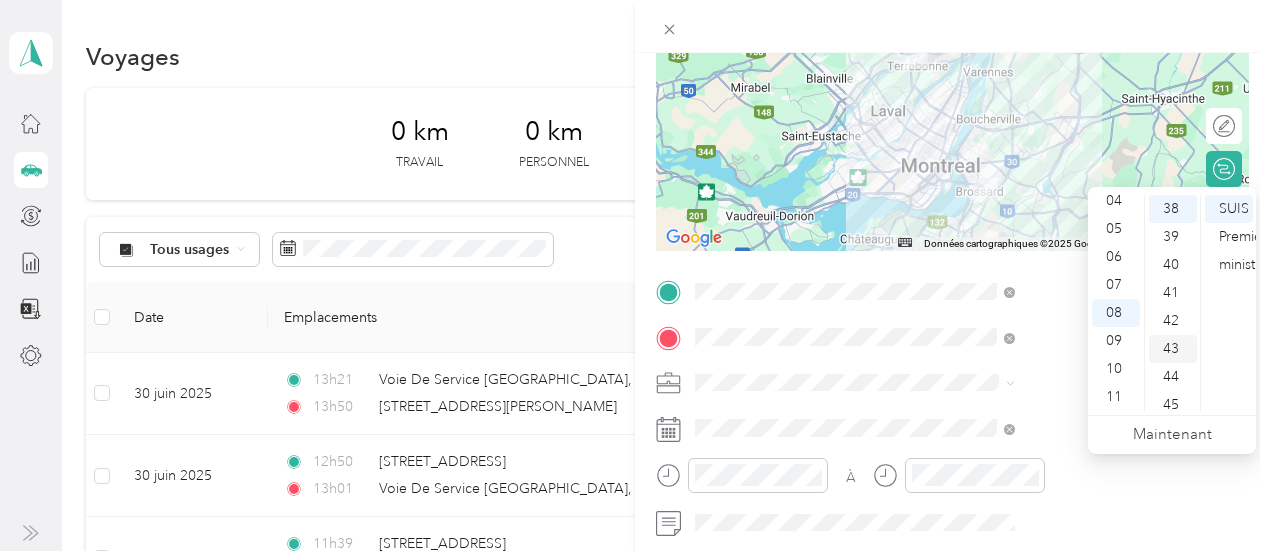 click on "43" at bounding box center (1173, 349) 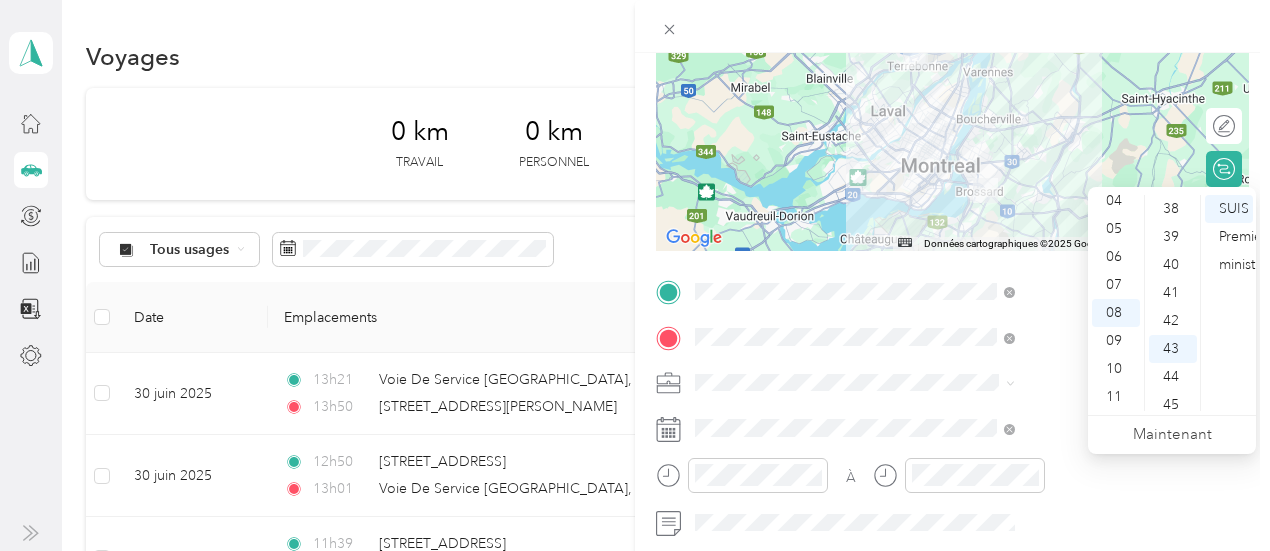 scroll, scrollTop: 1204, scrollLeft: 0, axis: vertical 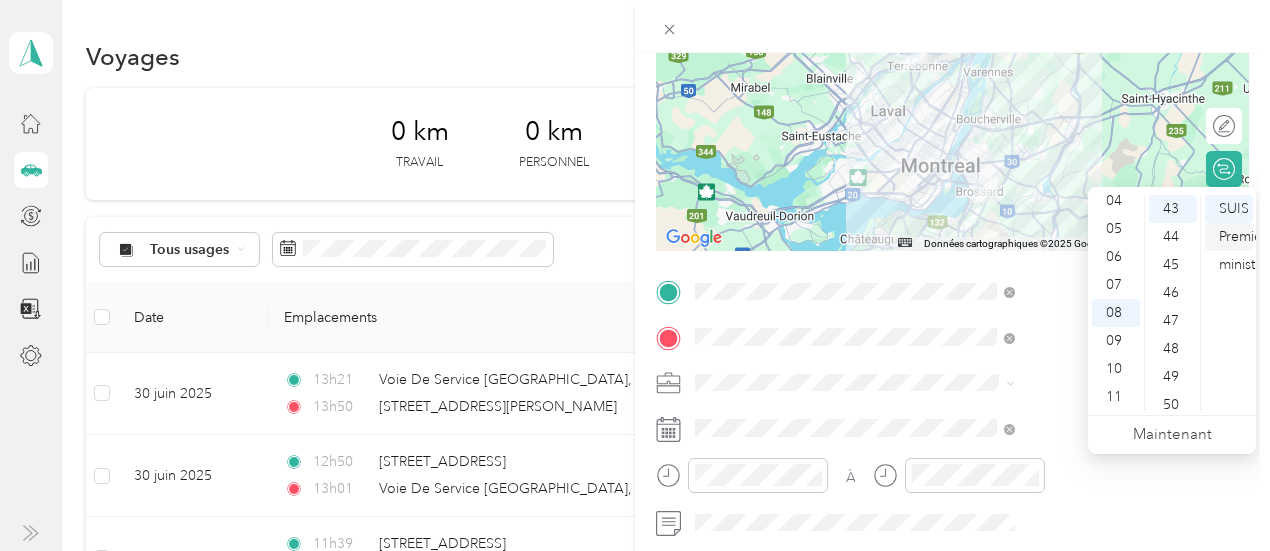 click on "Premier ministre" at bounding box center (1243, 250) 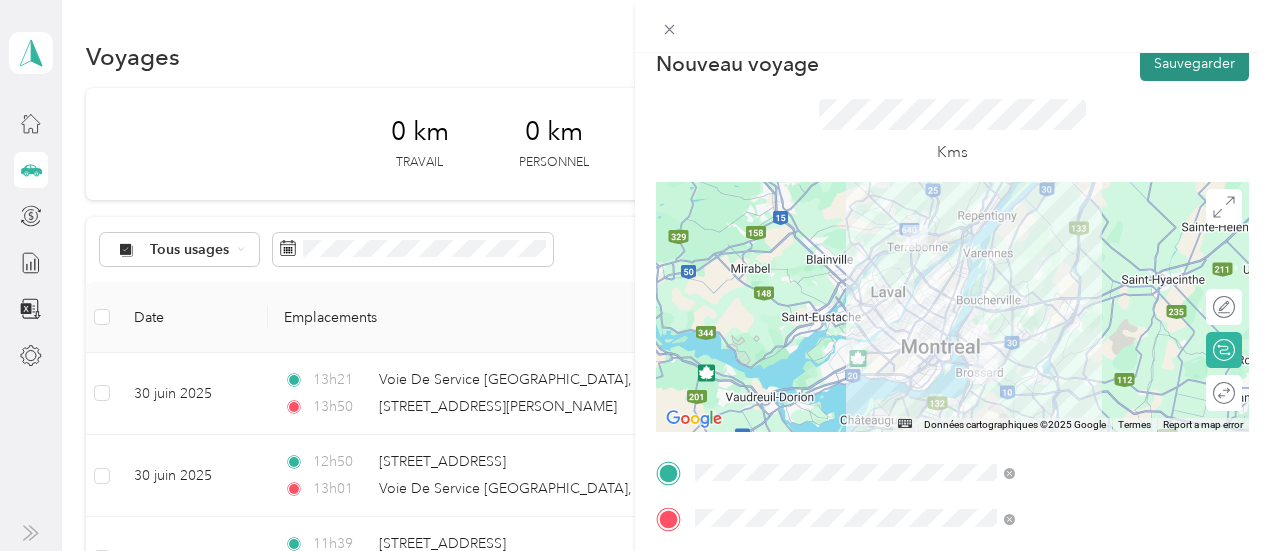 scroll, scrollTop: 0, scrollLeft: 0, axis: both 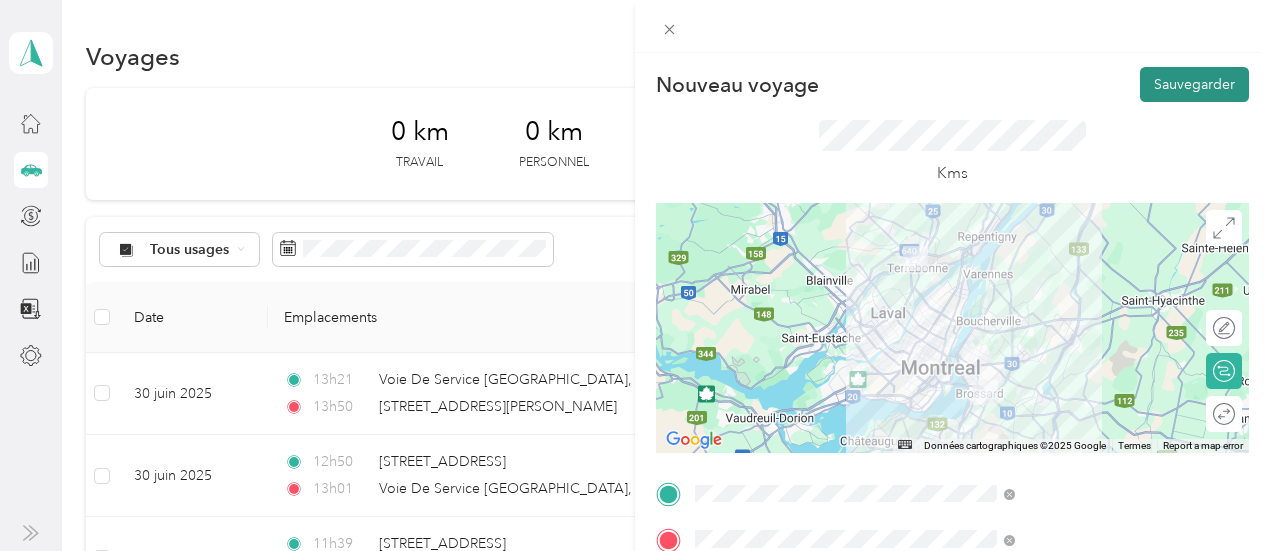 click on "Sauvegarder" at bounding box center (1194, 84) 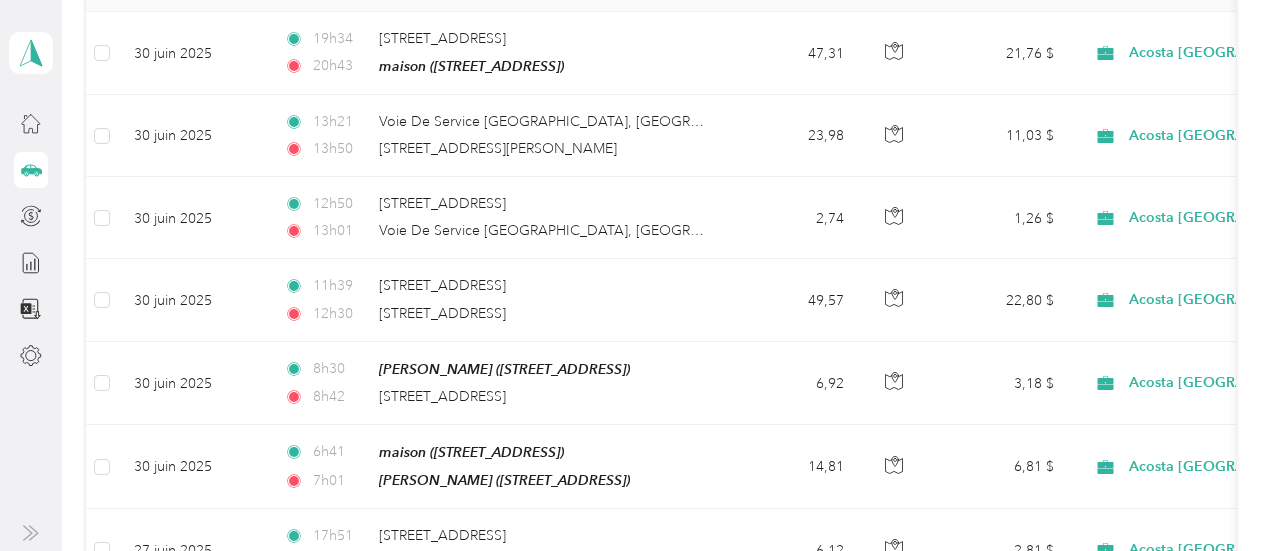 scroll, scrollTop: 355, scrollLeft: 0, axis: vertical 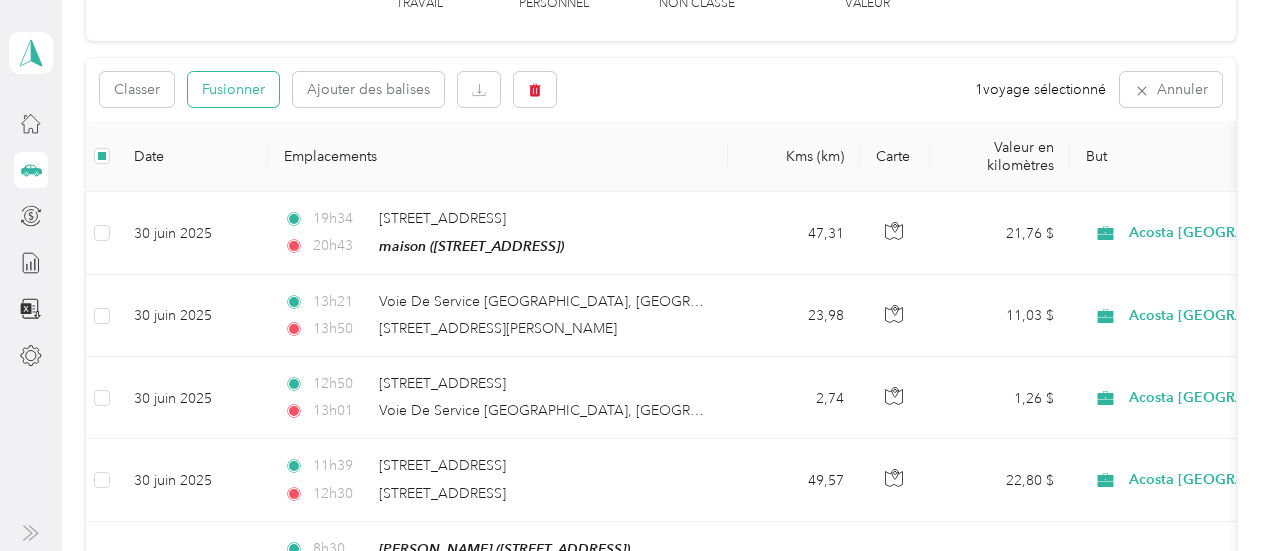 click on "Fusionner" at bounding box center [233, 89] 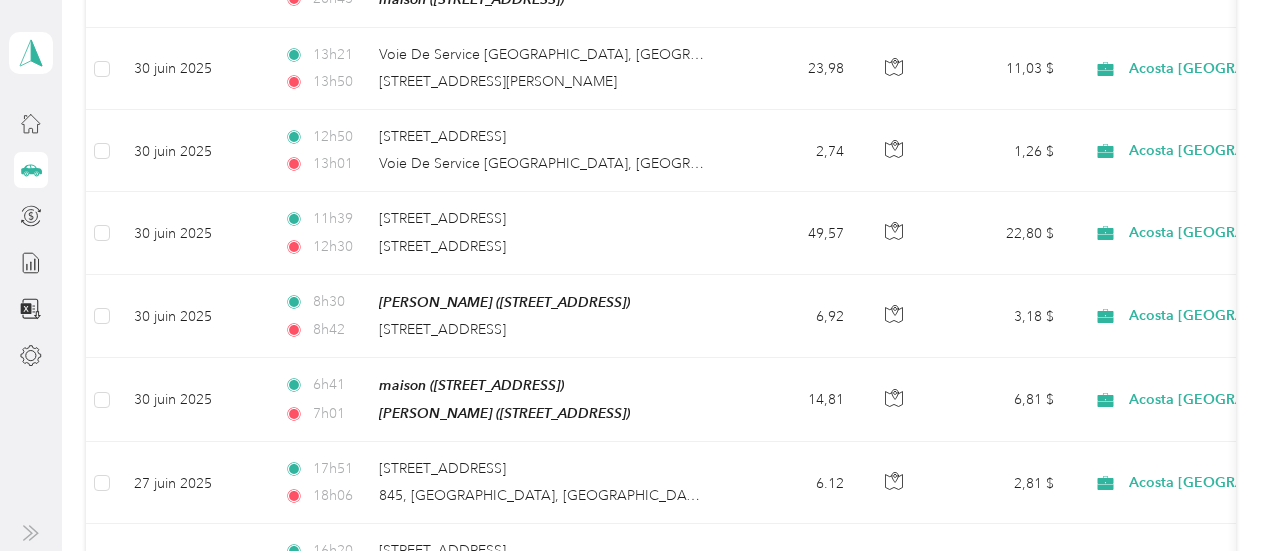 scroll, scrollTop: 396, scrollLeft: 0, axis: vertical 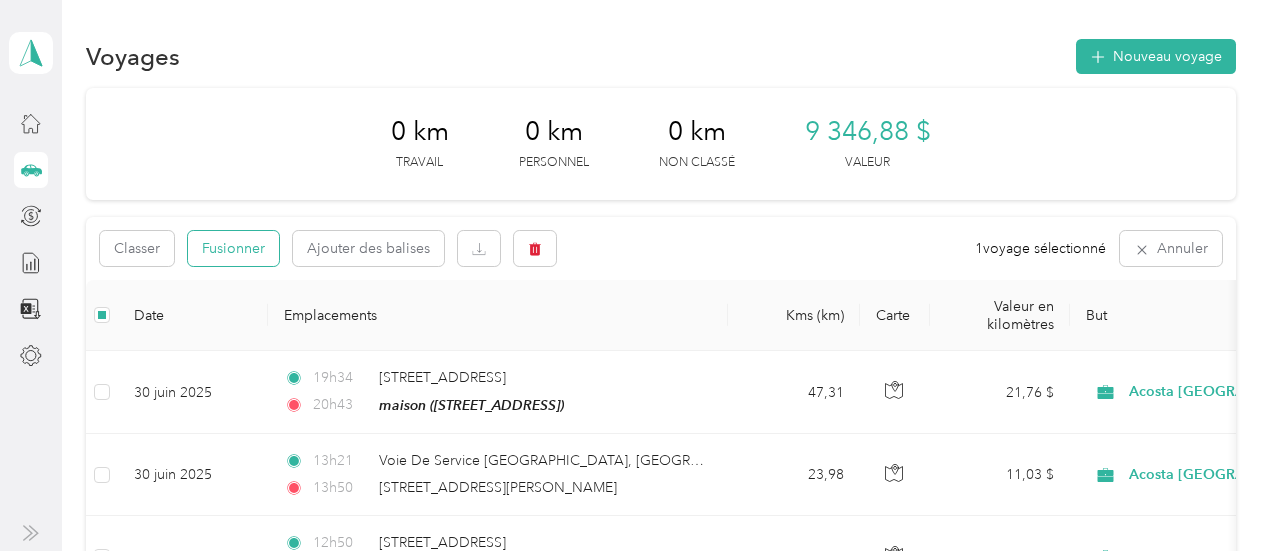 click on "Fusionner" at bounding box center [233, 248] 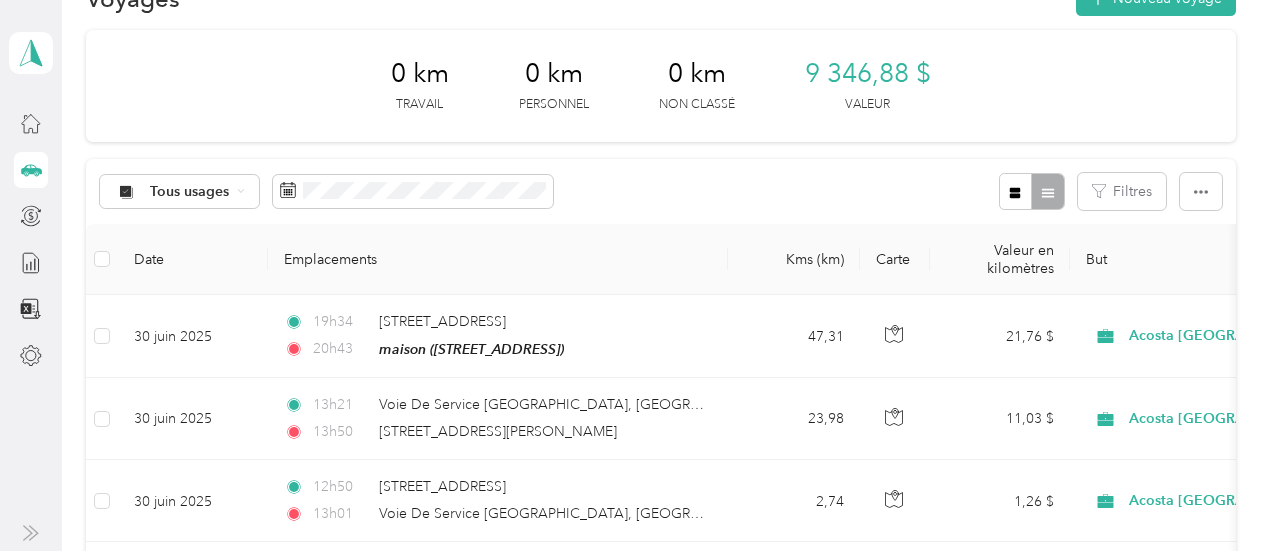 scroll, scrollTop: 52, scrollLeft: 0, axis: vertical 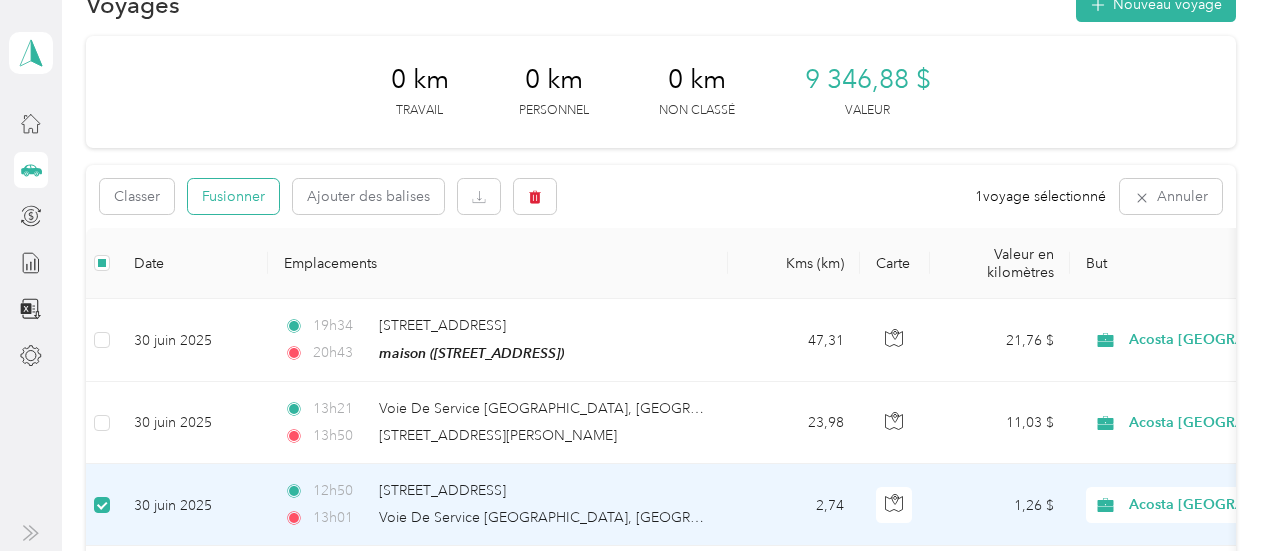 click on "Fusionner" at bounding box center [233, 196] 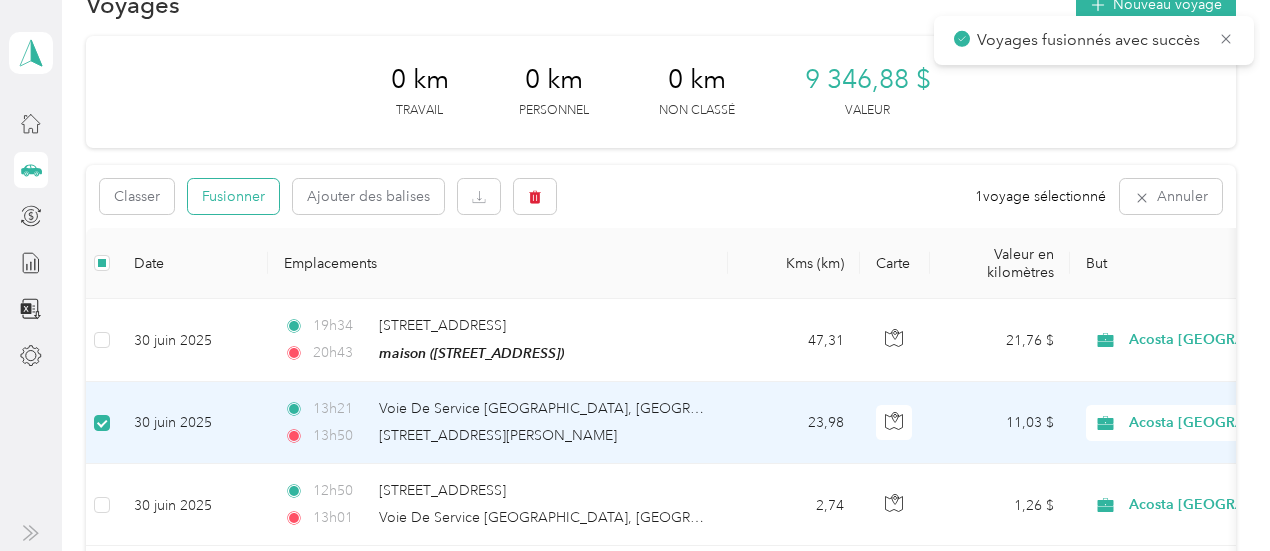 click on "Fusionner" at bounding box center [233, 196] 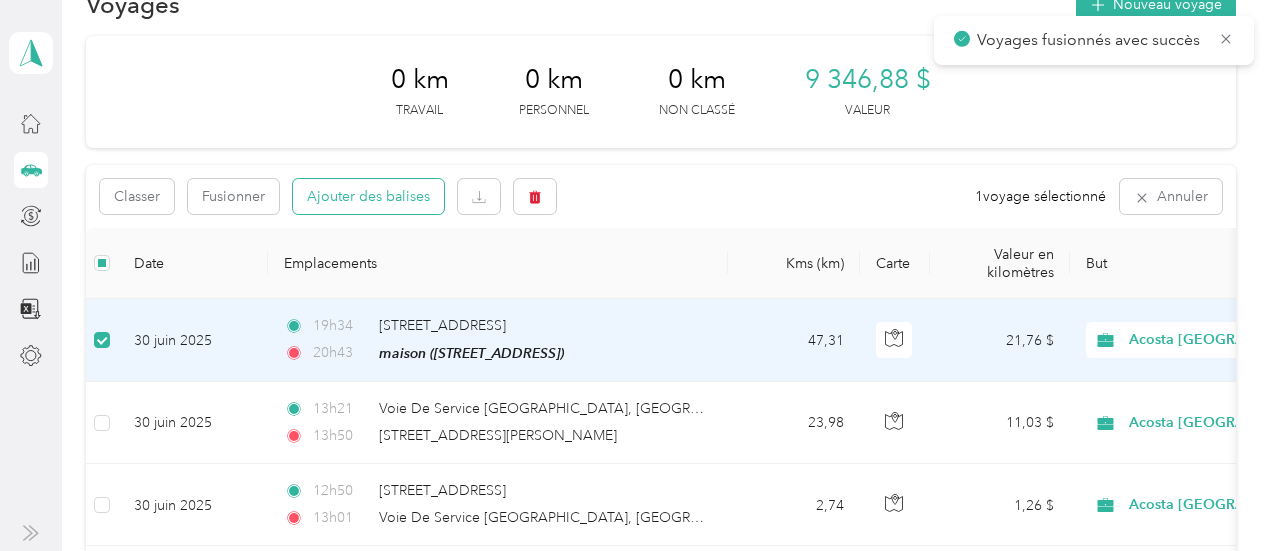 click on "Ajouter des balises" at bounding box center [368, 196] 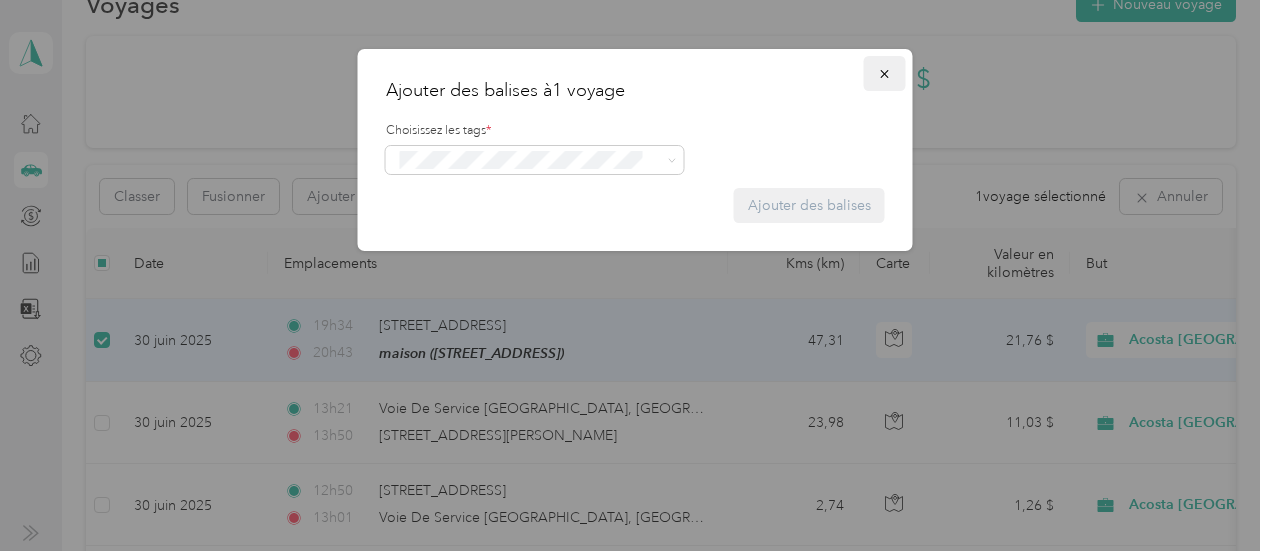 click 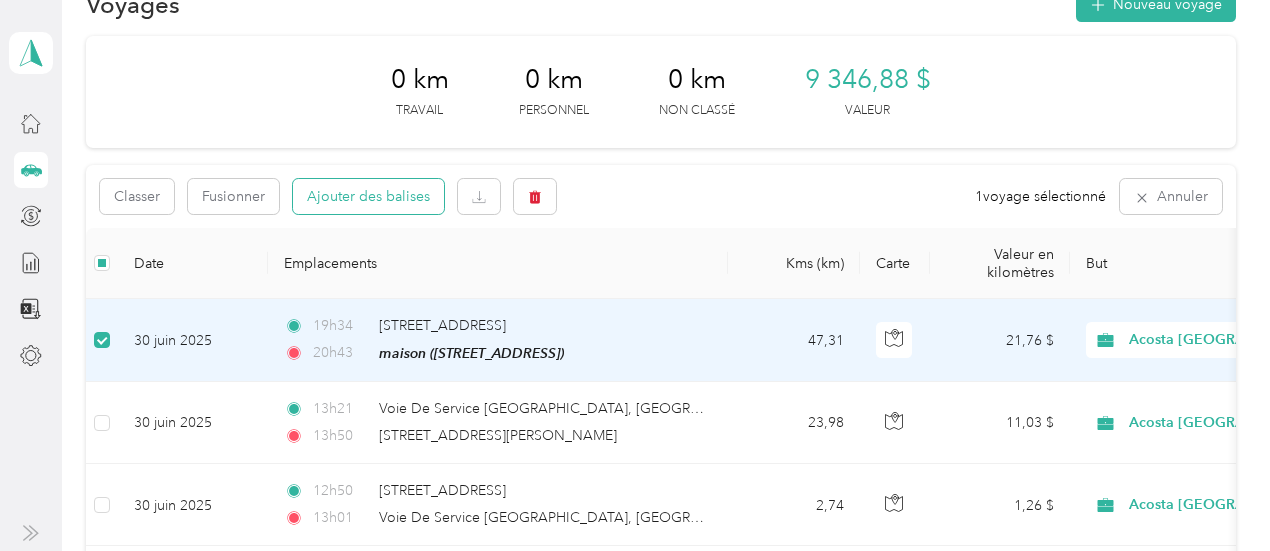 click on "Ajouter des balises" at bounding box center [368, 196] 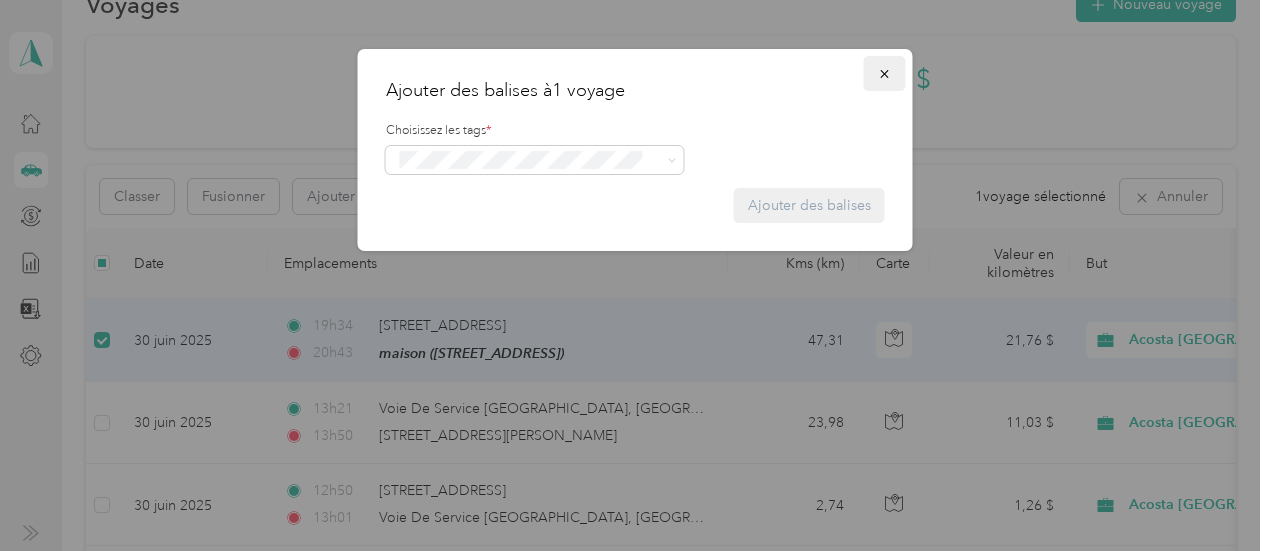 click 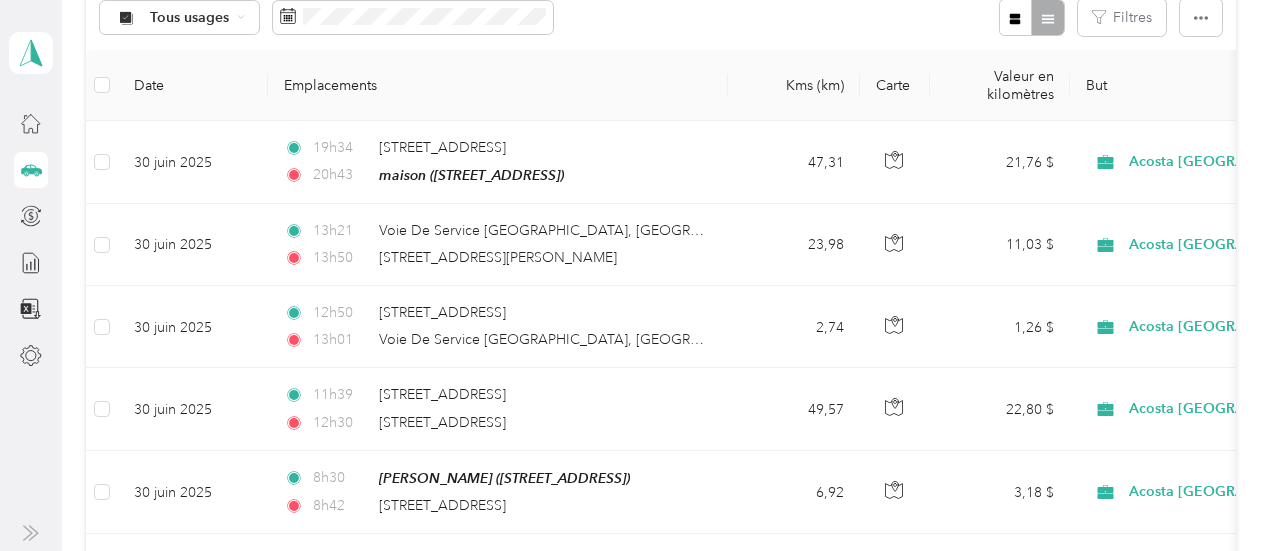scroll, scrollTop: 203, scrollLeft: 0, axis: vertical 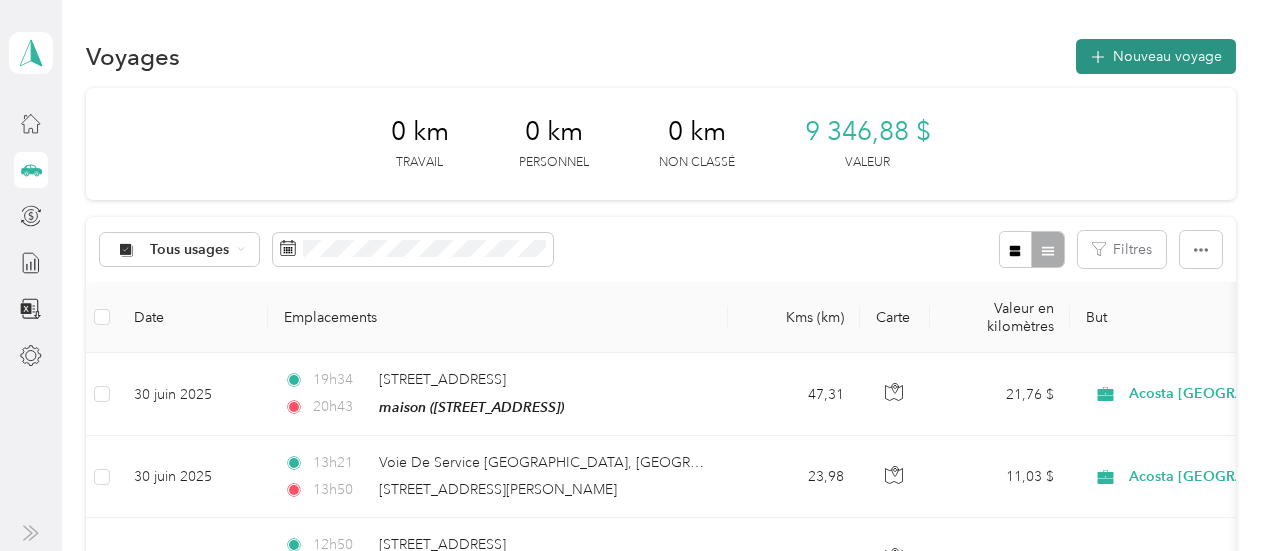 click on "Nouveau voyage" at bounding box center [1167, 56] 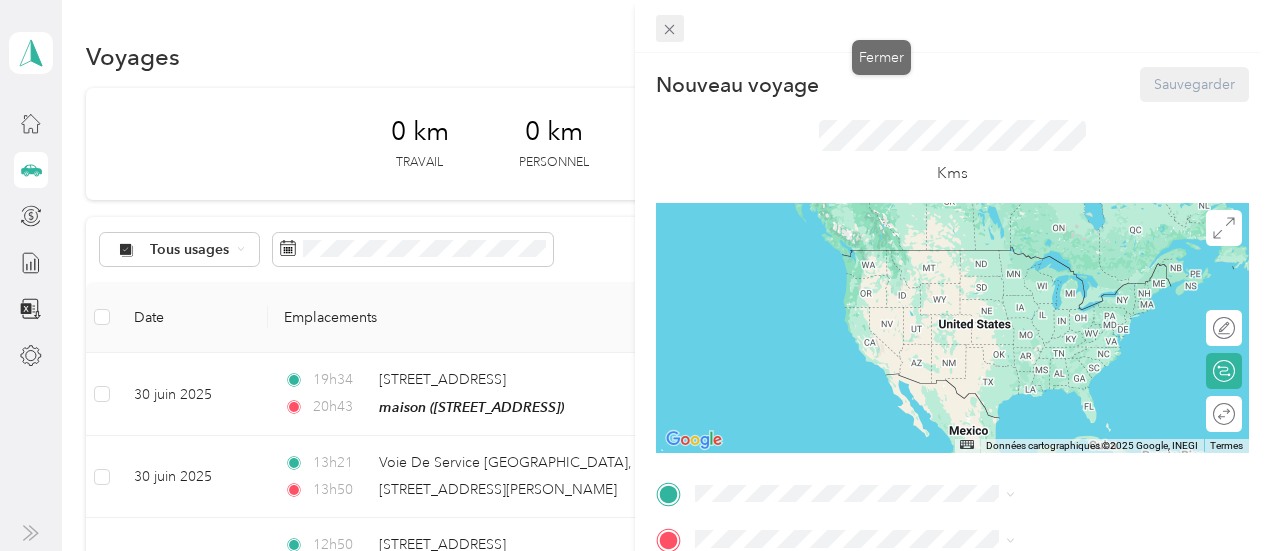 click 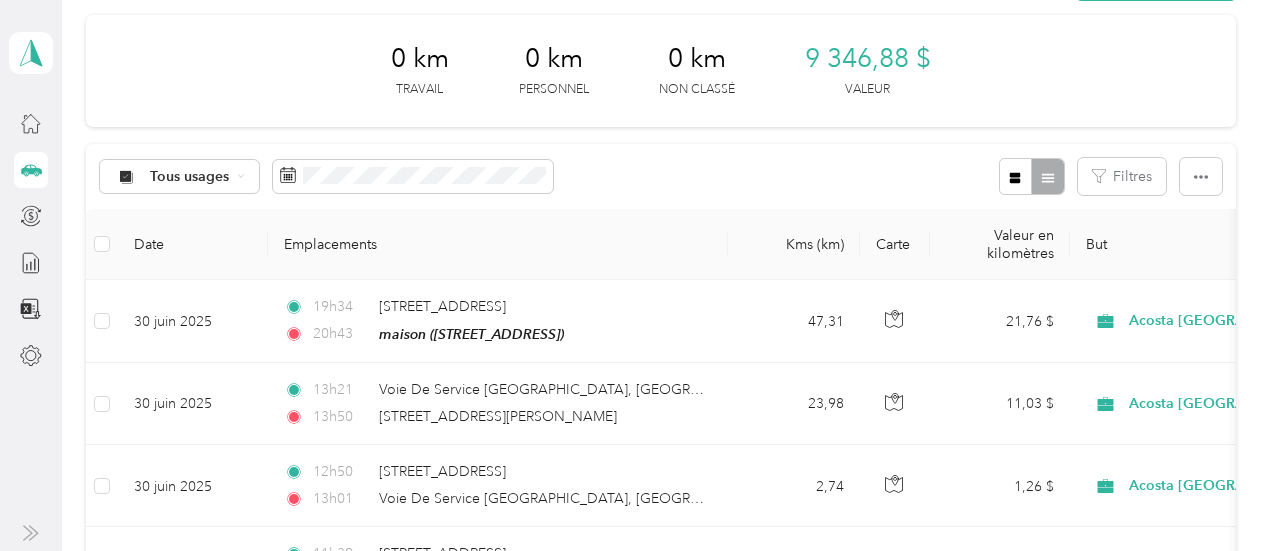 scroll, scrollTop: 0, scrollLeft: 0, axis: both 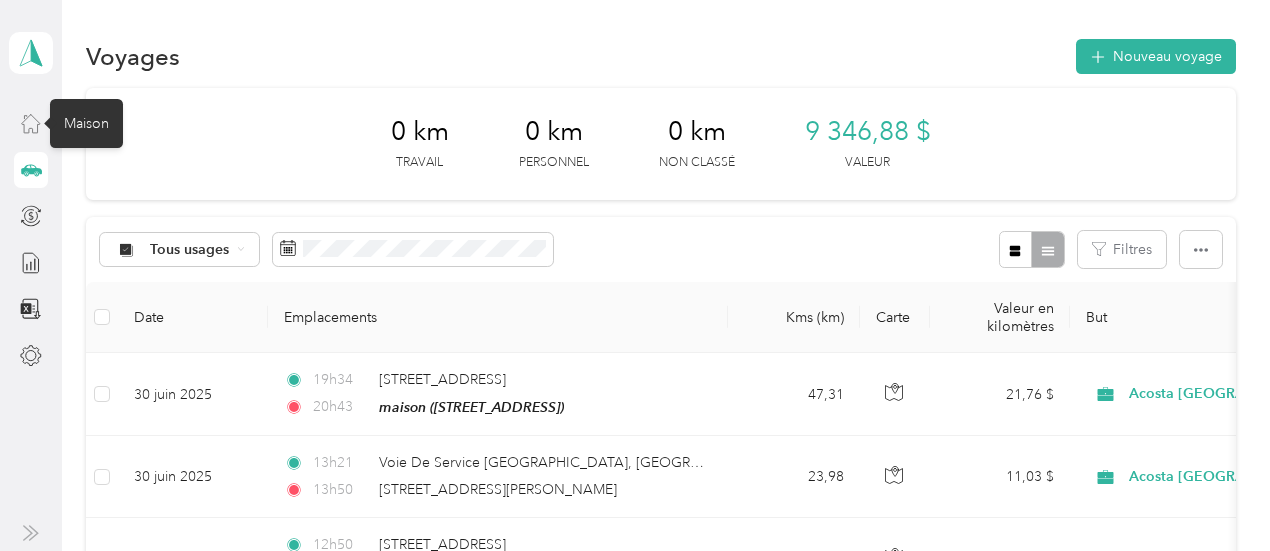 click 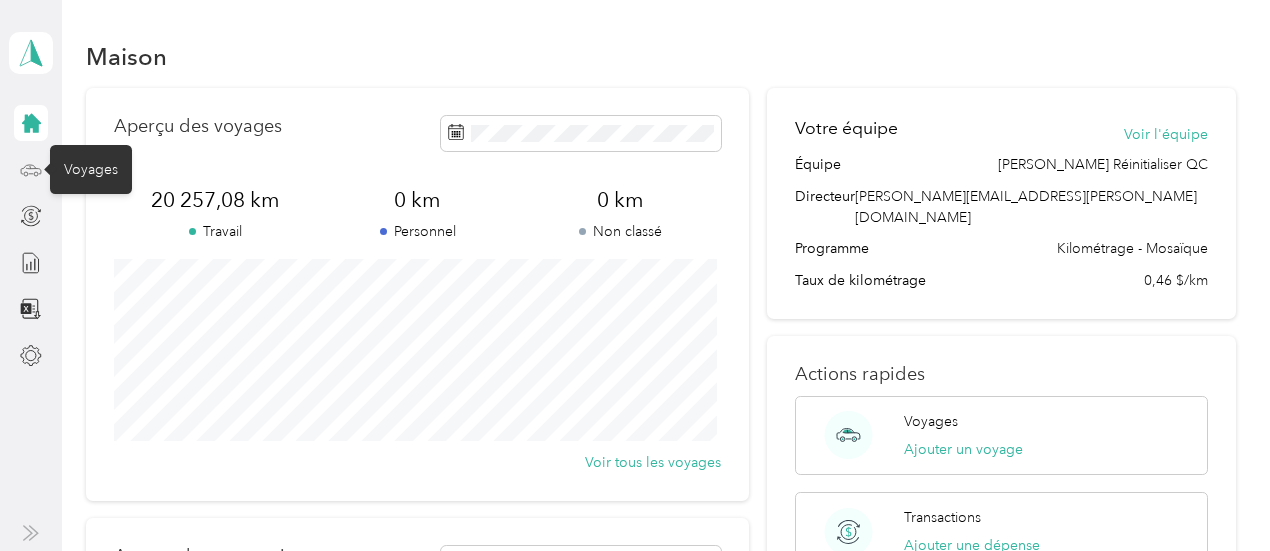 click 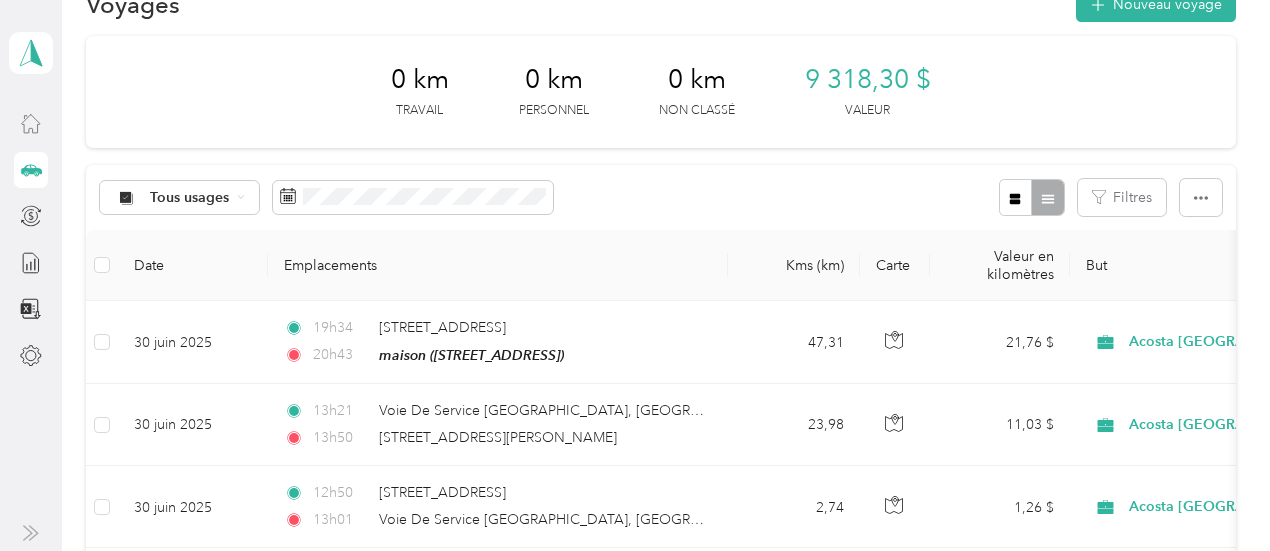 scroll, scrollTop: 41, scrollLeft: 0, axis: vertical 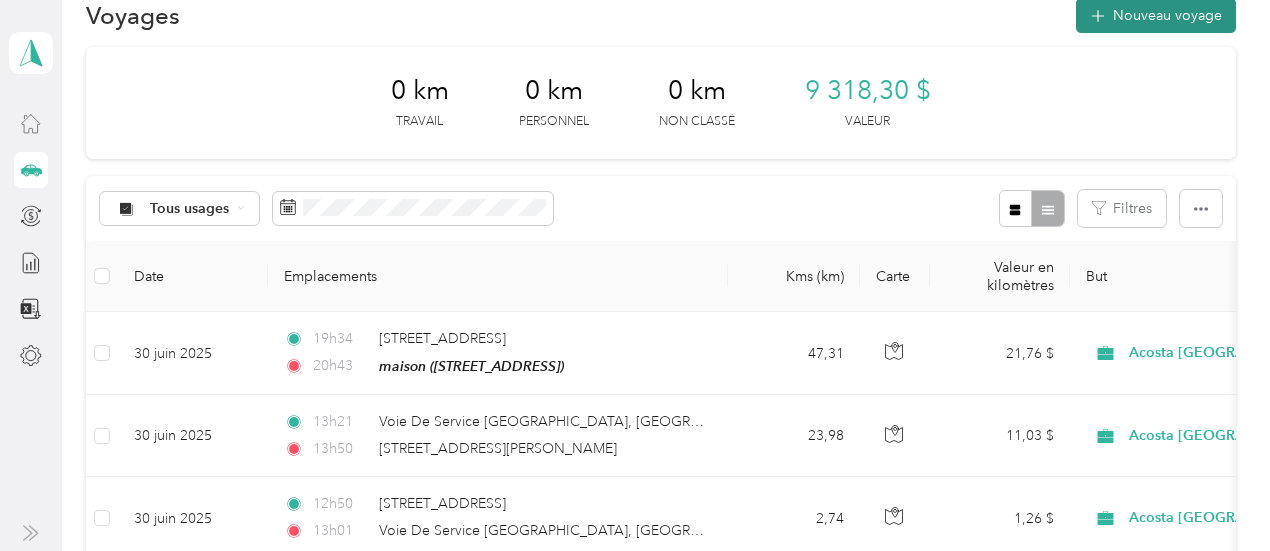 click on "Nouveau voyage" at bounding box center (1167, 15) 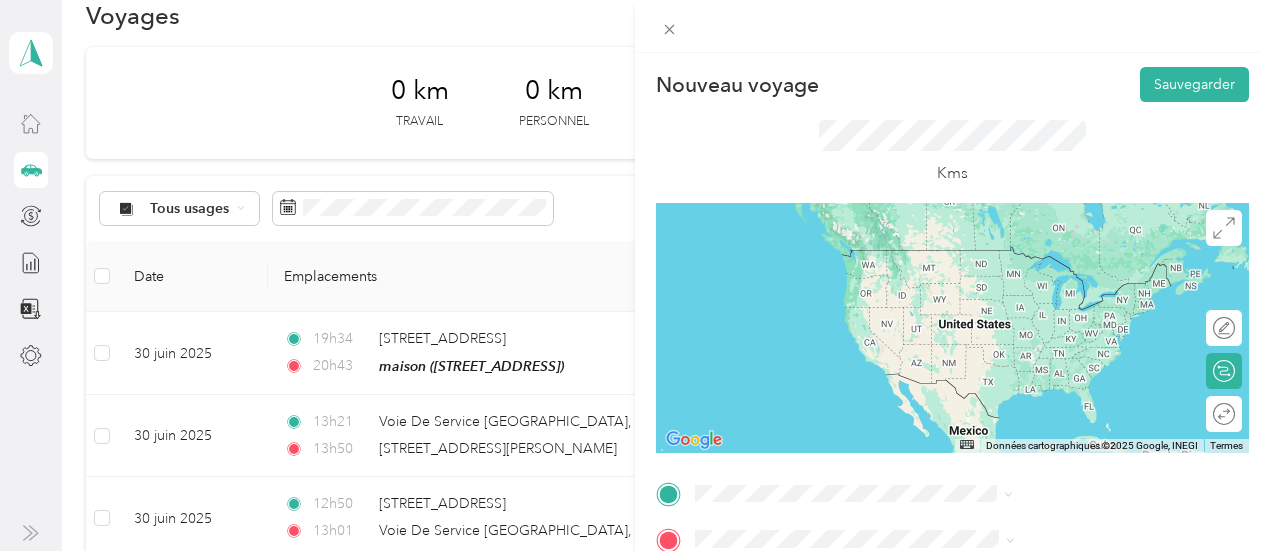 click on "[STREET_ADDRESS][PERSON_NAME]" at bounding box center (1067, 439) 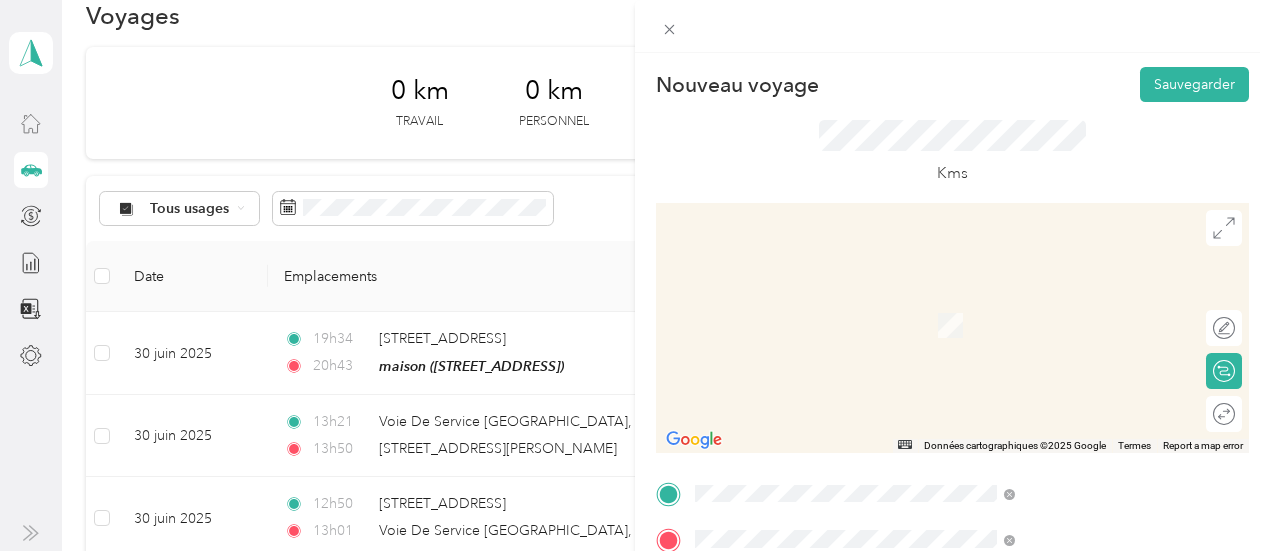 click on "[STREET_ADDRESS]" at bounding box center [1007, 443] 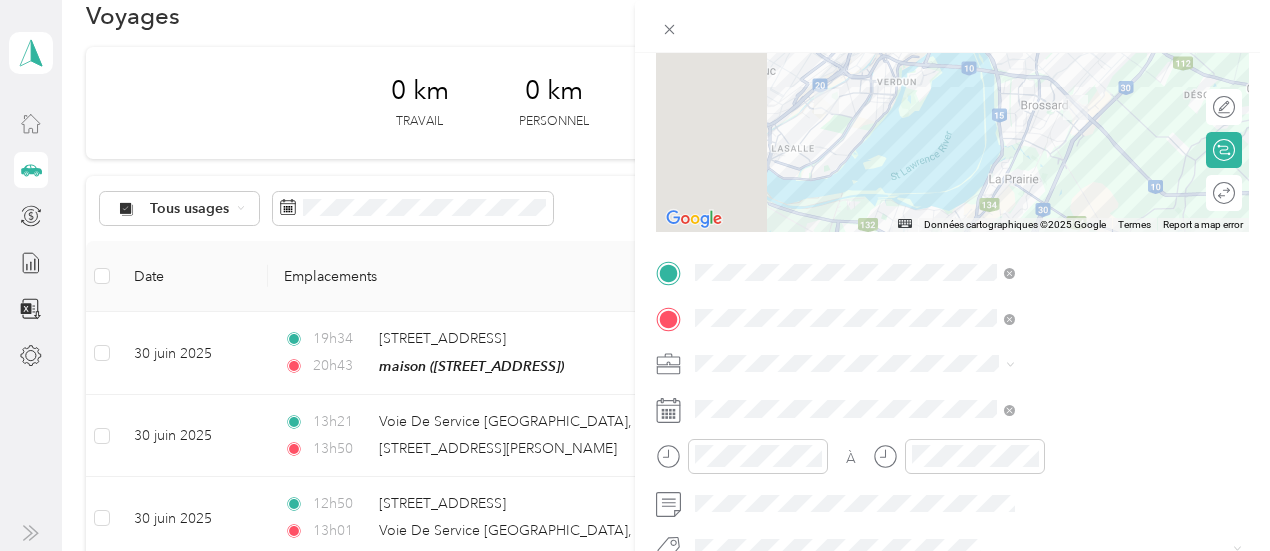 scroll, scrollTop: 222, scrollLeft: 0, axis: vertical 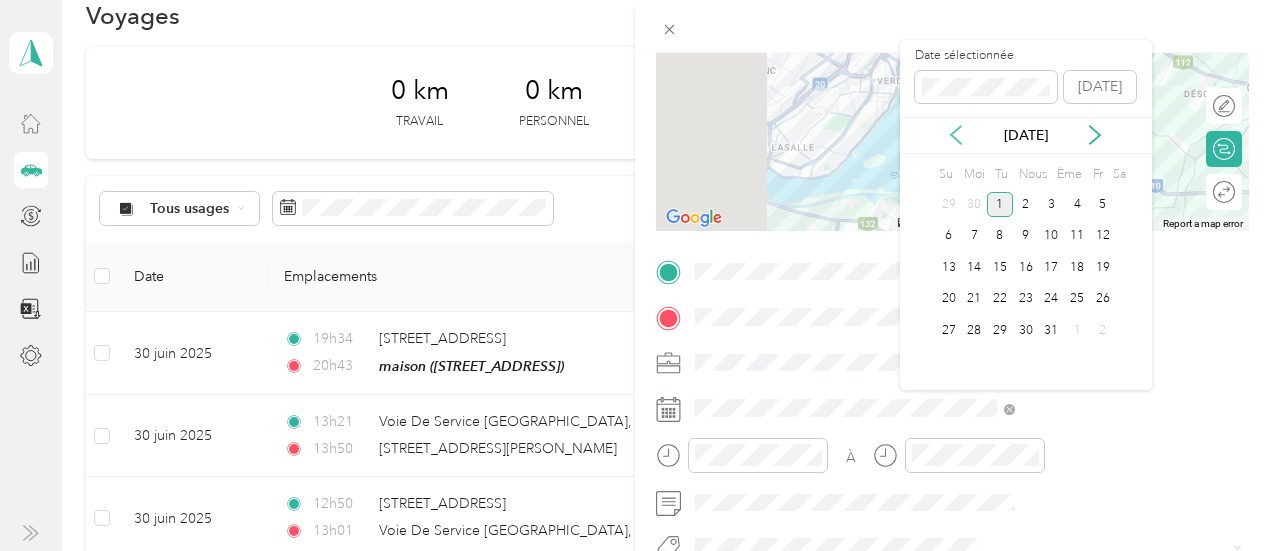 click 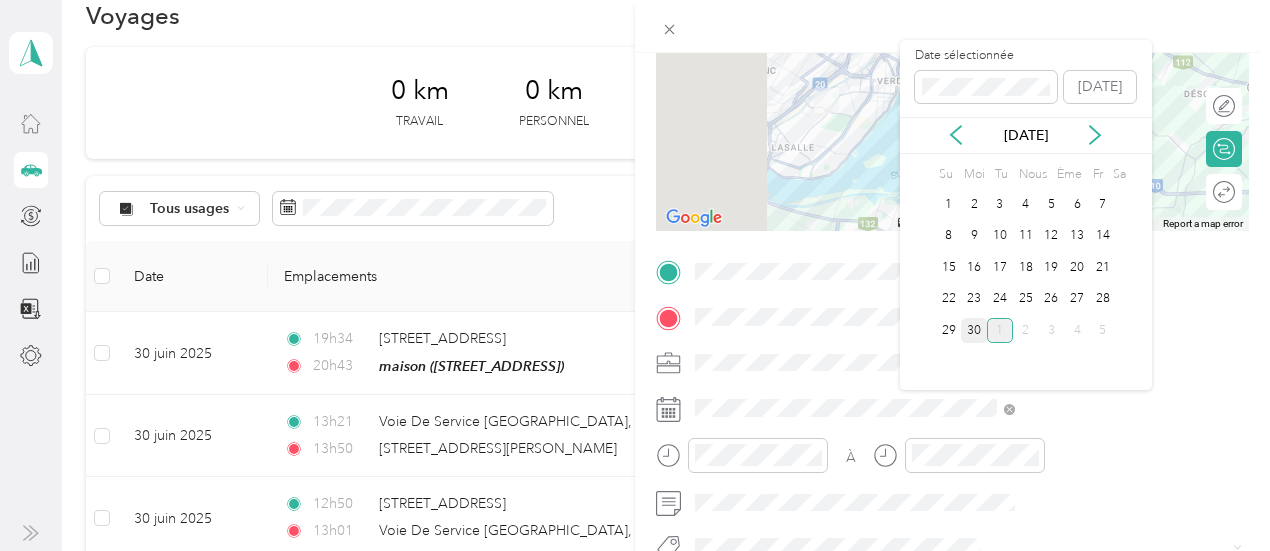 click on "30" at bounding box center (974, 330) 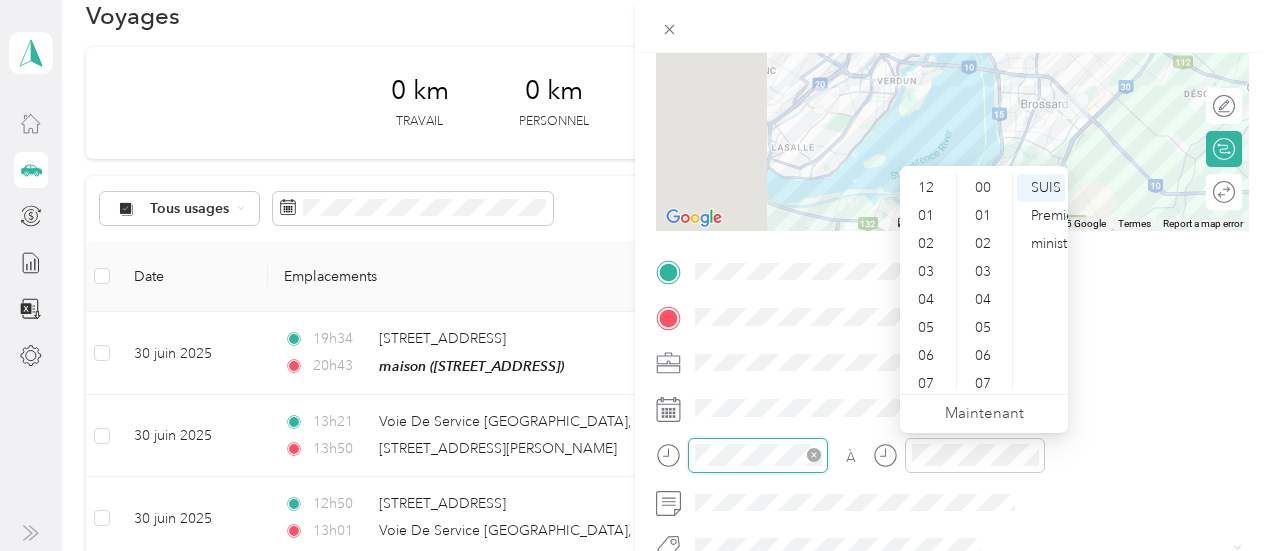 scroll, scrollTop: 1148, scrollLeft: 0, axis: vertical 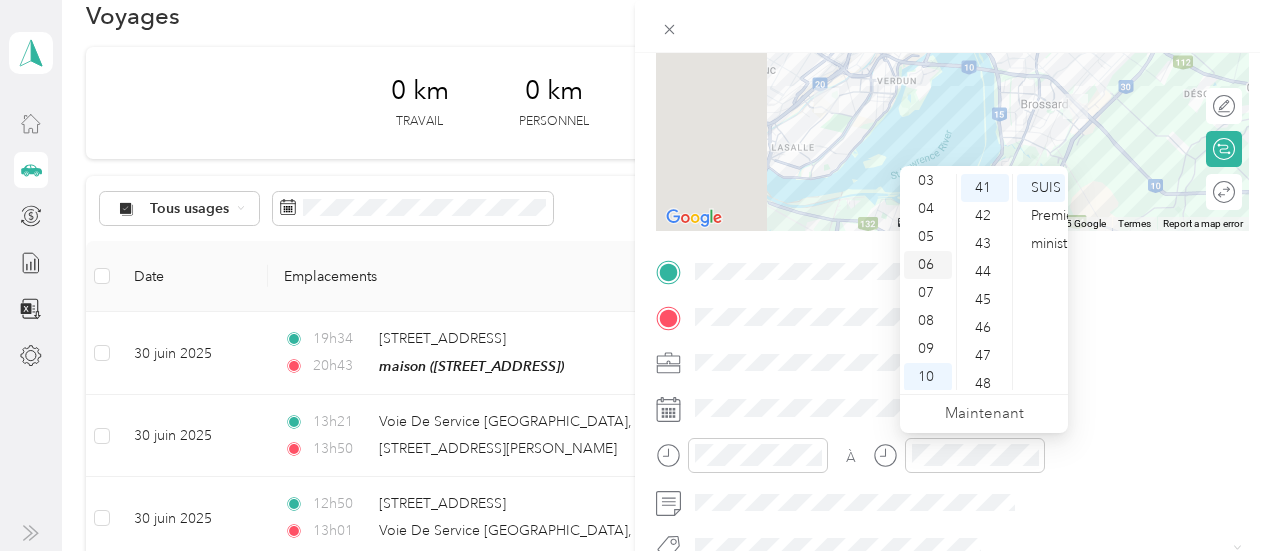 click on "06" at bounding box center [926, 264] 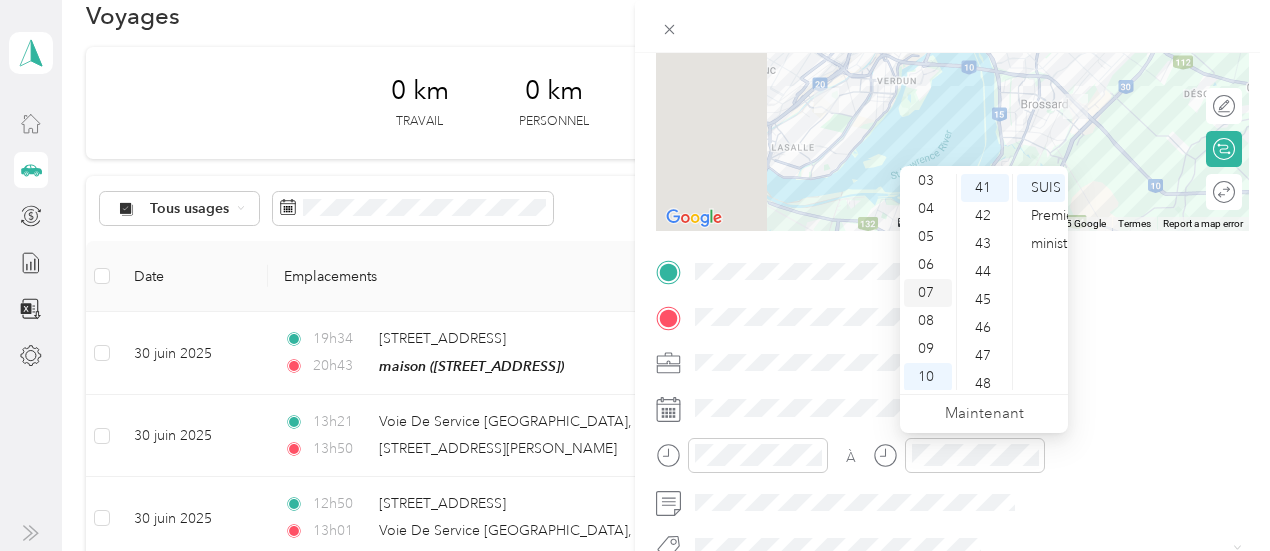scroll, scrollTop: 120, scrollLeft: 0, axis: vertical 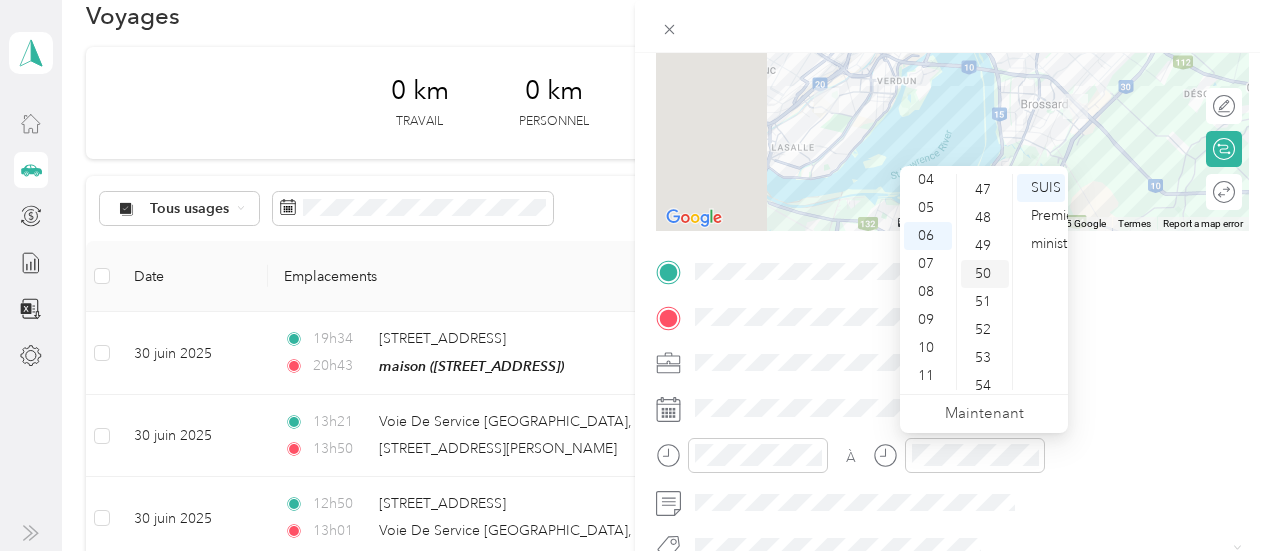 click on "50" at bounding box center (983, 273) 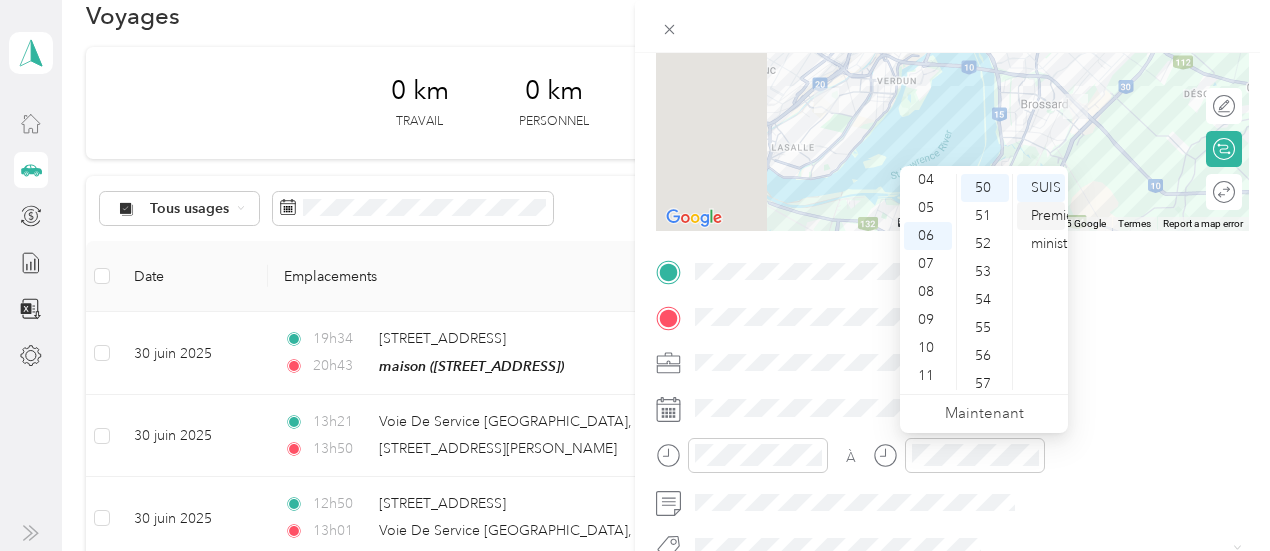click on "Premier ministre" at bounding box center (1055, 229) 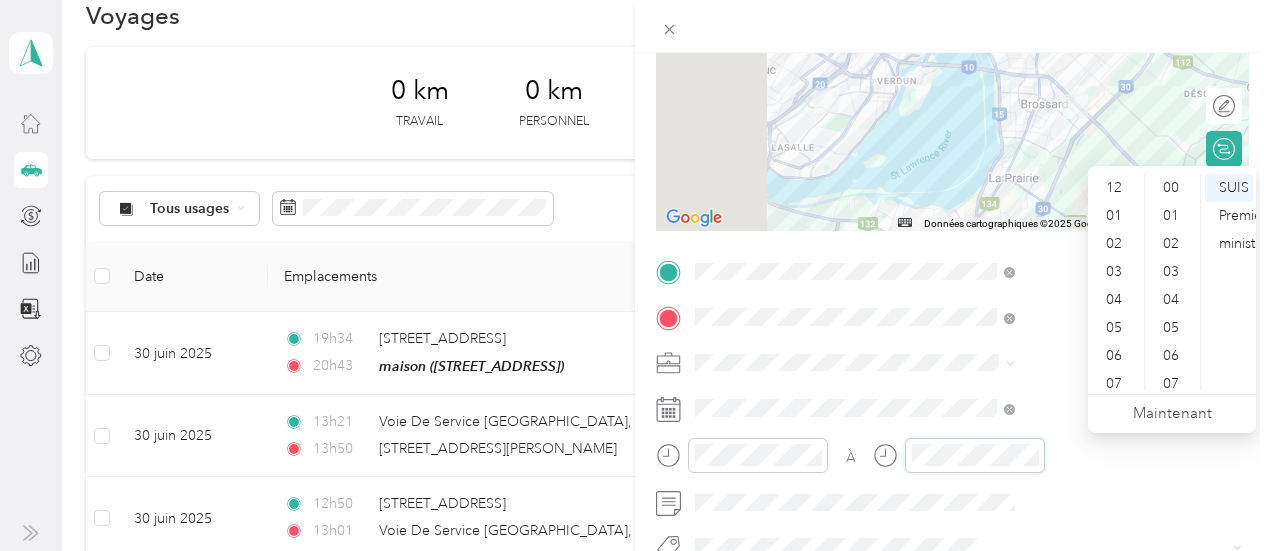 scroll, scrollTop: 1148, scrollLeft: 0, axis: vertical 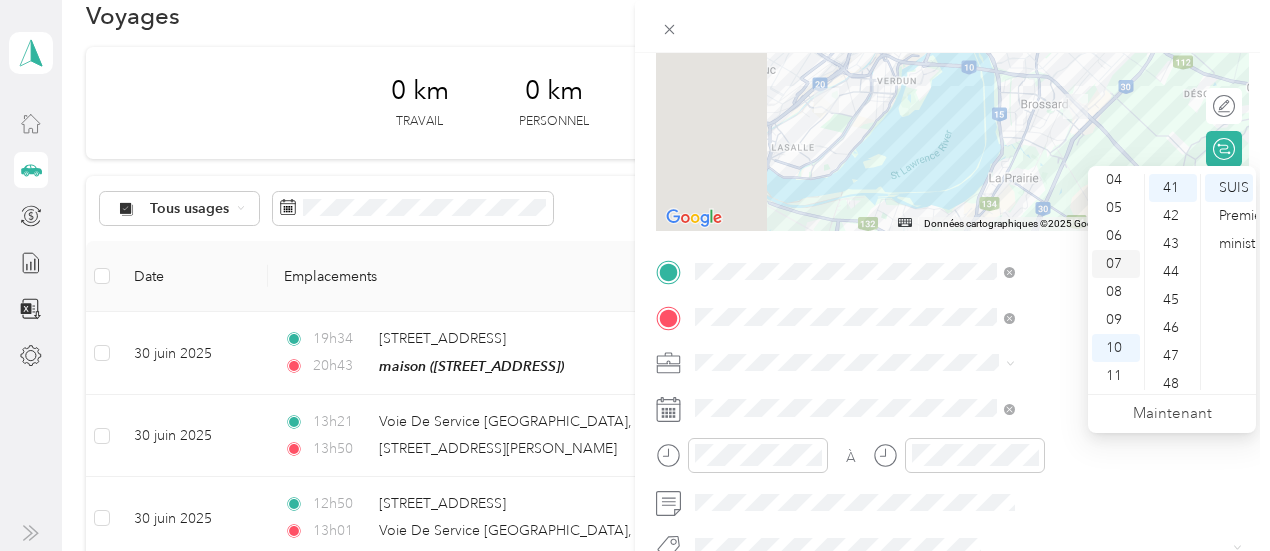 click on "07" at bounding box center [1114, 263] 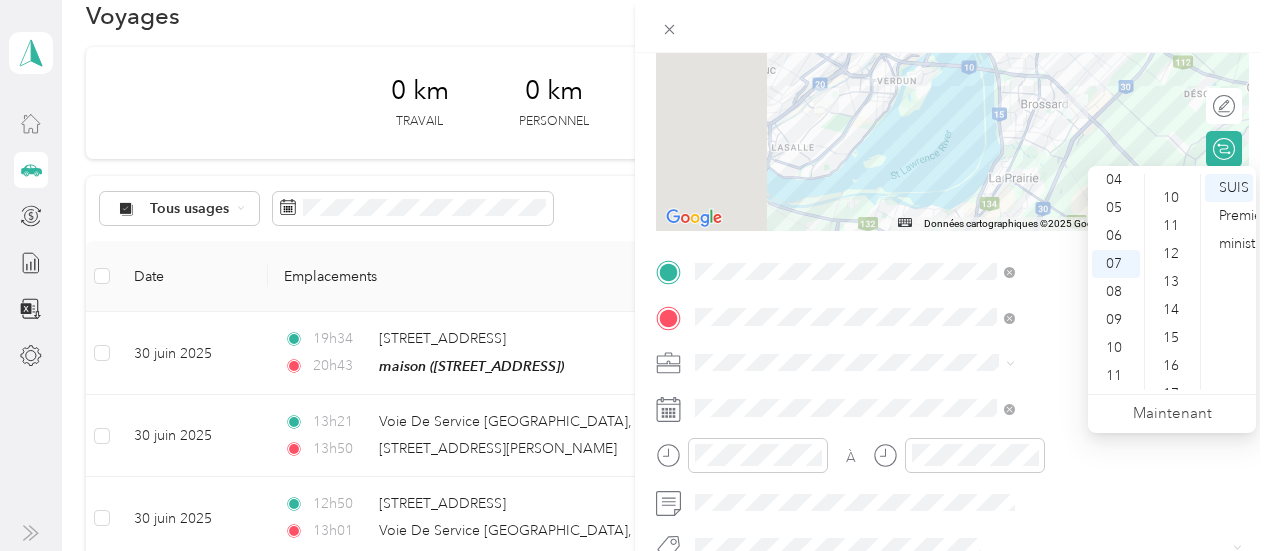 scroll, scrollTop: 235, scrollLeft: 0, axis: vertical 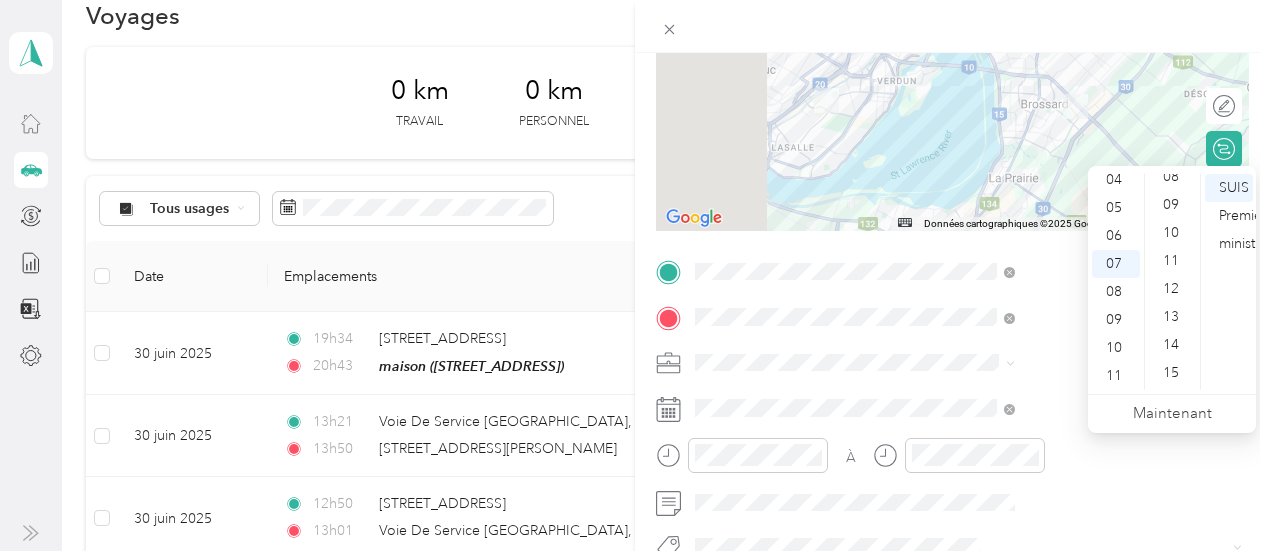 click on "SUIS Premier ministre" at bounding box center [1228, 282] 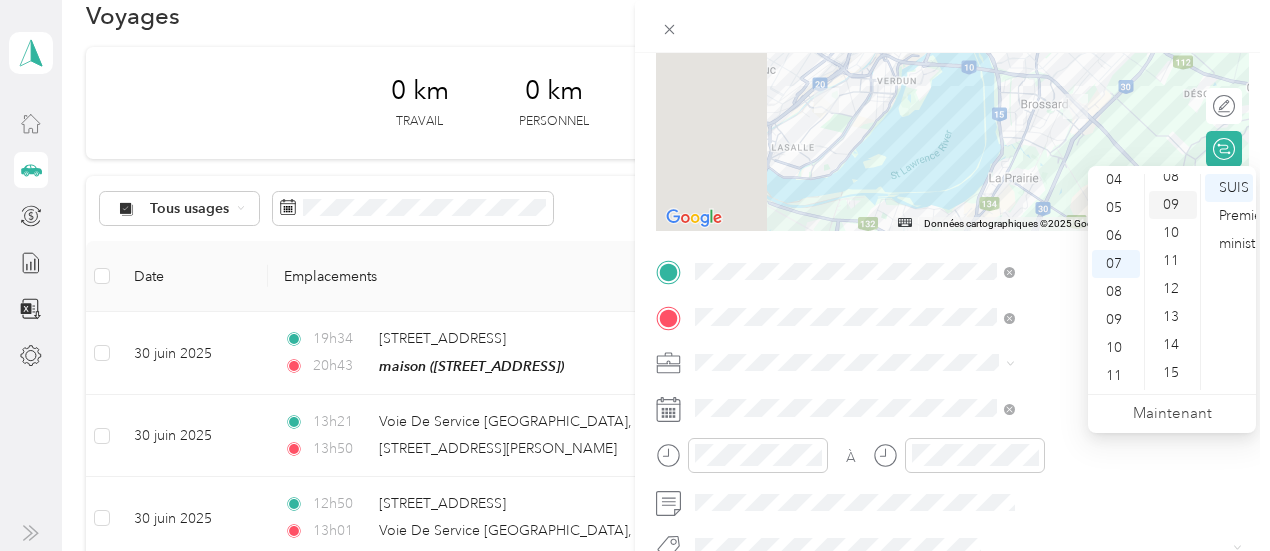 click on "09" at bounding box center (1171, 204) 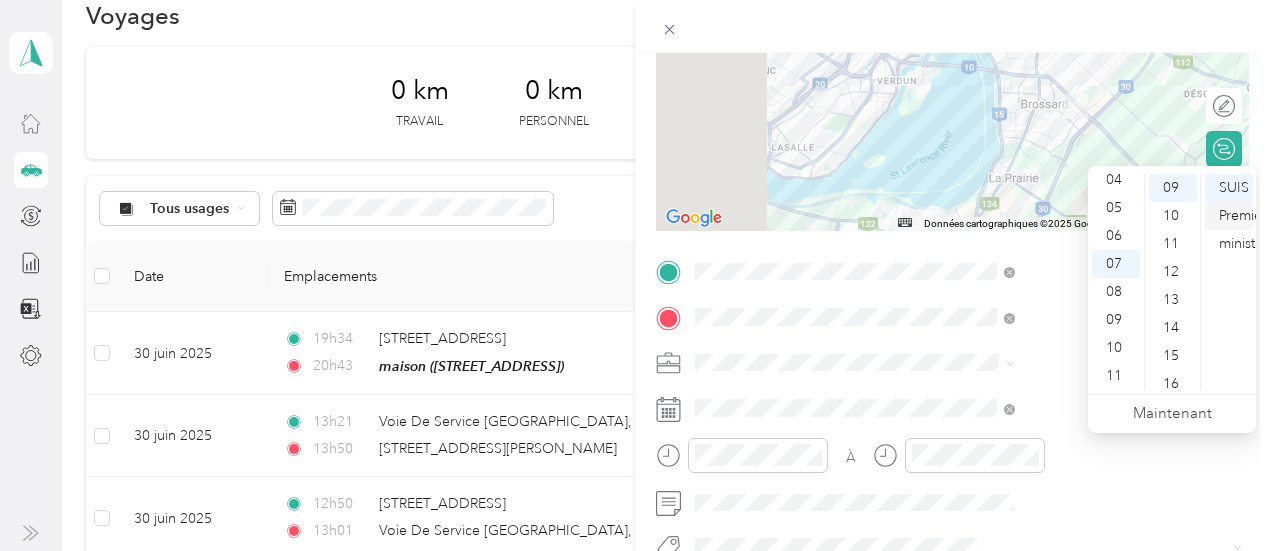 scroll, scrollTop: 252, scrollLeft: 0, axis: vertical 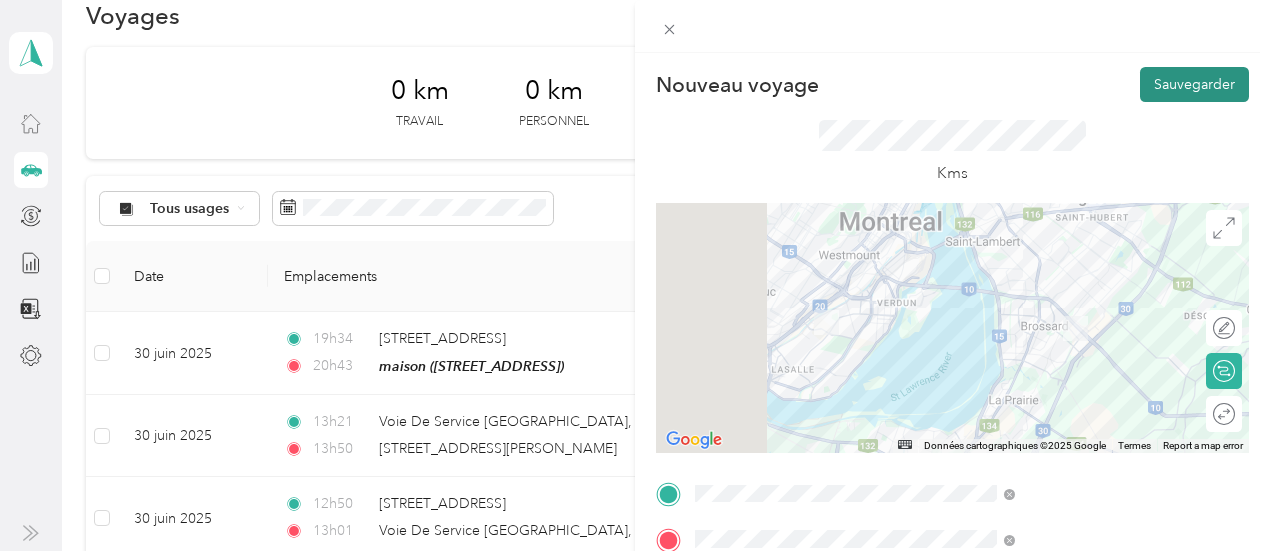 click on "Sauvegarder" at bounding box center (1194, 84) 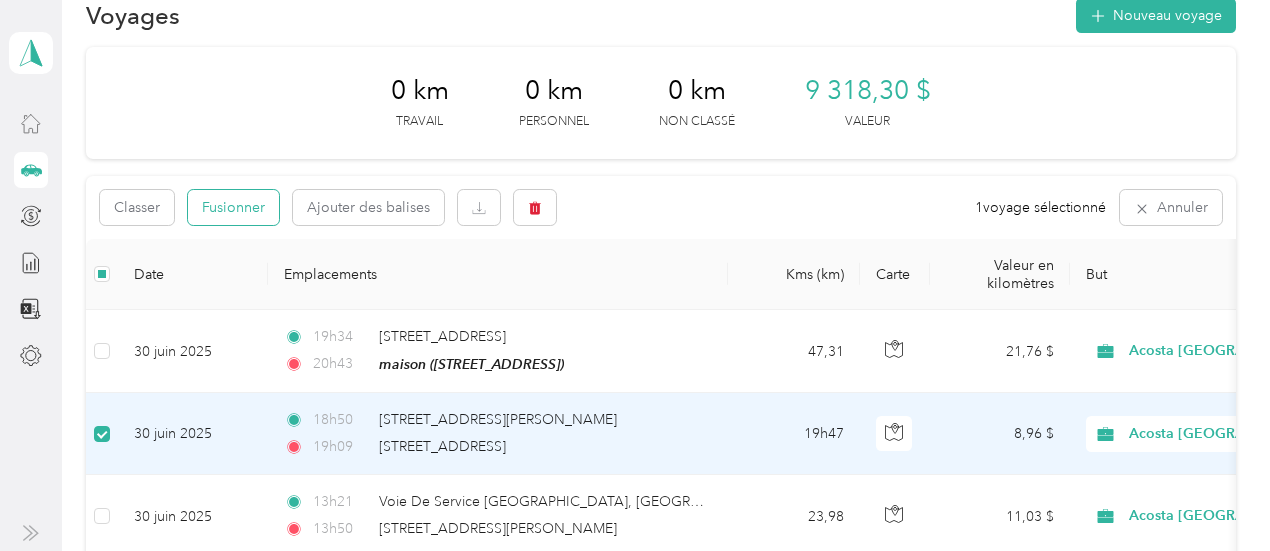 click on "Fusionner" at bounding box center (233, 207) 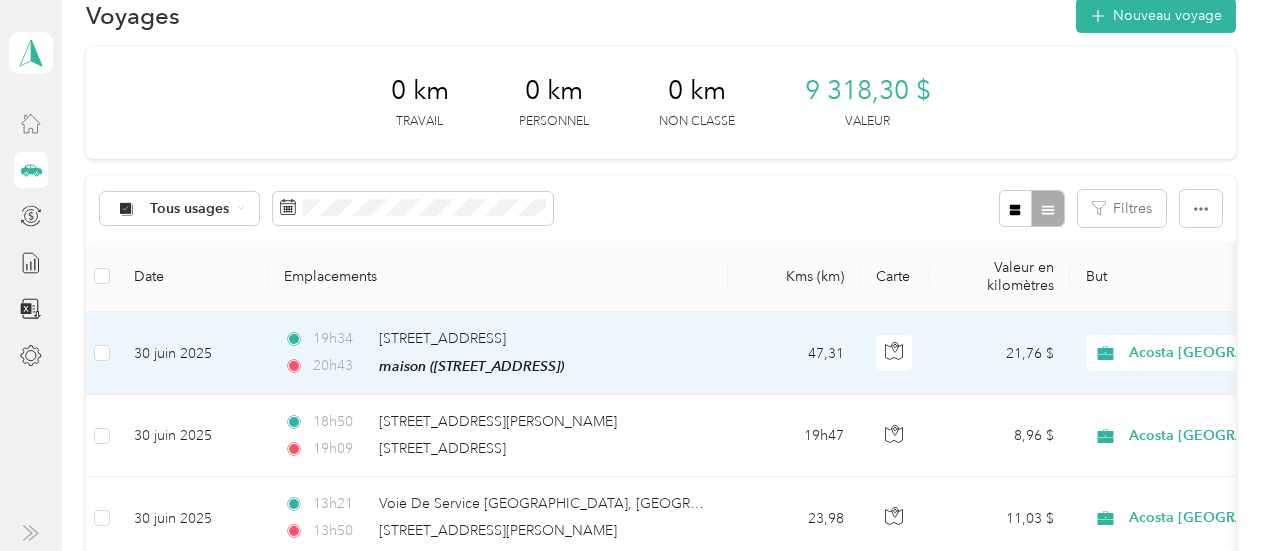 click on "21,76 $" at bounding box center (1000, 353) 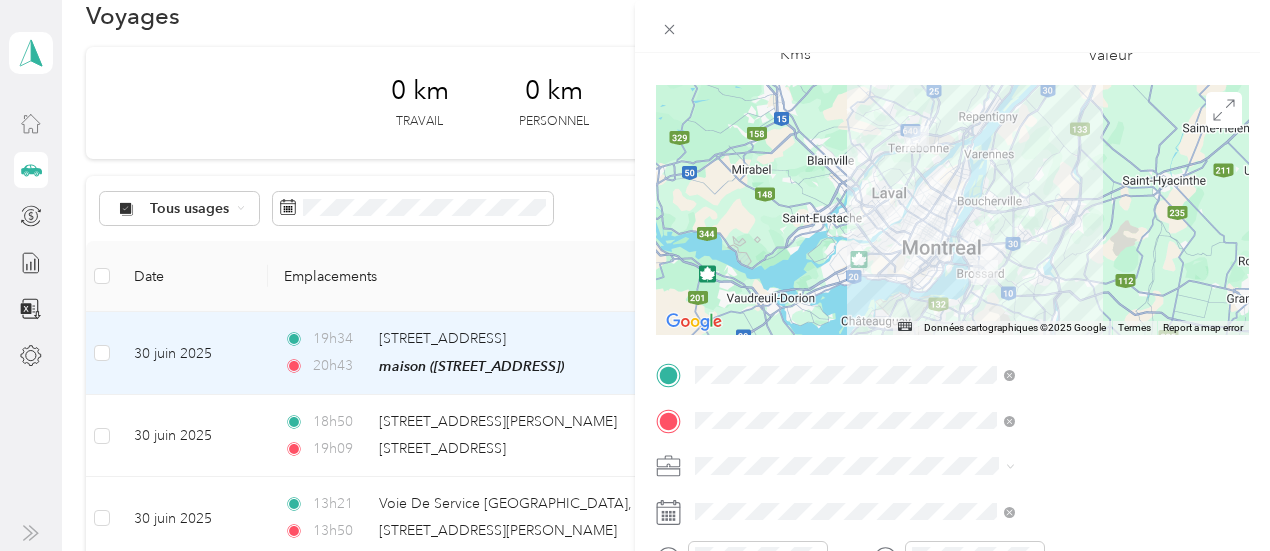 scroll, scrollTop: 0, scrollLeft: 0, axis: both 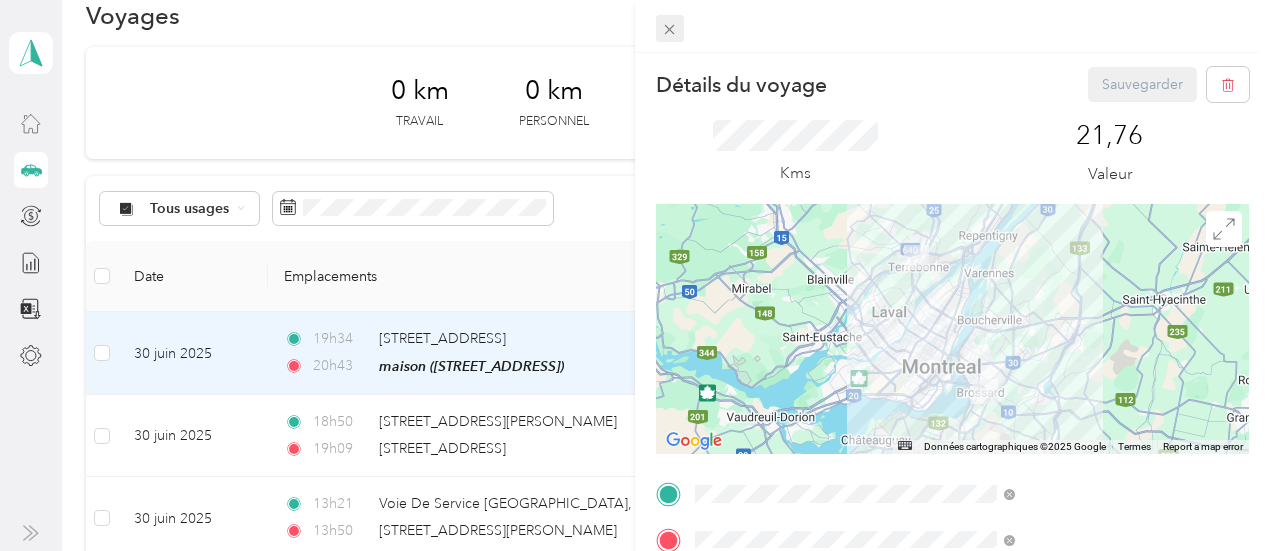 click 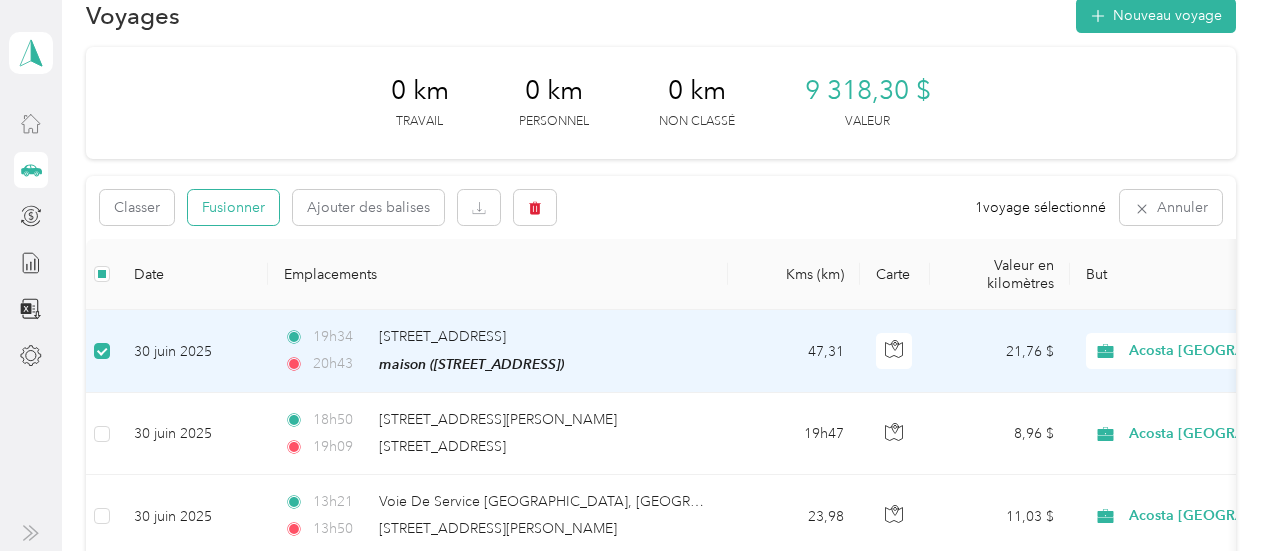 click on "Fusionner" at bounding box center (233, 207) 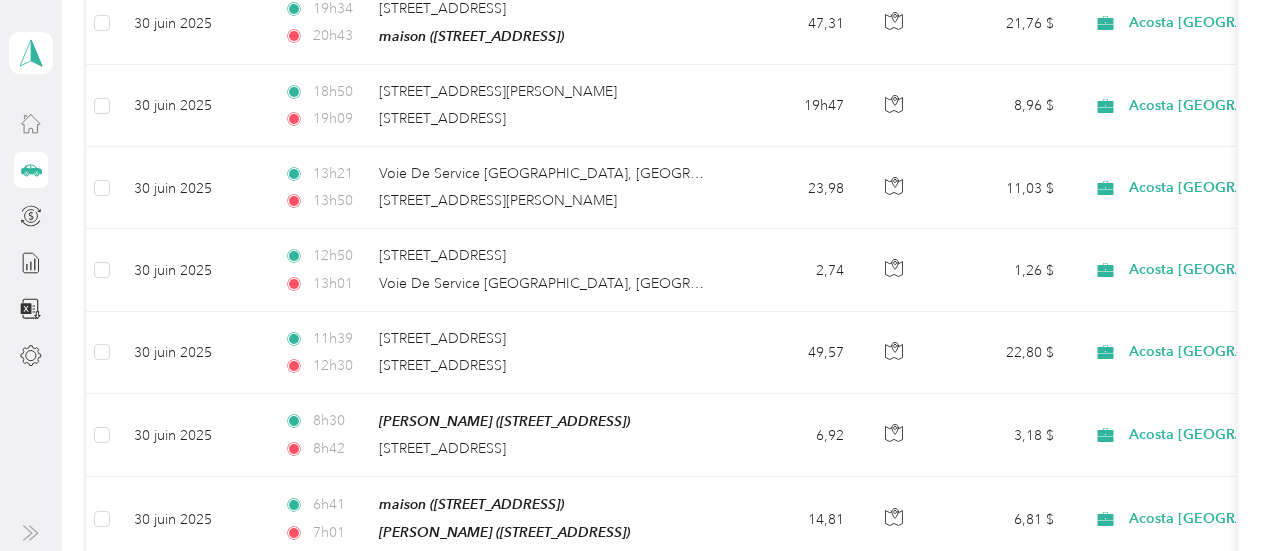 scroll, scrollTop: 360, scrollLeft: 0, axis: vertical 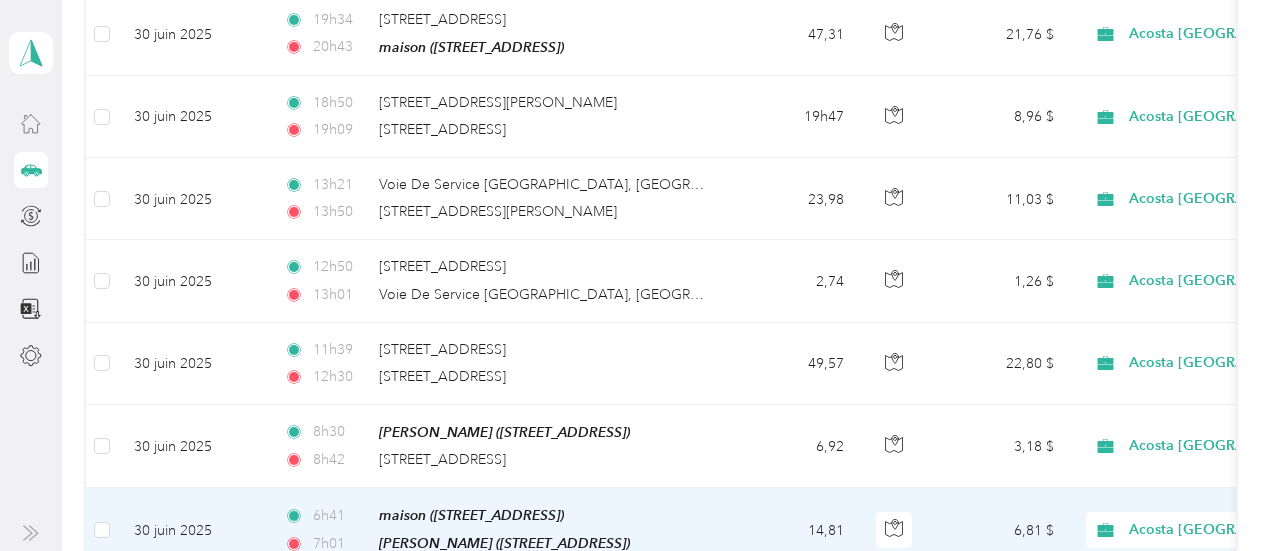 click on "6,81 $" at bounding box center [1000, 530] 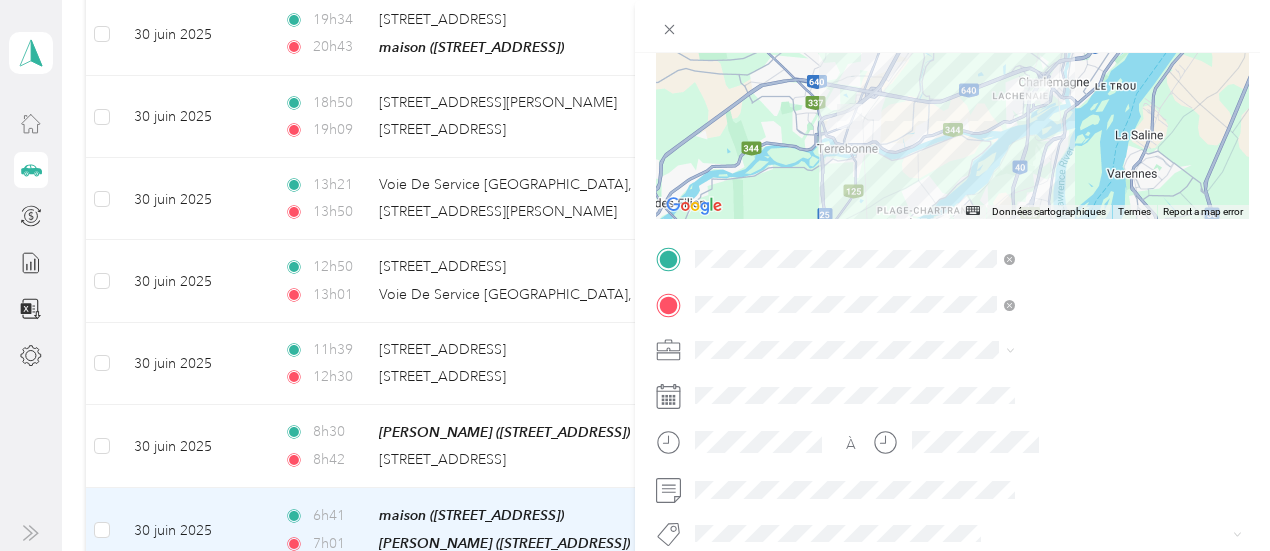 scroll, scrollTop: 264, scrollLeft: 0, axis: vertical 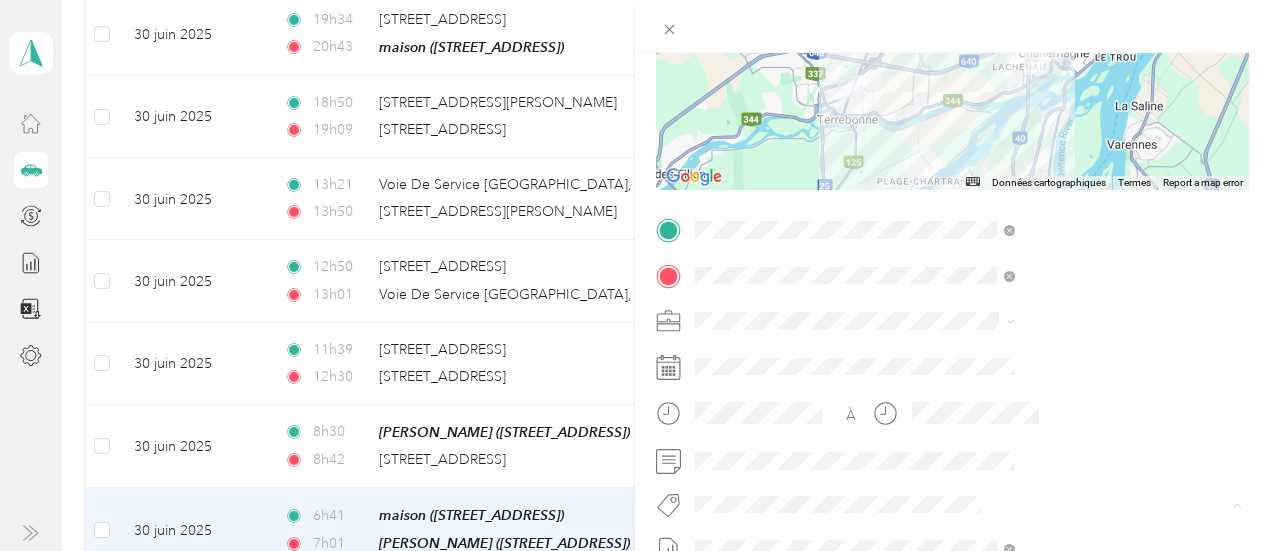 click on "Fab Team - C" at bounding box center [965, 285] 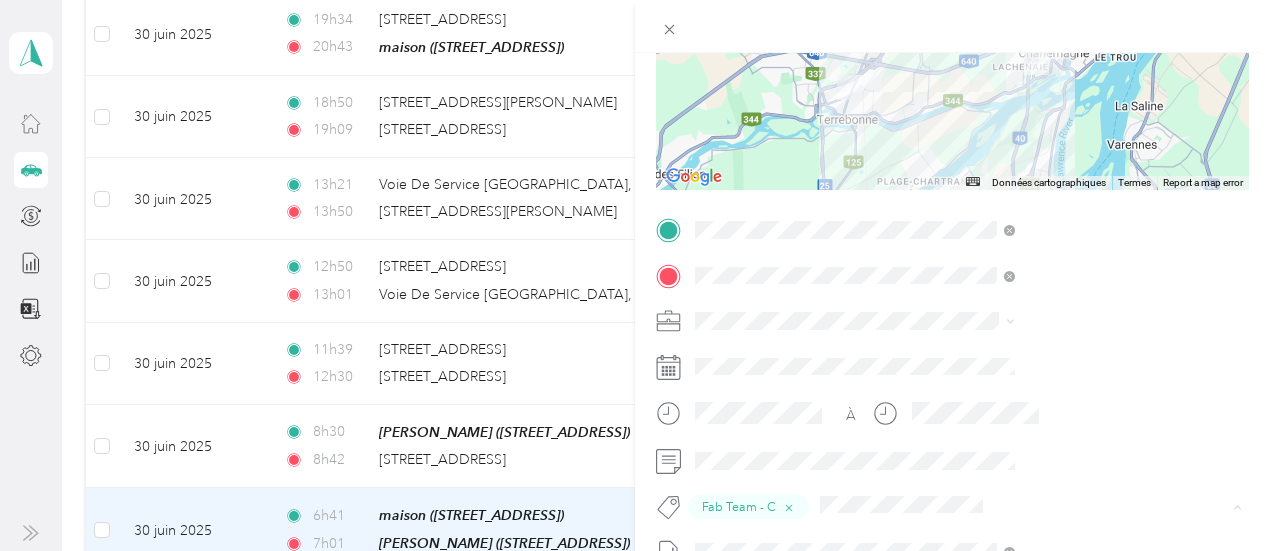 click on "Fab Beiersdorf" at bounding box center [1067, 247] 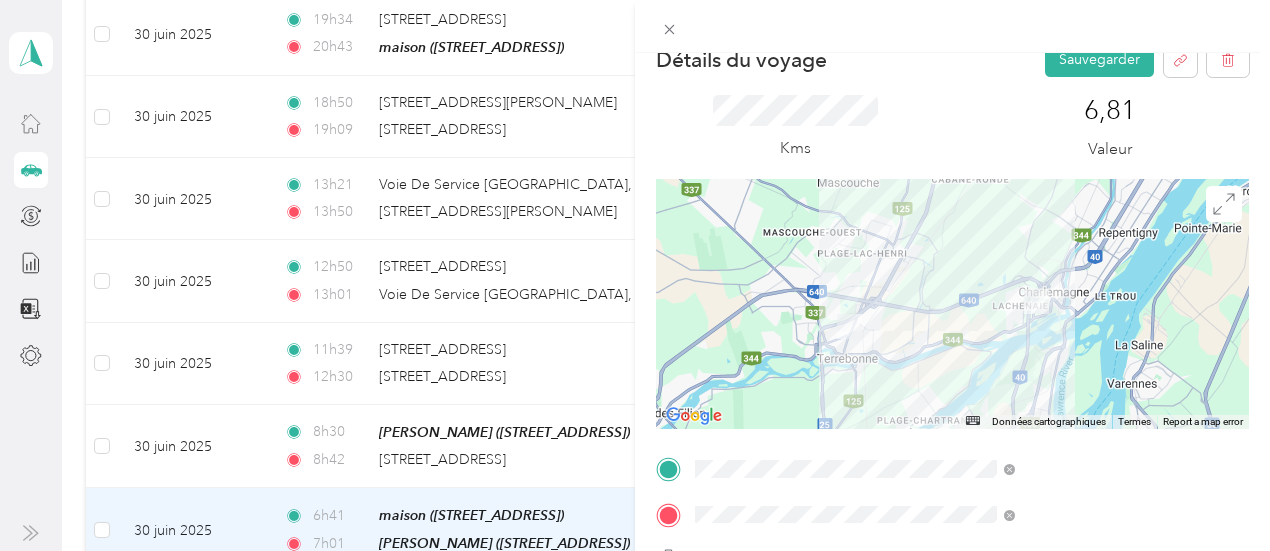 scroll, scrollTop: 0, scrollLeft: 0, axis: both 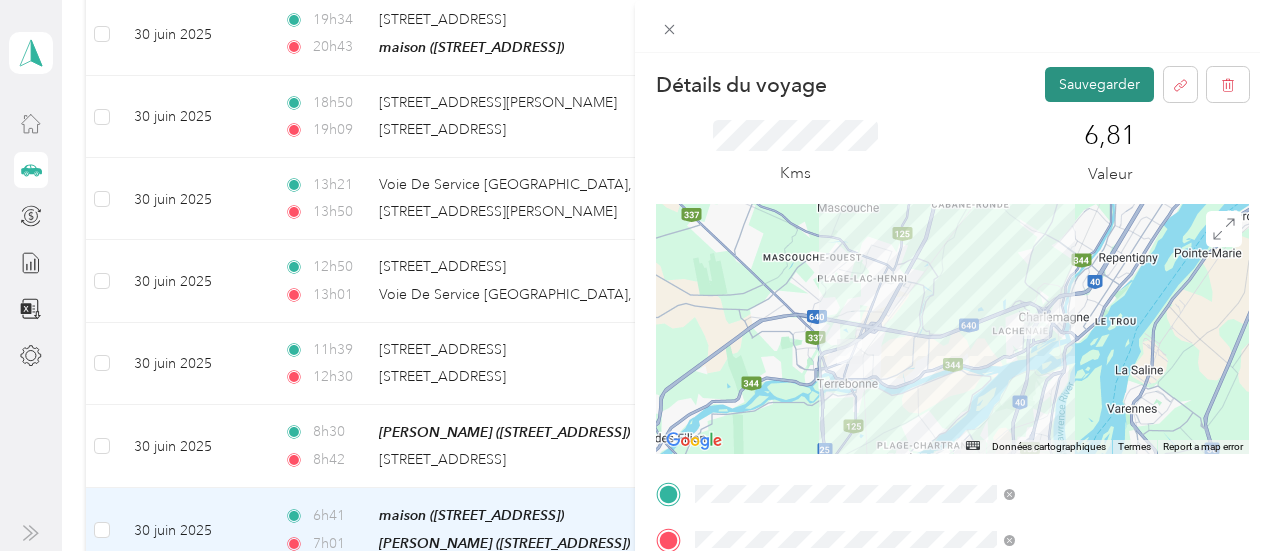 click on "Sauvegarder" at bounding box center [1099, 84] 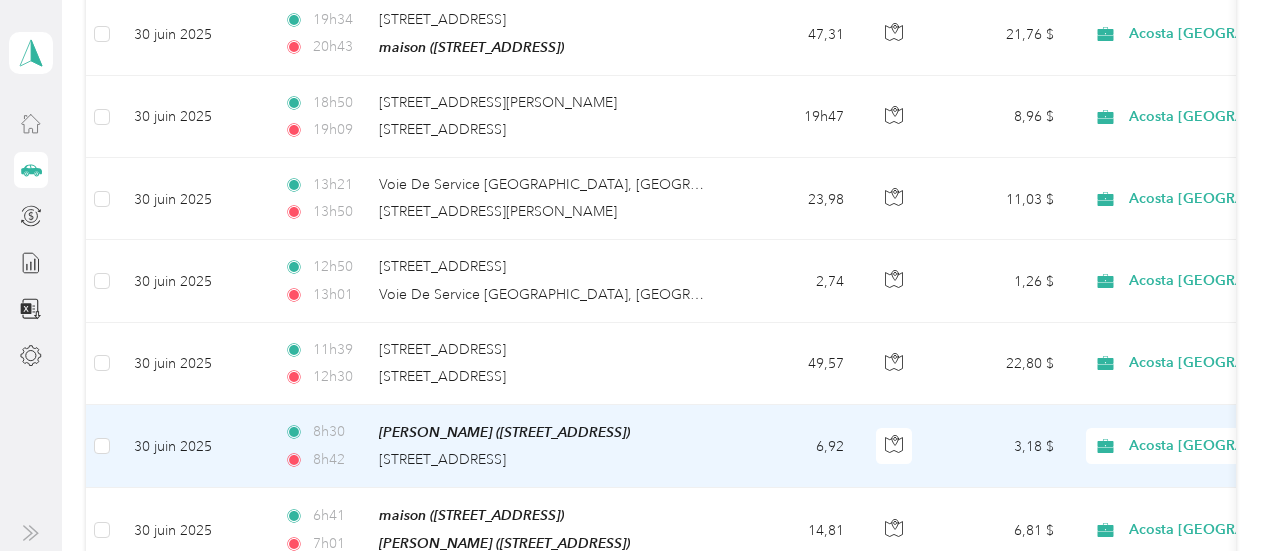 click on "3,18 $" at bounding box center (1000, 446) 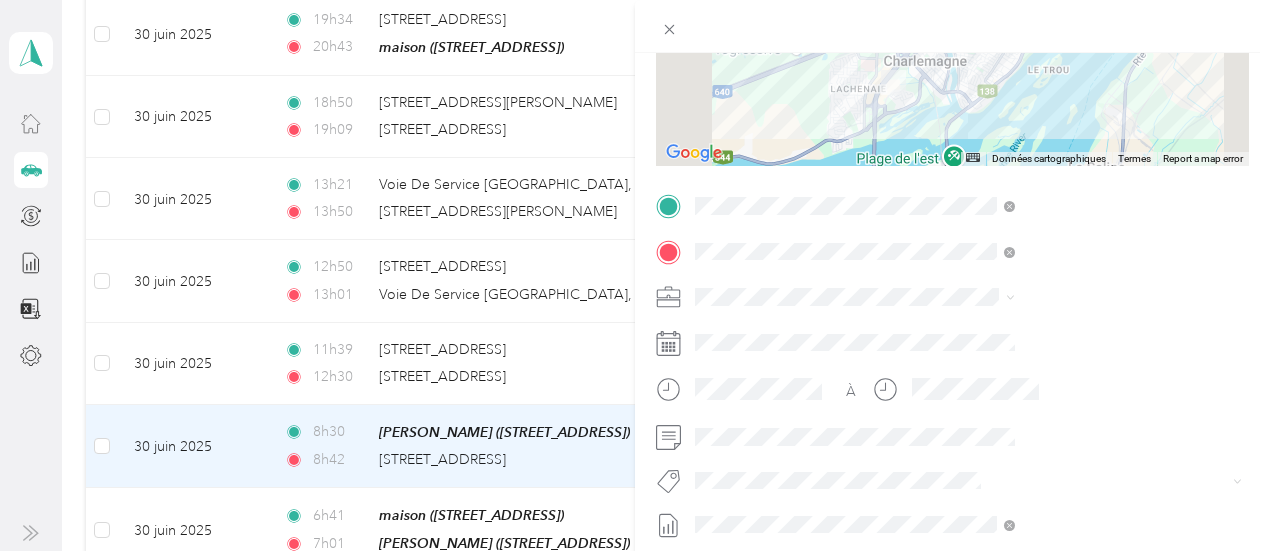 scroll, scrollTop: 294, scrollLeft: 0, axis: vertical 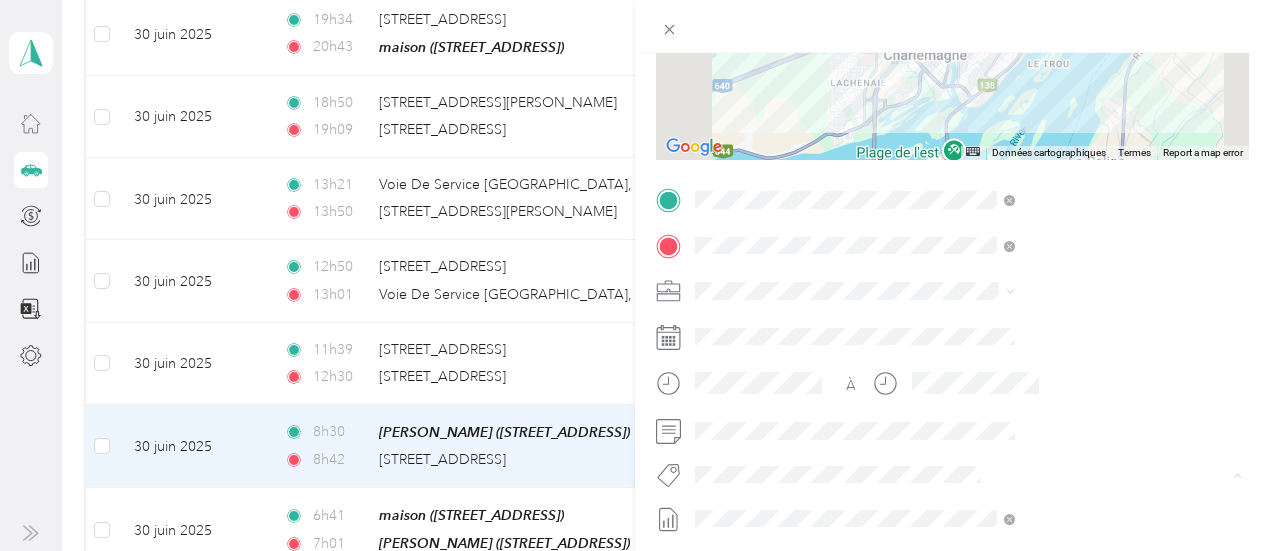click on "Fab Team - C" at bounding box center (1067, 256) 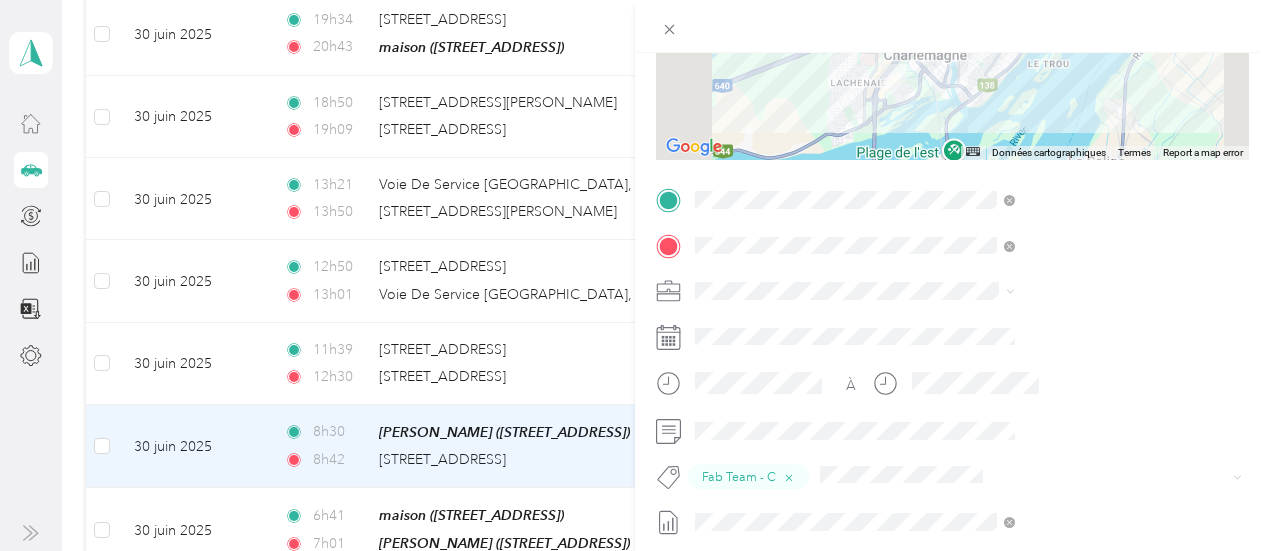 click on "Fab Beiersdorf" at bounding box center (968, 209) 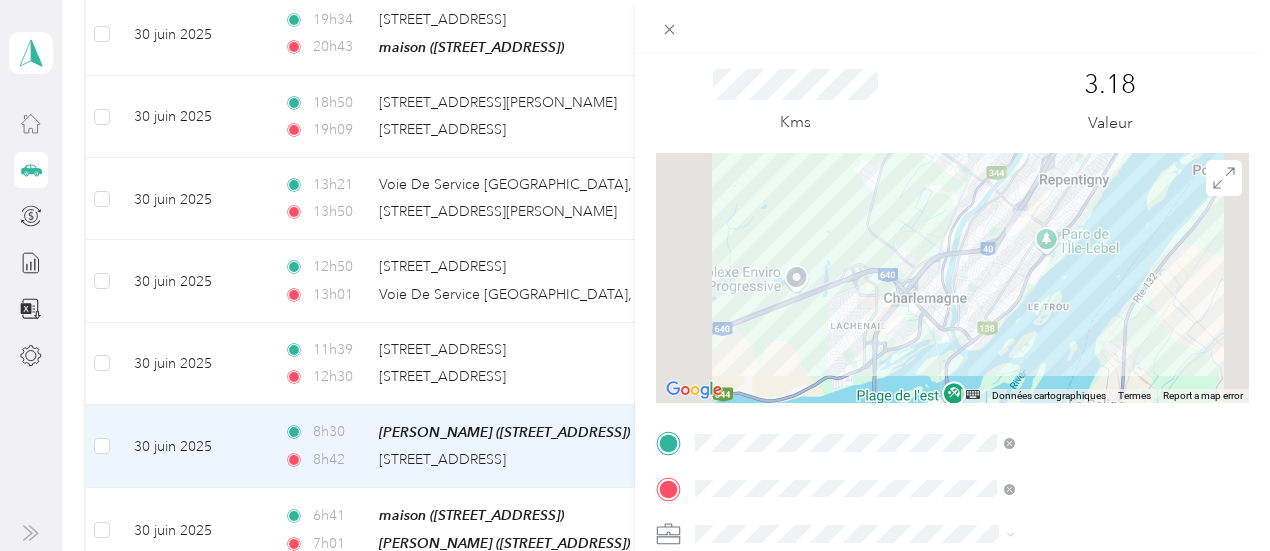 scroll, scrollTop: 0, scrollLeft: 0, axis: both 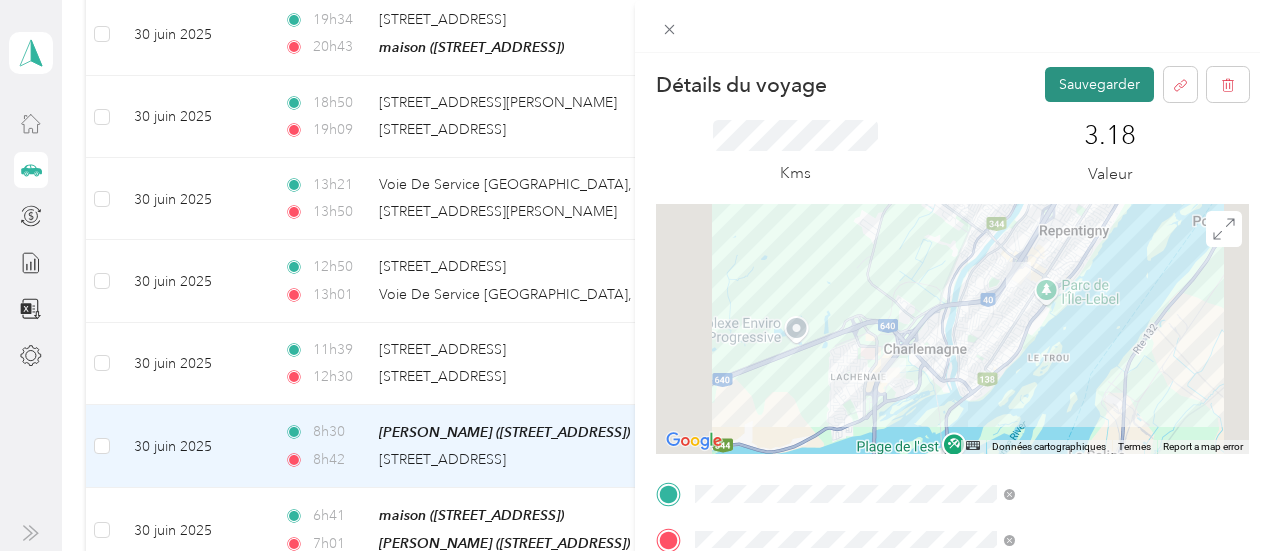 click on "Sauvegarder" at bounding box center [1099, 84] 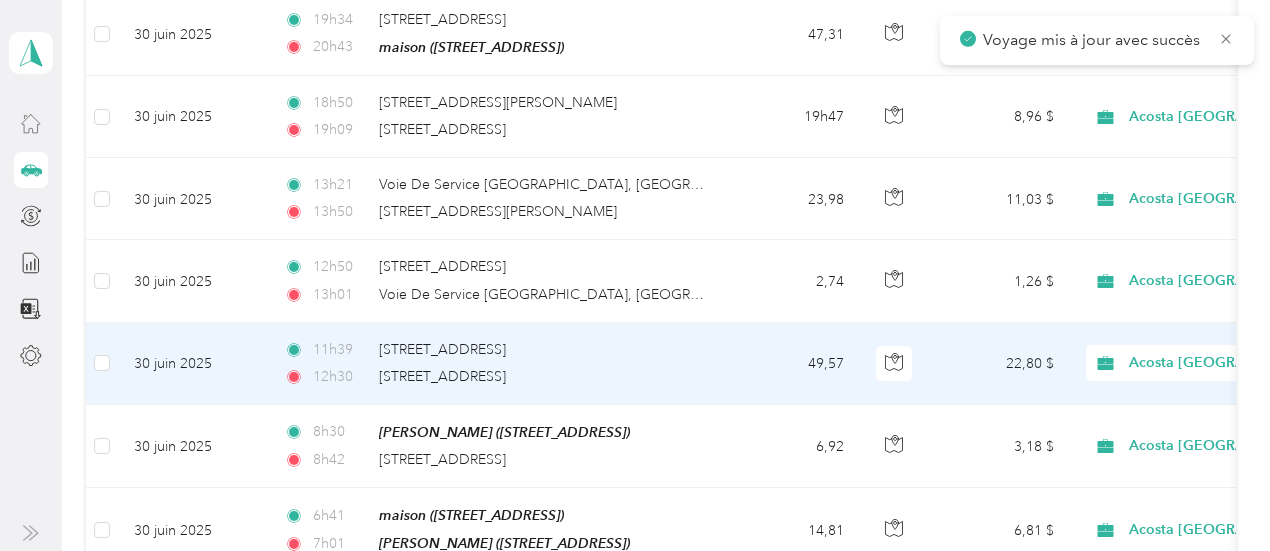 click on "22,80 $" at bounding box center [1000, 364] 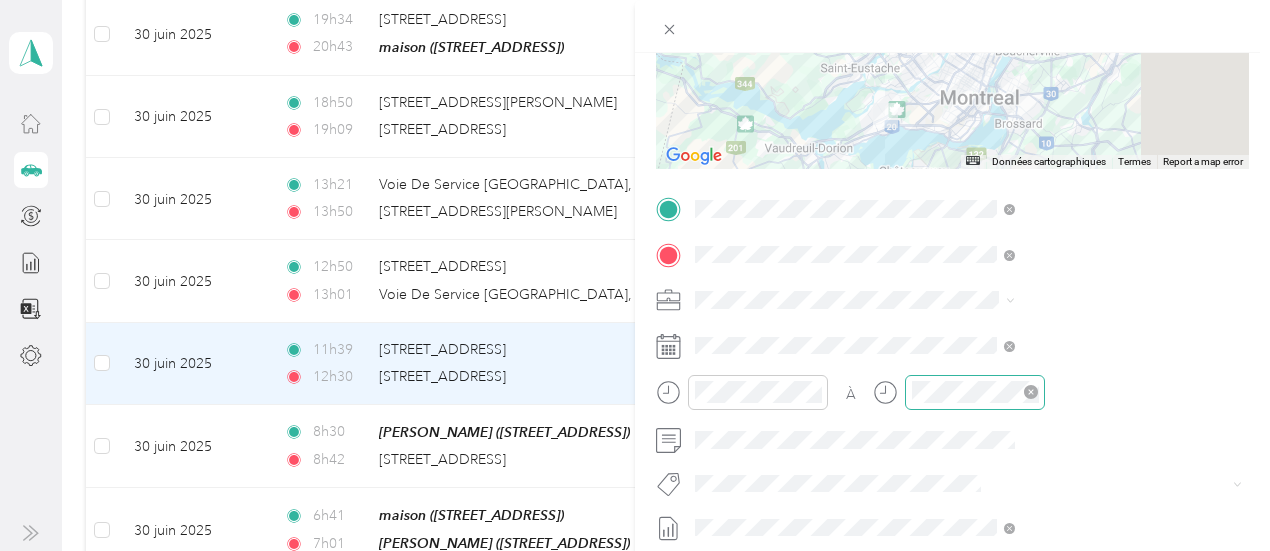 scroll, scrollTop: 277, scrollLeft: 0, axis: vertical 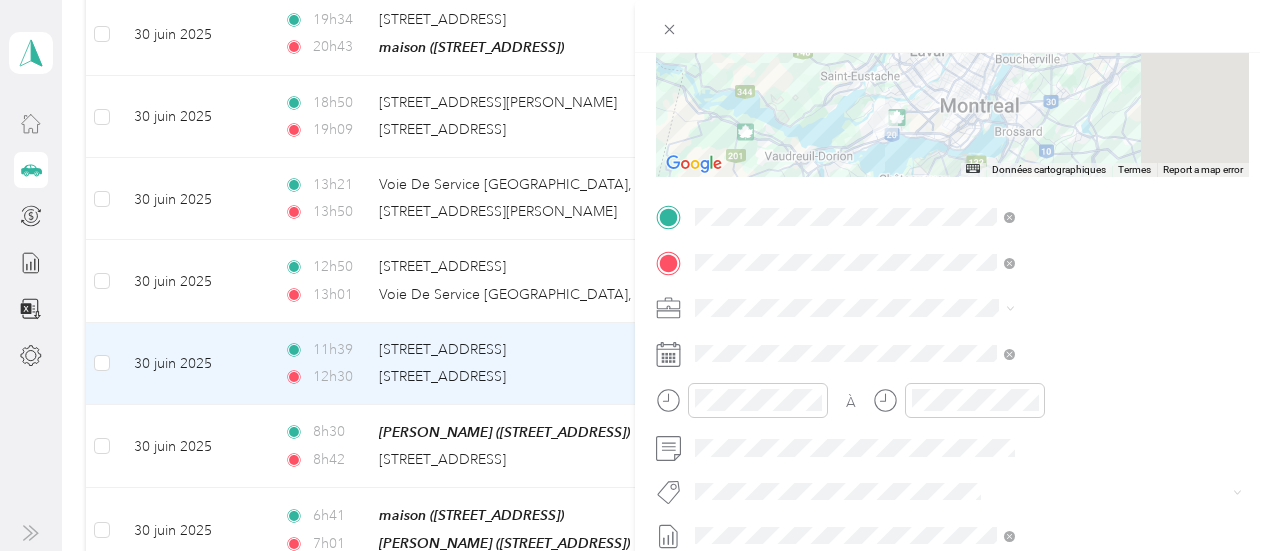 click on "Fab Team - C" at bounding box center [1067, 243] 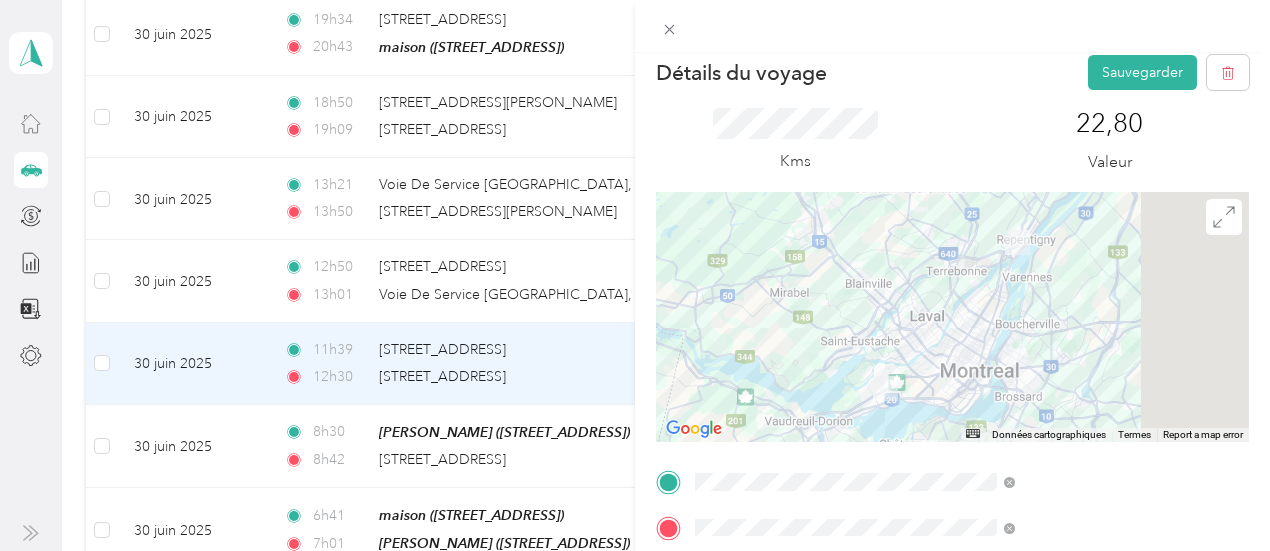 scroll, scrollTop: 0, scrollLeft: 0, axis: both 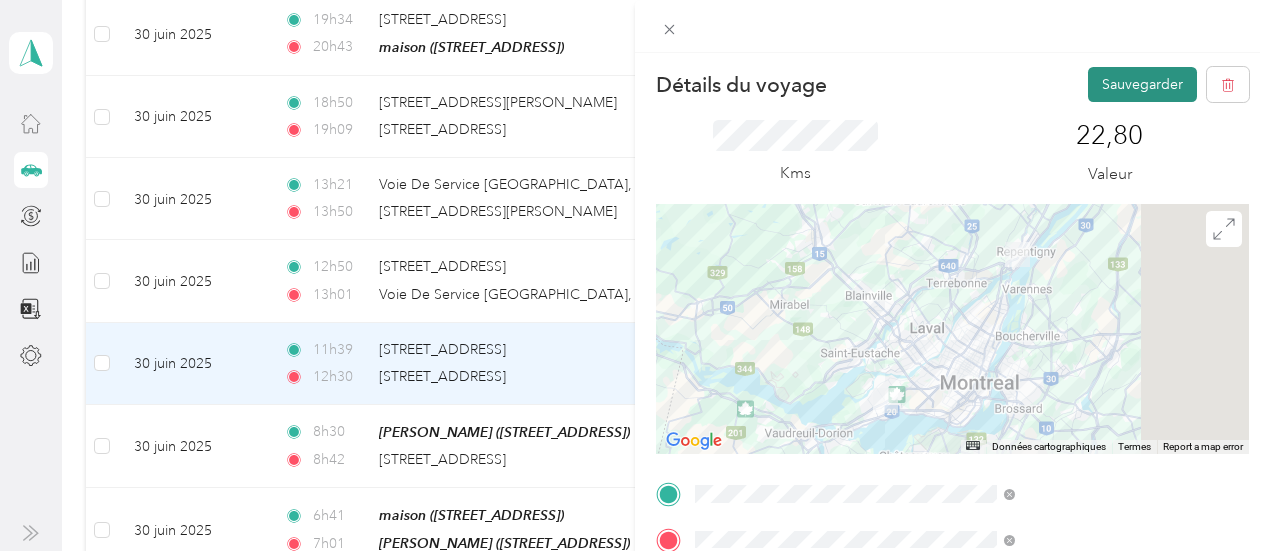 click on "Sauvegarder" at bounding box center [1142, 84] 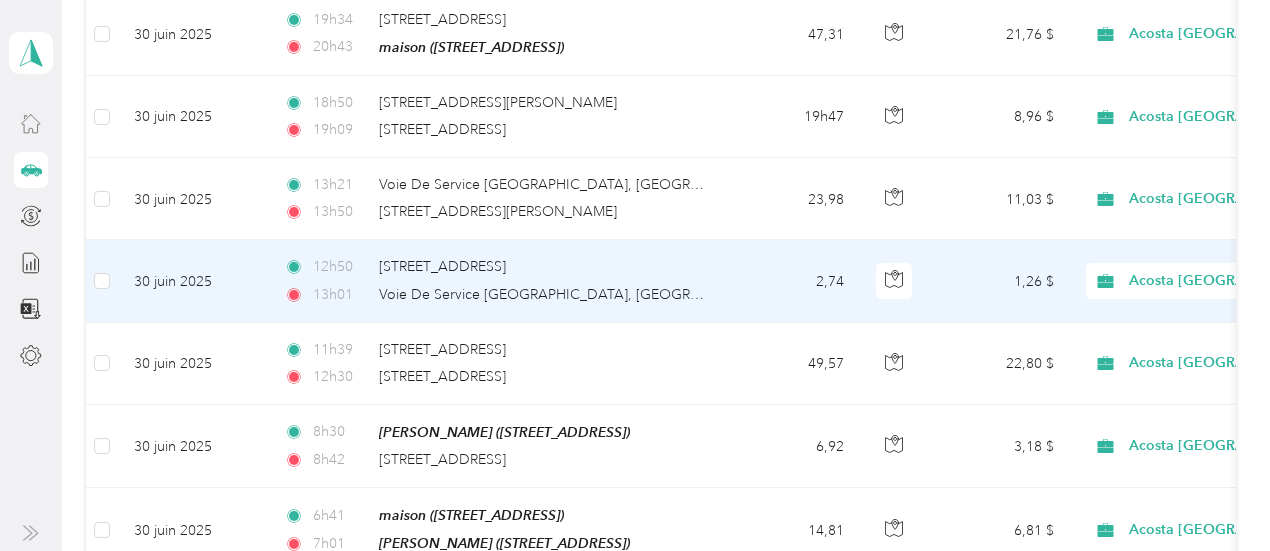 click on "1,26 $" at bounding box center [1000, 281] 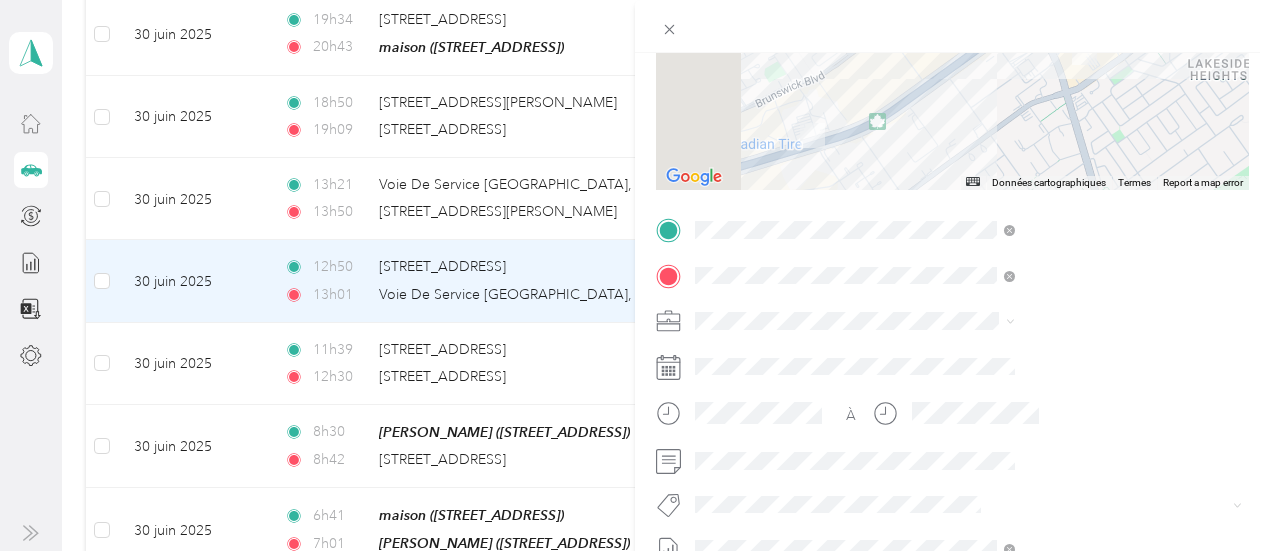 scroll, scrollTop: 278, scrollLeft: 0, axis: vertical 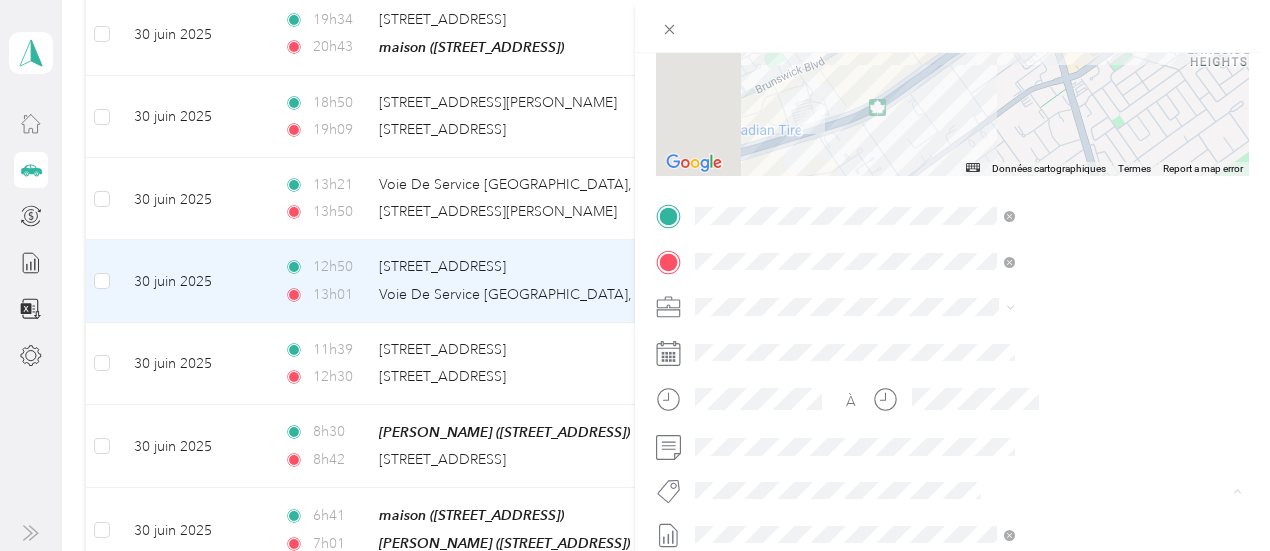 click on "Fab Team - C" at bounding box center (965, 272) 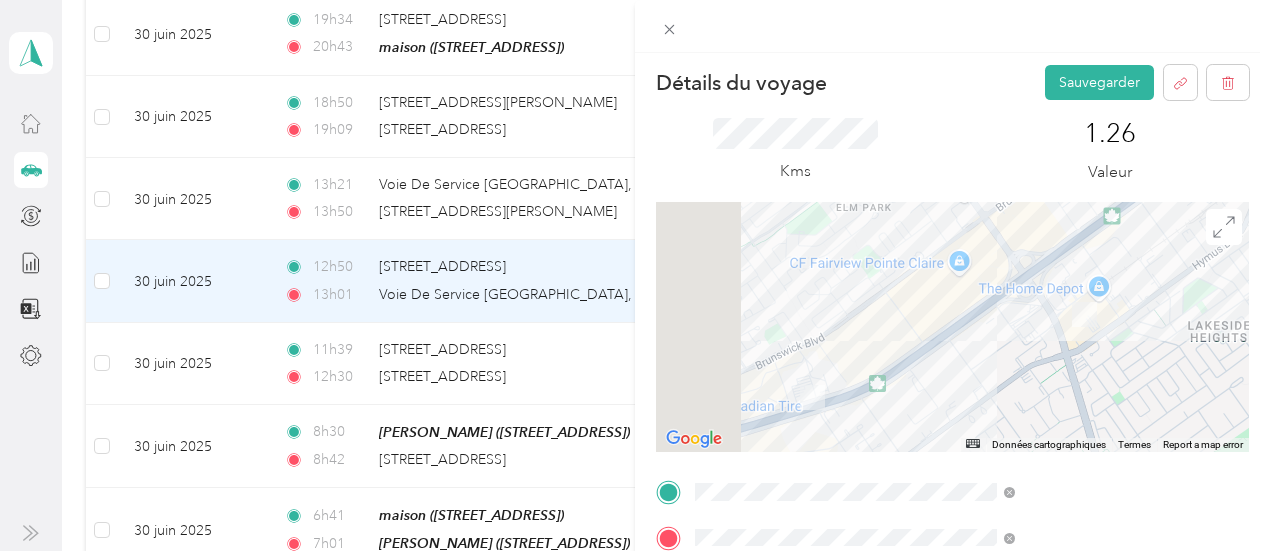 scroll, scrollTop: 0, scrollLeft: 0, axis: both 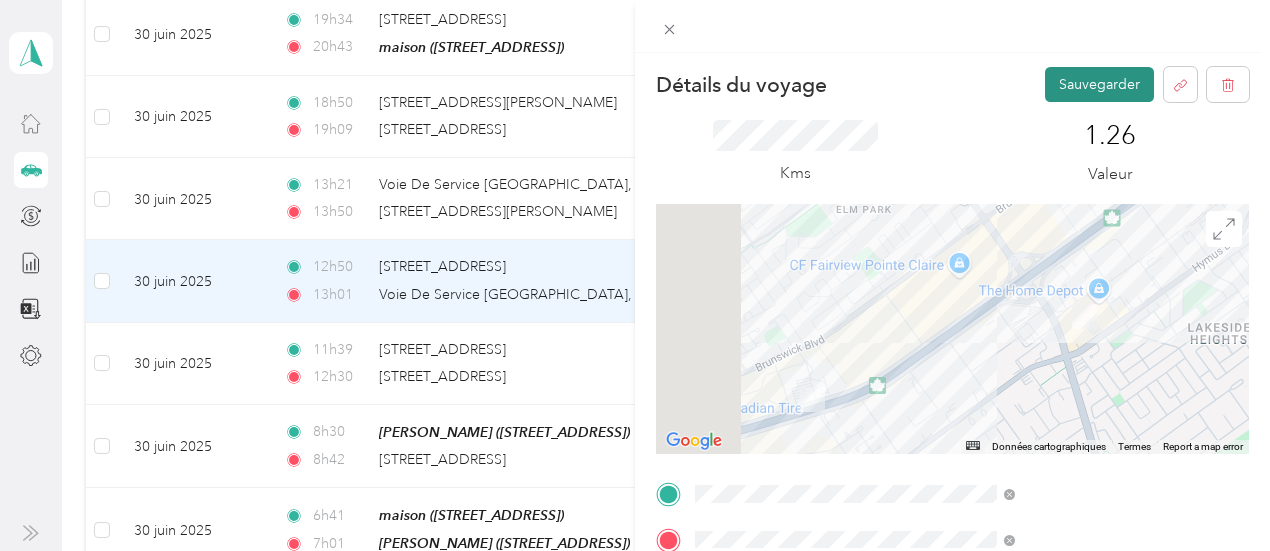 click on "Sauvegarder" at bounding box center [1099, 84] 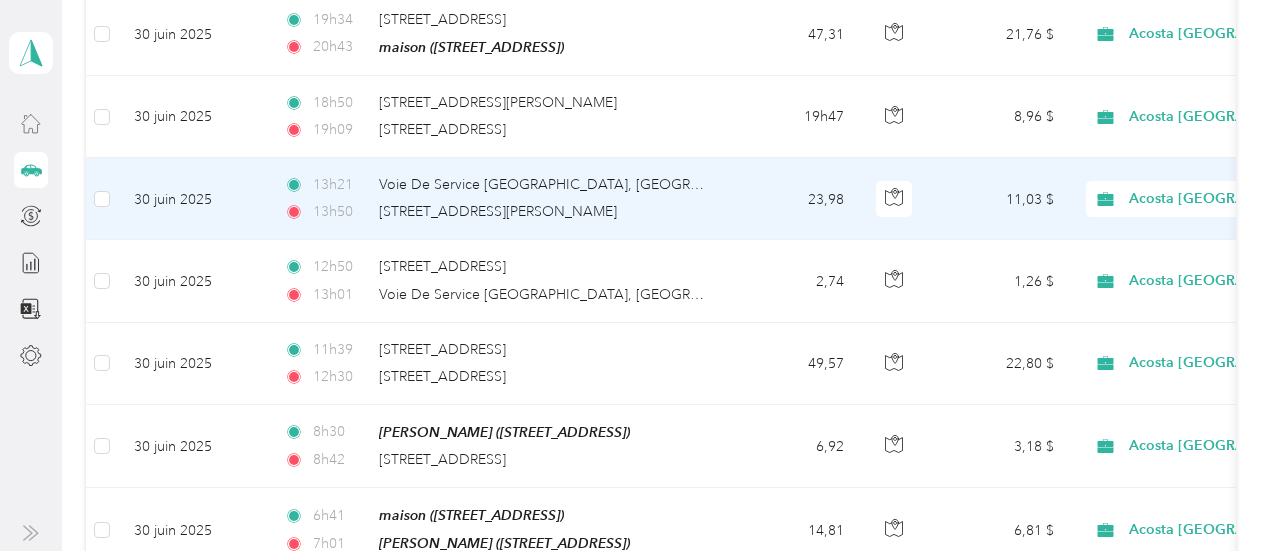 click on "11,03 $" at bounding box center (1000, 199) 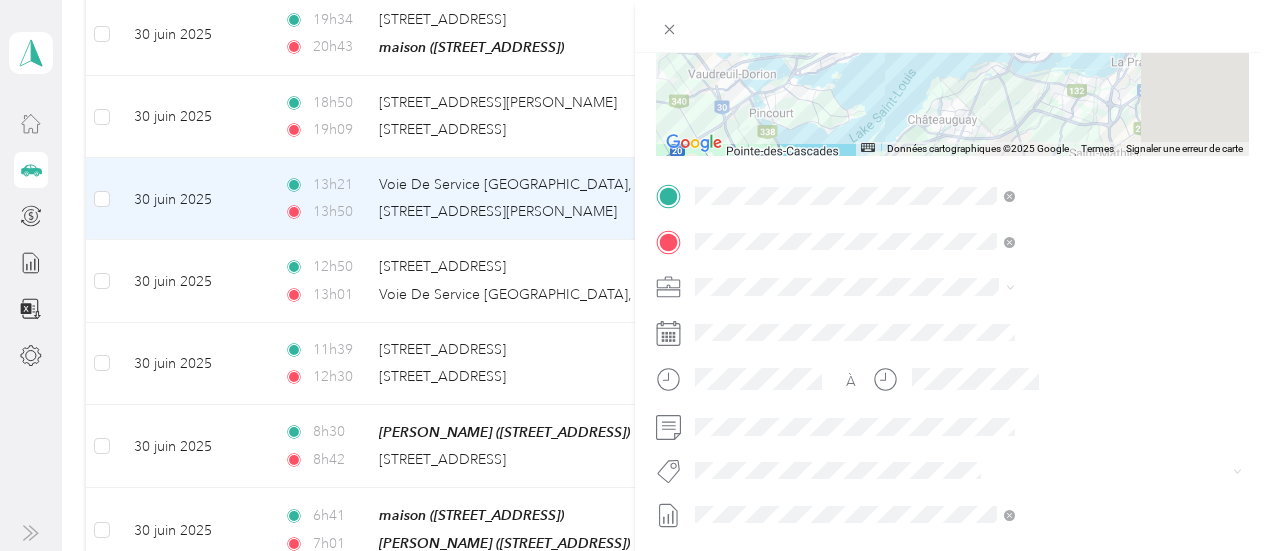 scroll, scrollTop: 300, scrollLeft: 0, axis: vertical 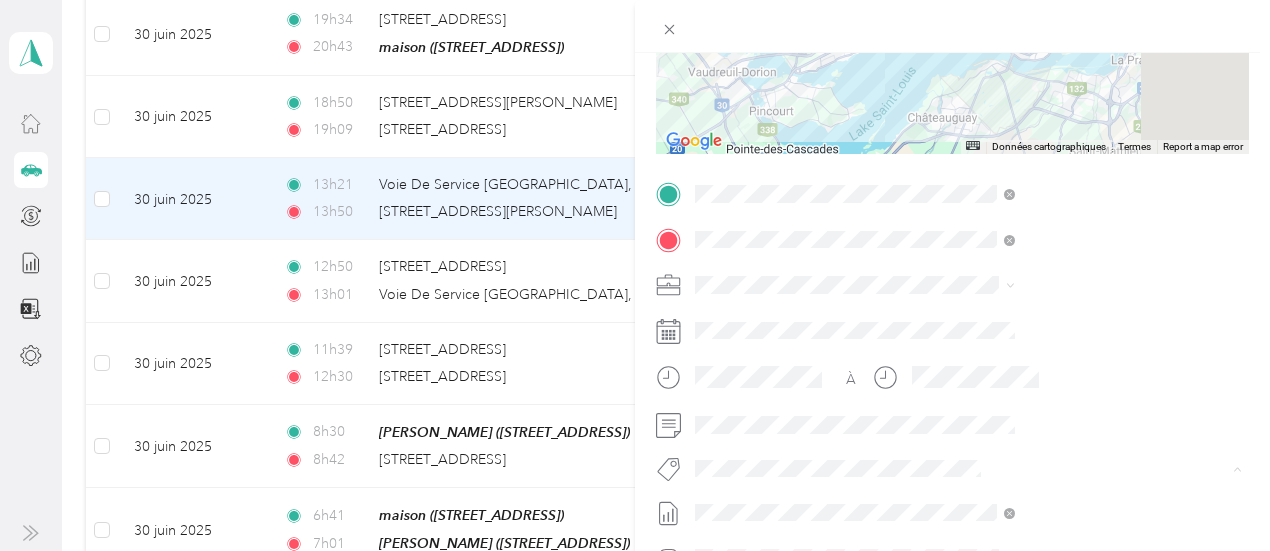 click on "Fab Beiersdorf" at bounding box center [968, 212] 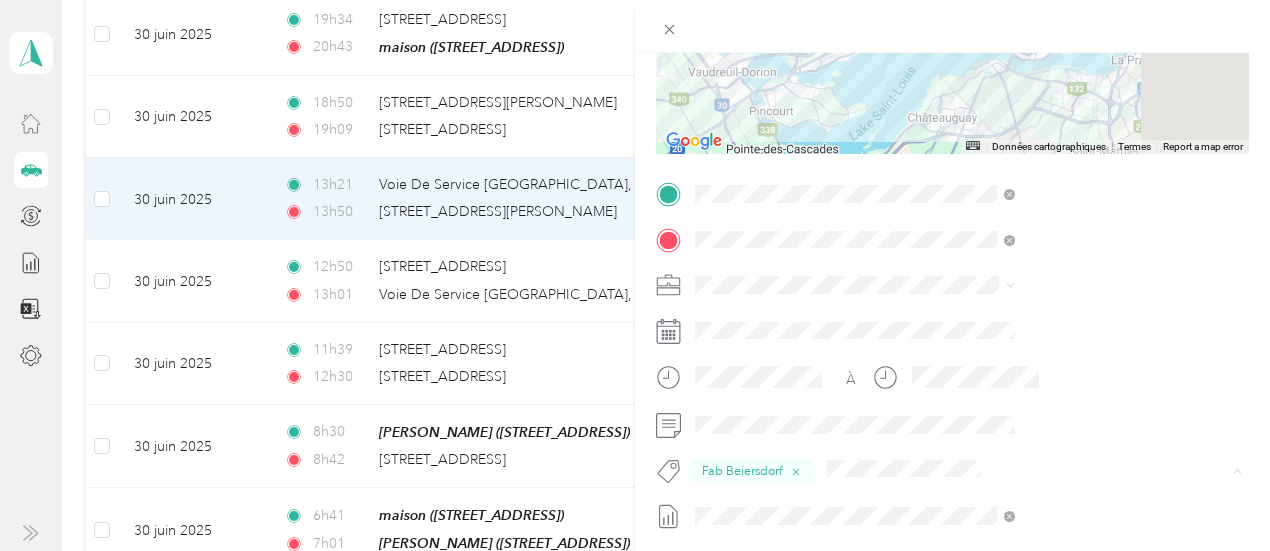 click on "Fab Team - C" at bounding box center (965, 250) 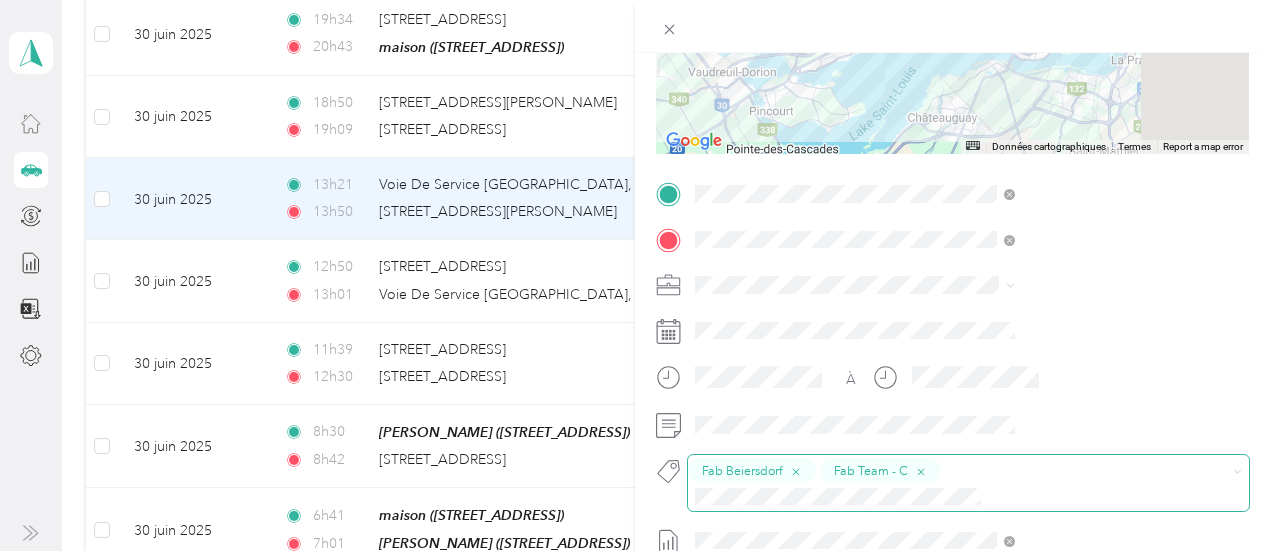 click at bounding box center [952, 496] 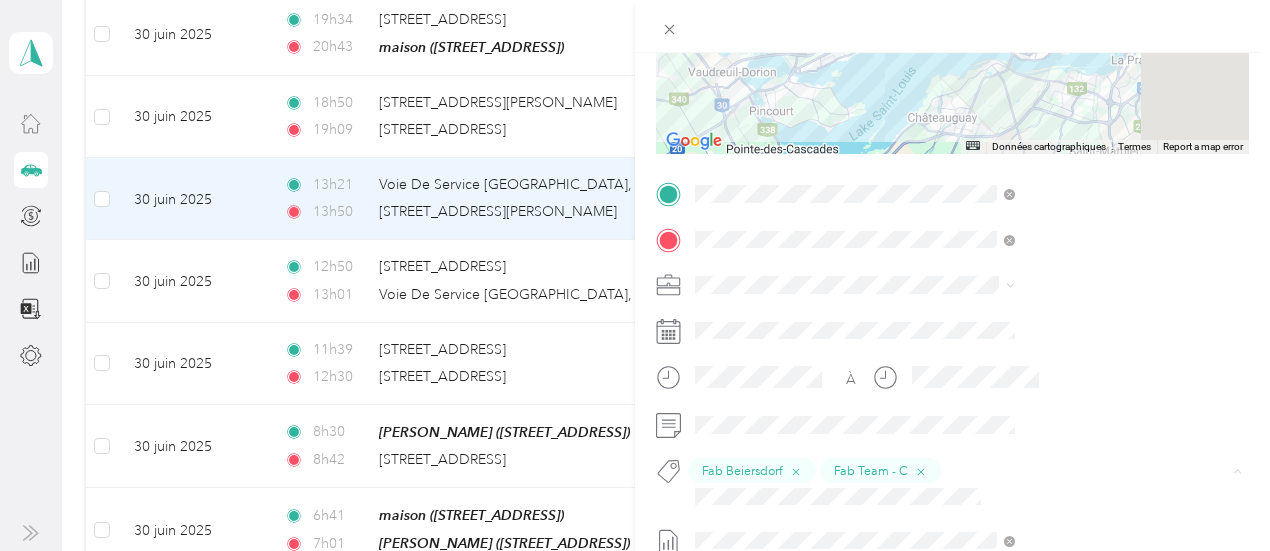click on "Fab Beiersdorf Fab Team - C Fab Team - R Visites d'usine Équipe Fit Home Depot Équipe Fit [PERSON_NAME] Équipe Fit Pepsico Équipe Fit P&G Équipe Fit Pharmachoice Équipe Fit Pharmasave Capture des coûts de l'équipe Fit Équipe de terrain d'Inmar Rt - Exécution de Freshpet Rt T-fal Blitz Poids Freshpet Installation Pop financière de Wt PC" at bounding box center (1067, 333) 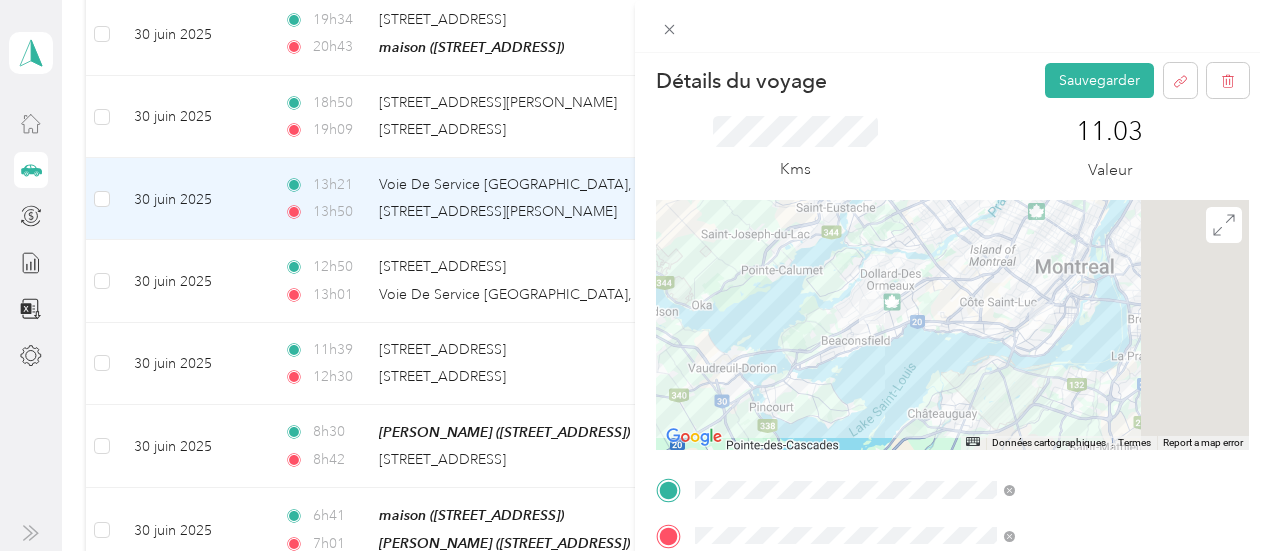 scroll, scrollTop: 0, scrollLeft: 0, axis: both 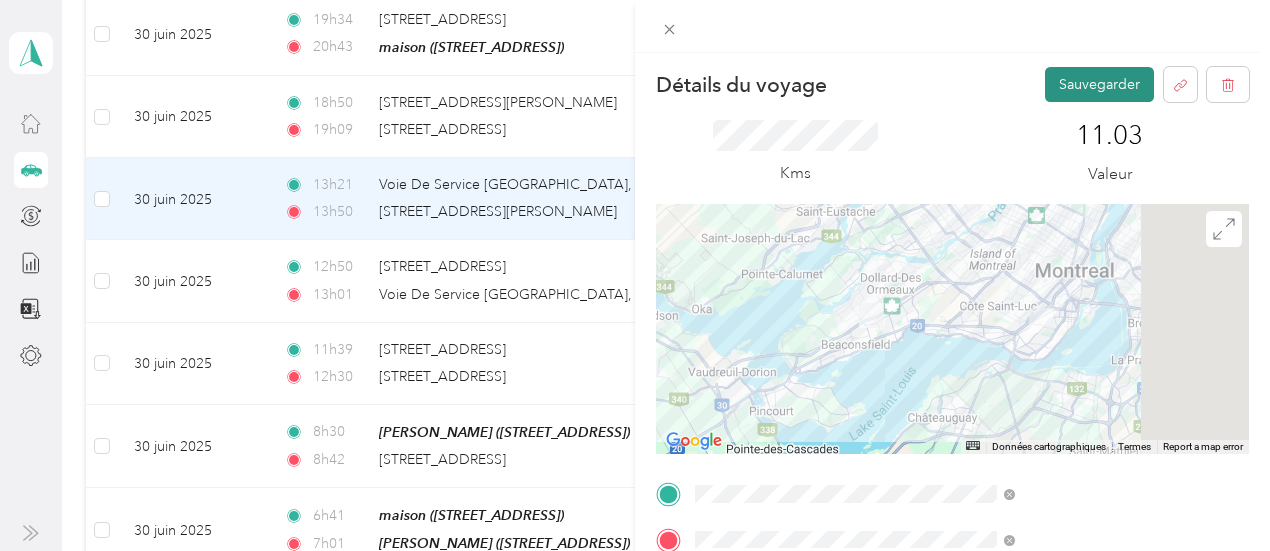 click on "Sauvegarder" at bounding box center (1099, 84) 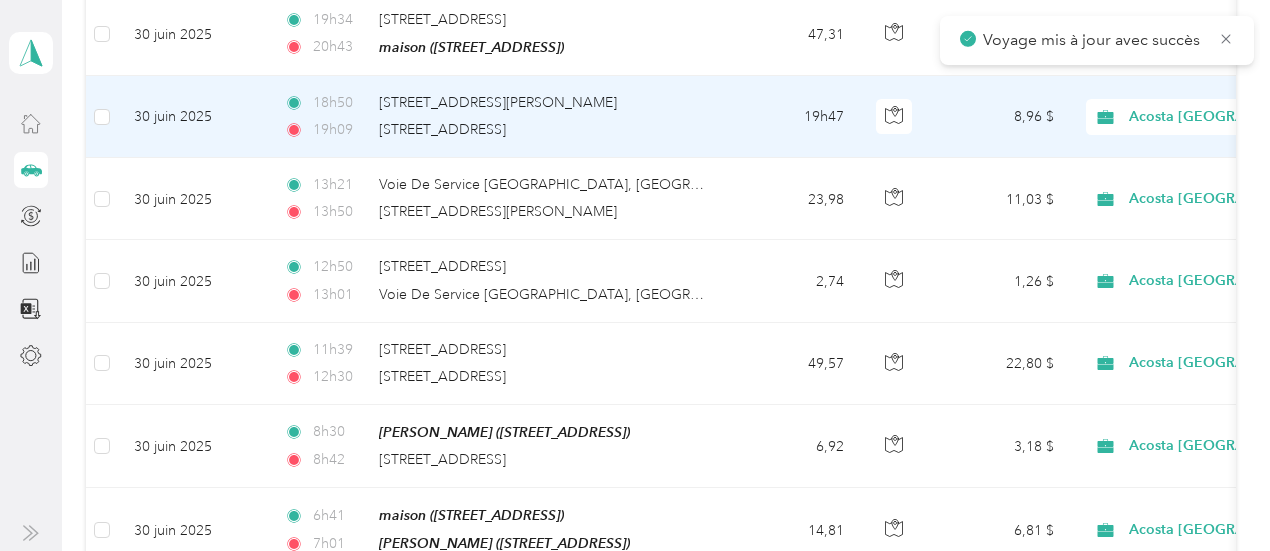 click on "8,96 $" at bounding box center [1000, 117] 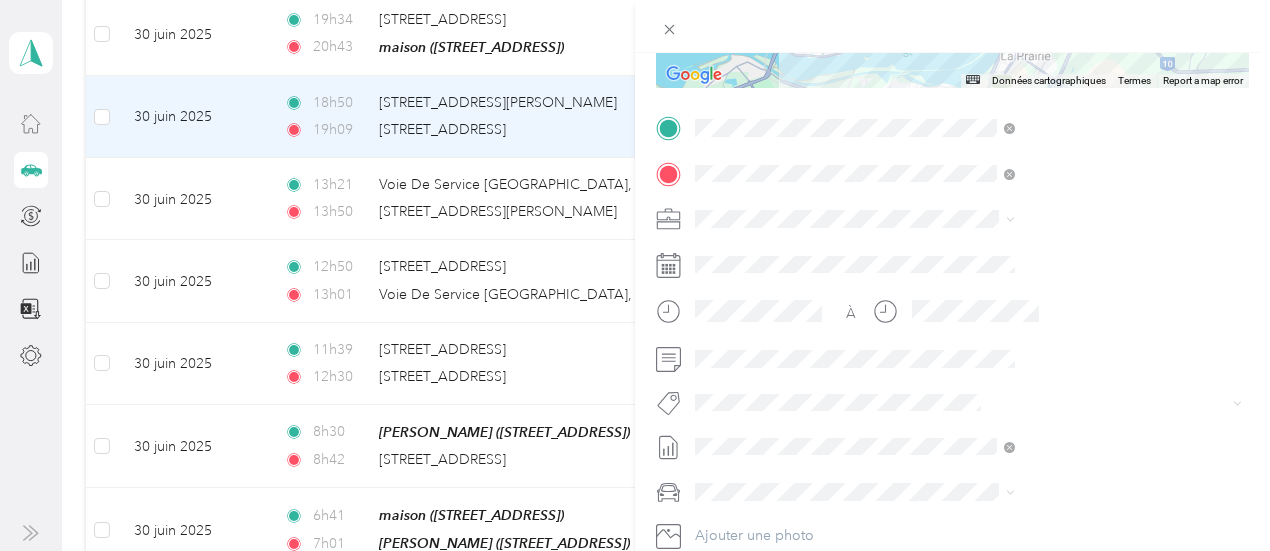 scroll, scrollTop: 367, scrollLeft: 0, axis: vertical 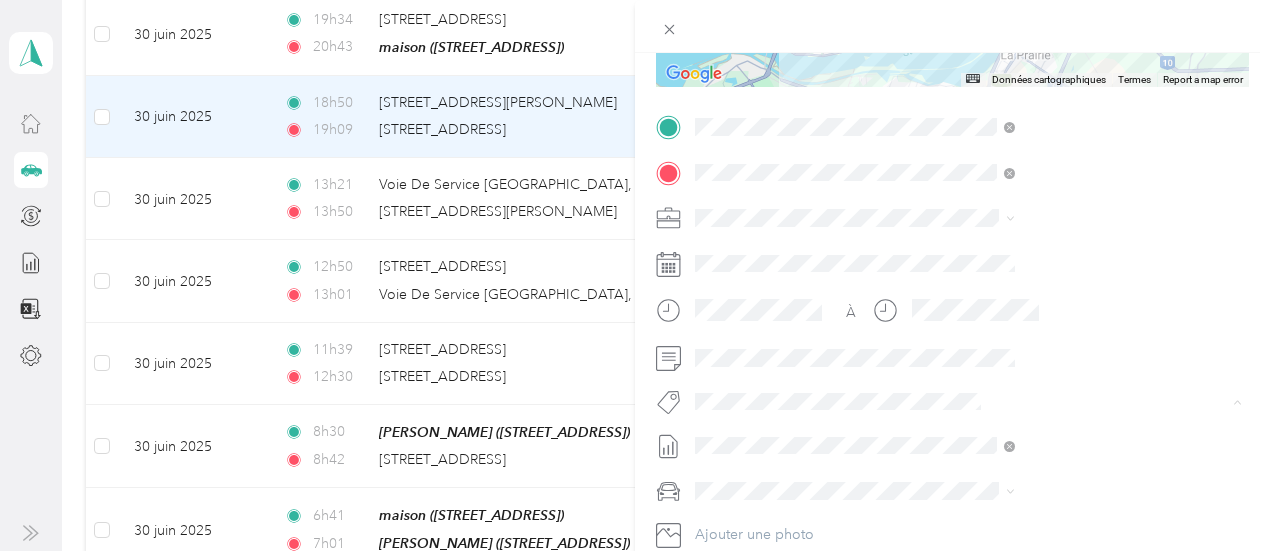 click on "Fab Team - C" at bounding box center [1067, 183] 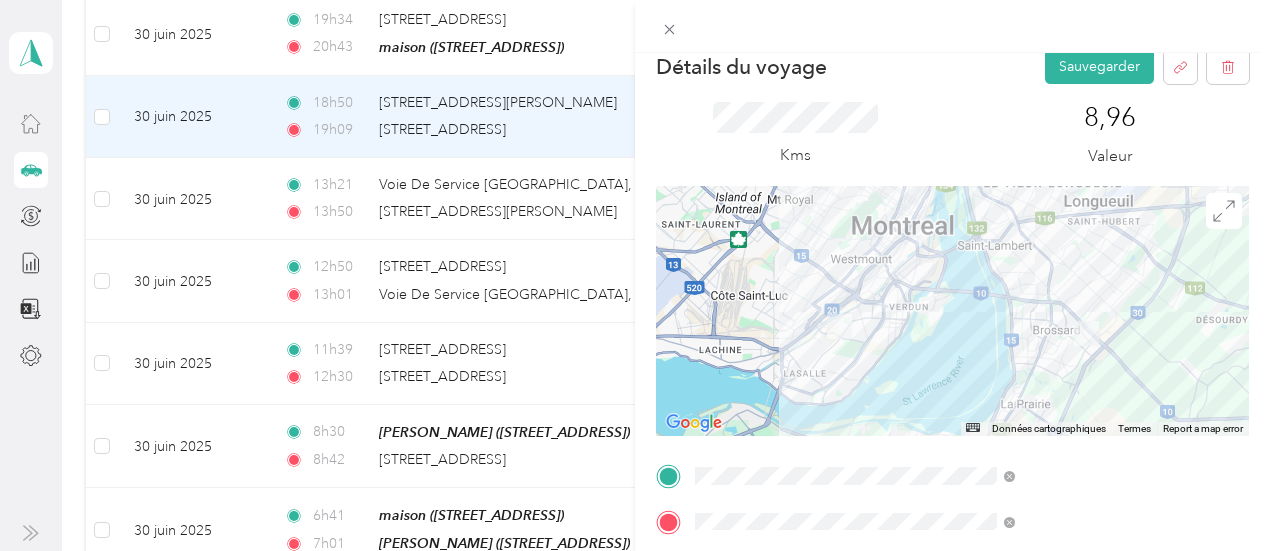 scroll, scrollTop: 0, scrollLeft: 0, axis: both 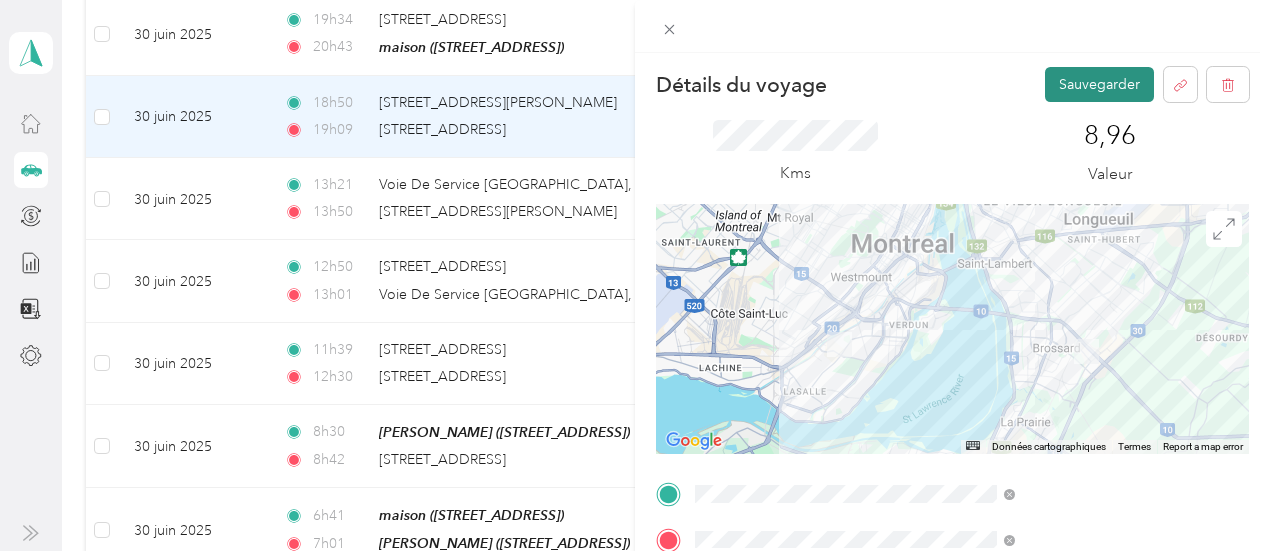 click on "Sauvegarder" at bounding box center (1099, 84) 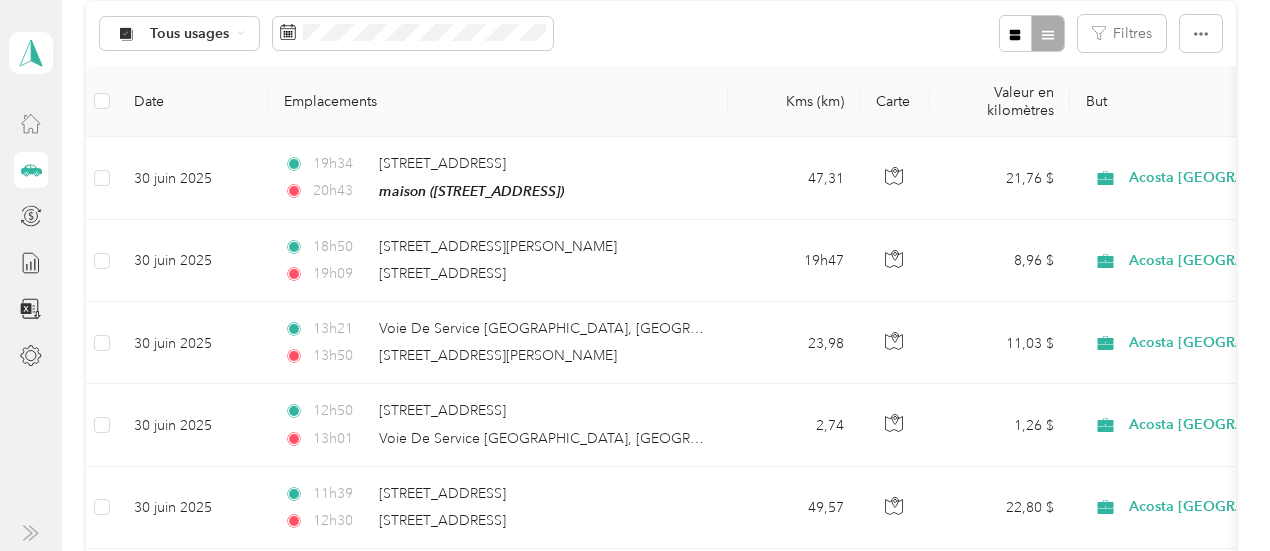 scroll, scrollTop: 173, scrollLeft: 0, axis: vertical 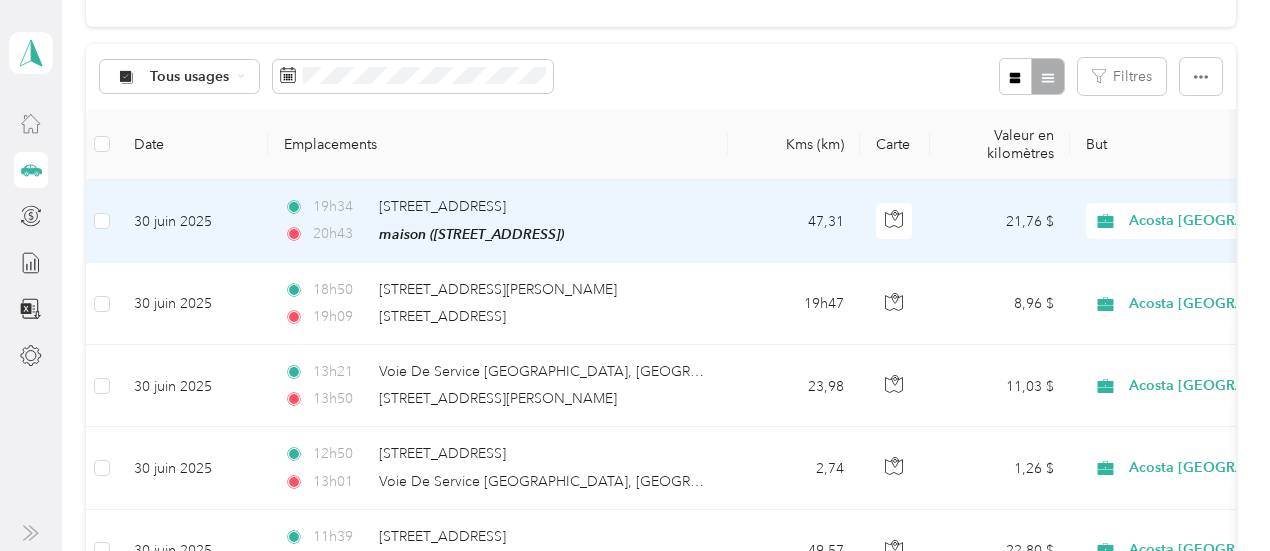 click on "21,76 $" at bounding box center (1000, 221) 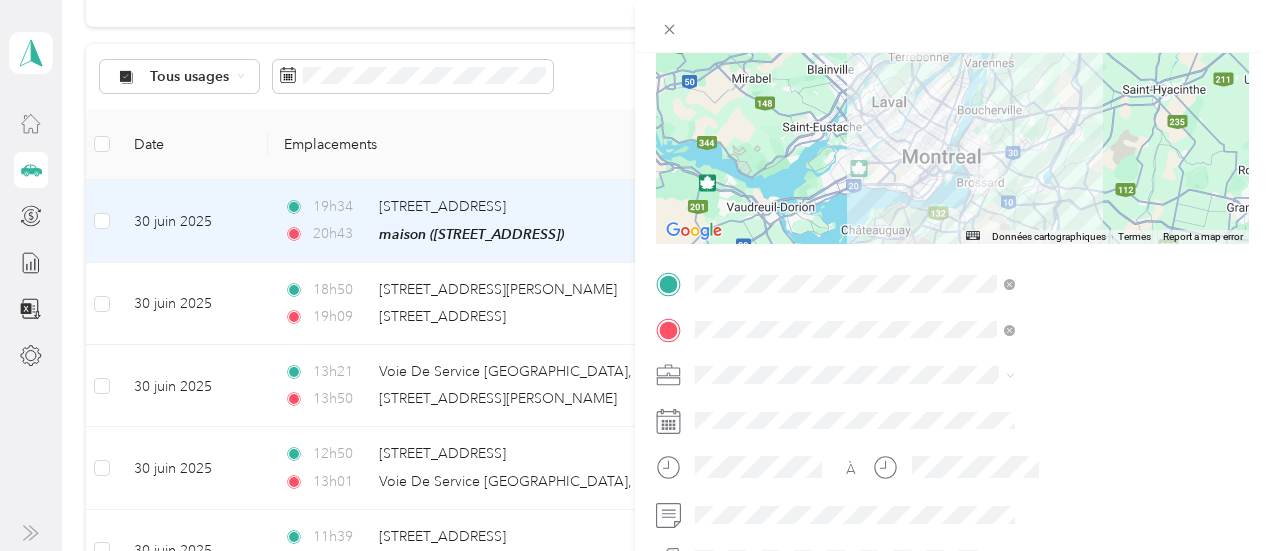 scroll, scrollTop: 241, scrollLeft: 0, axis: vertical 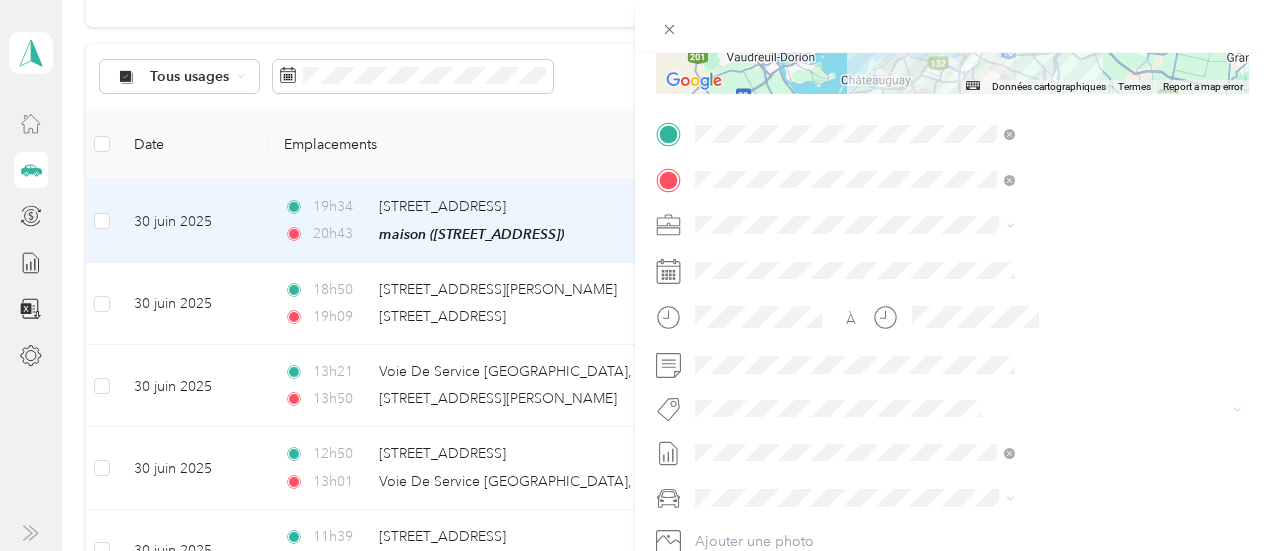 click on "Fab Team - C" at bounding box center (1067, 185) 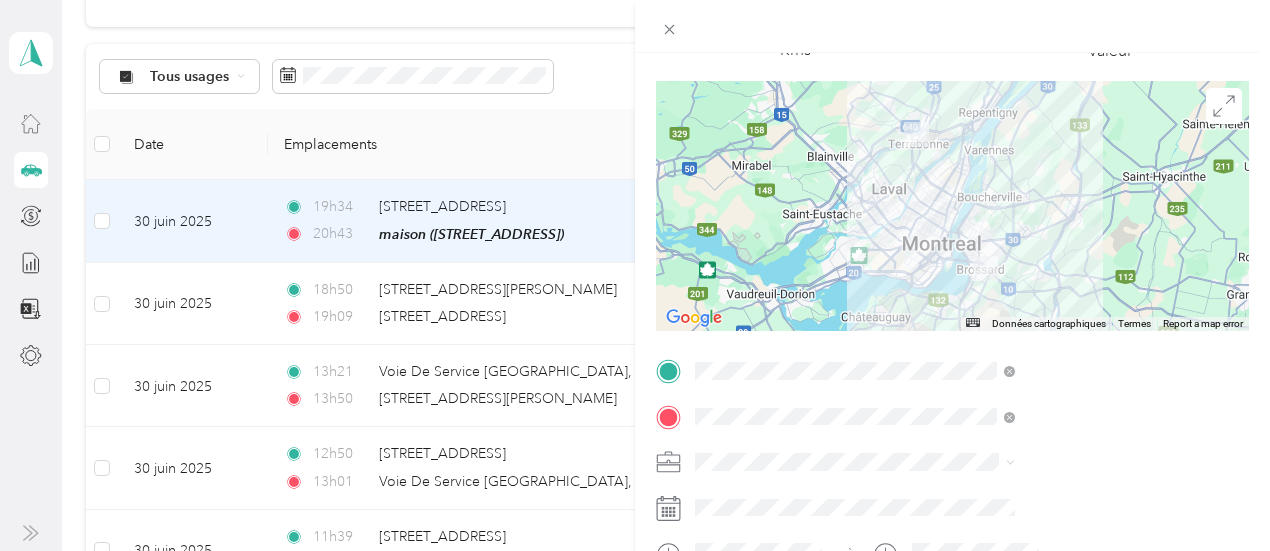 scroll, scrollTop: 0, scrollLeft: 0, axis: both 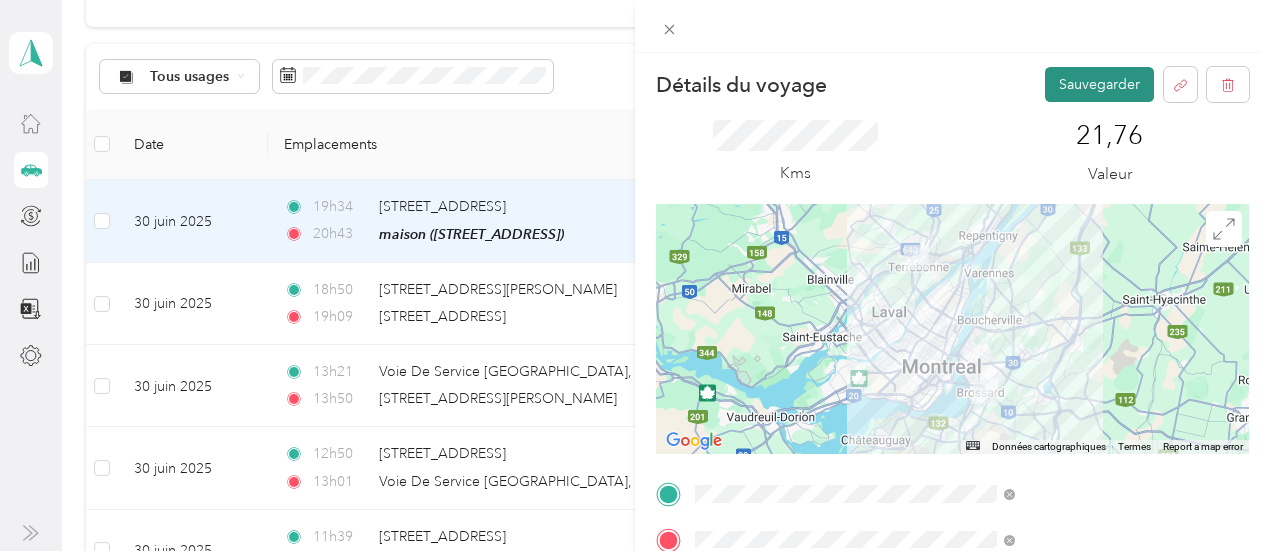 click on "Sauvegarder" at bounding box center [1099, 84] 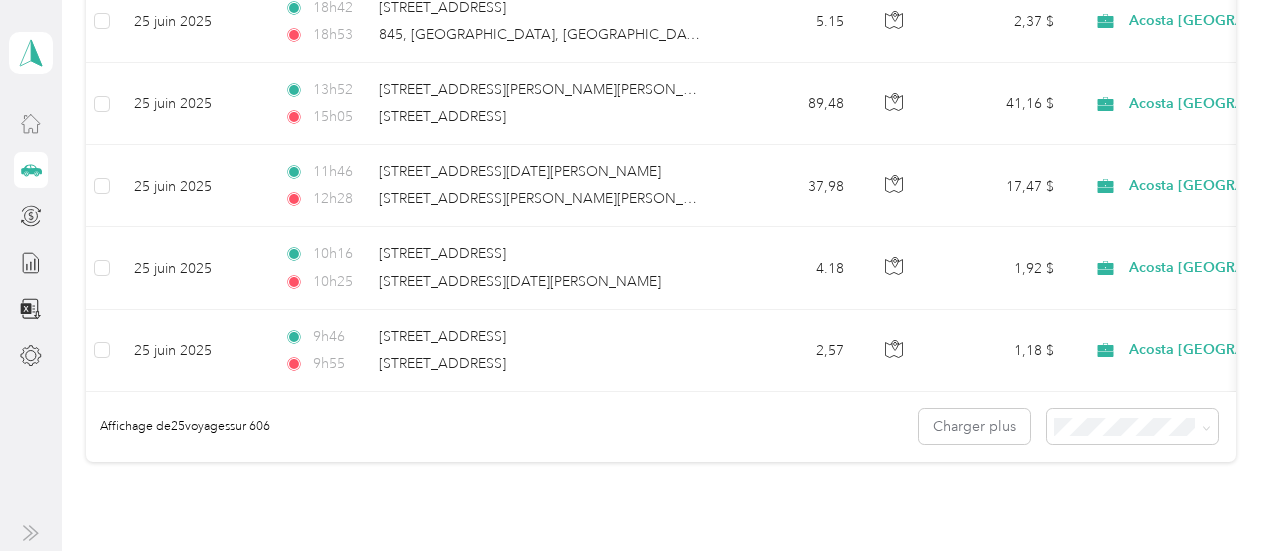 scroll, scrollTop: 2046, scrollLeft: 0, axis: vertical 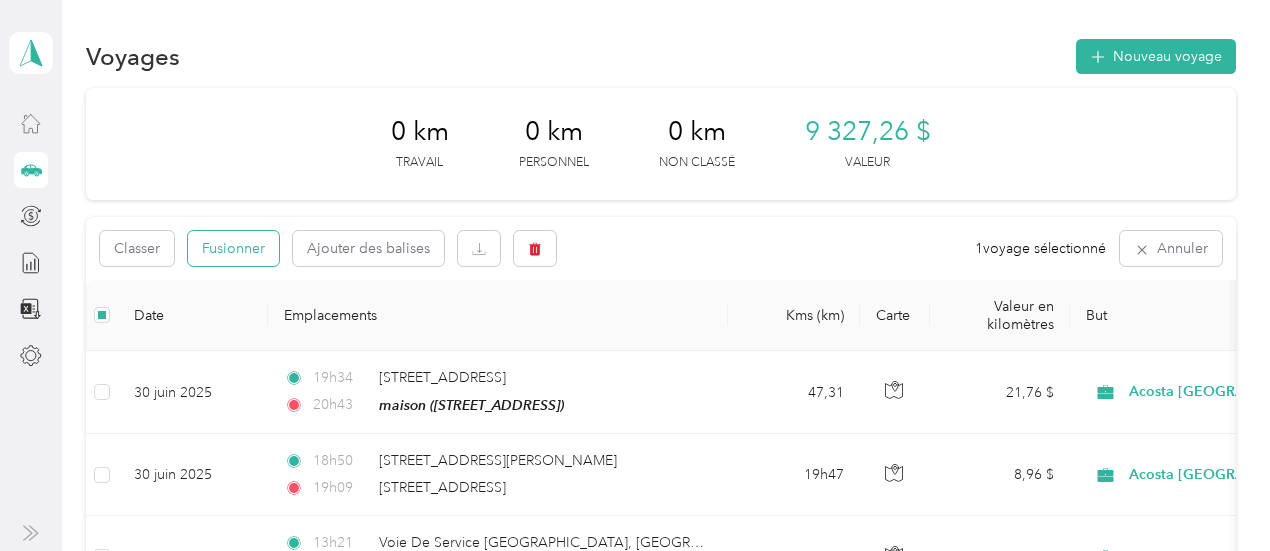 click on "Fusionner" at bounding box center [233, 248] 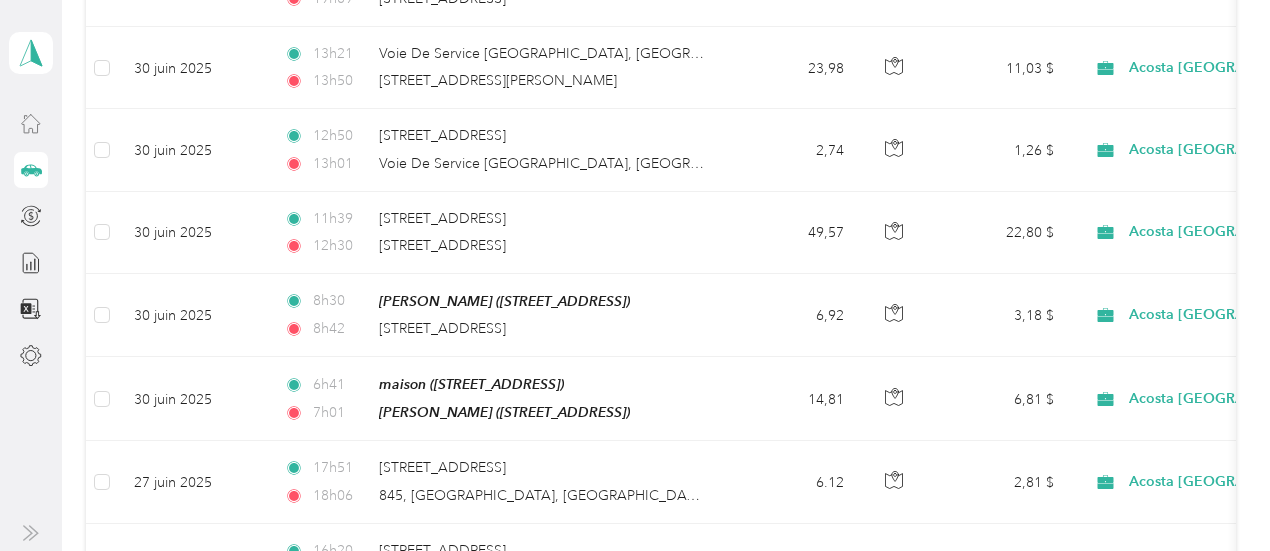 scroll, scrollTop: 494, scrollLeft: 0, axis: vertical 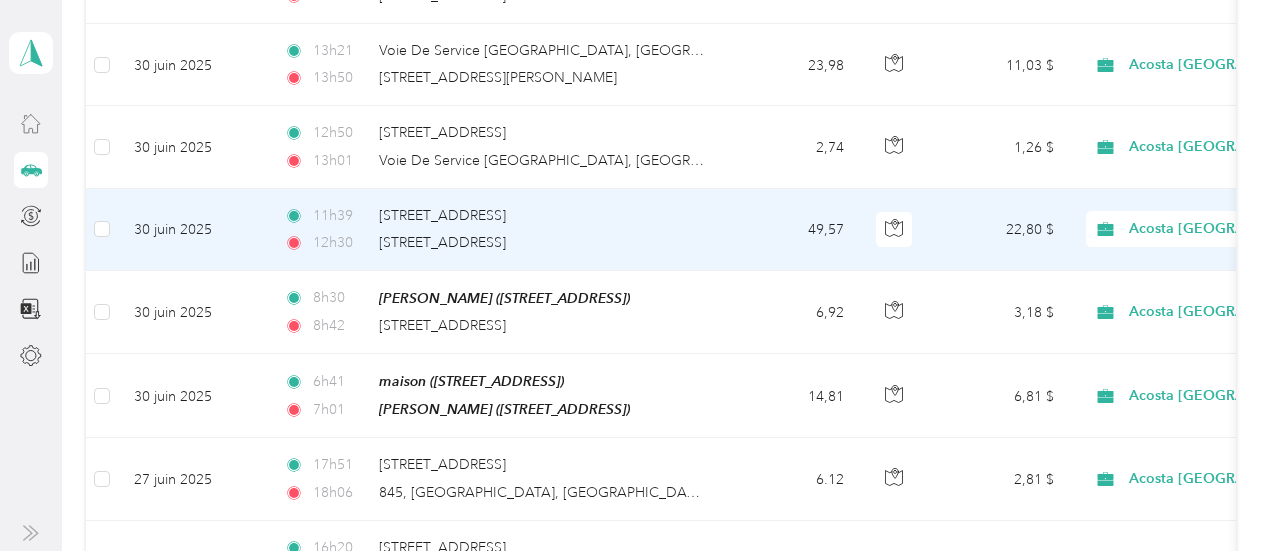 click on "Acosta [GEOGRAPHIC_DATA]" at bounding box center [1210, 230] 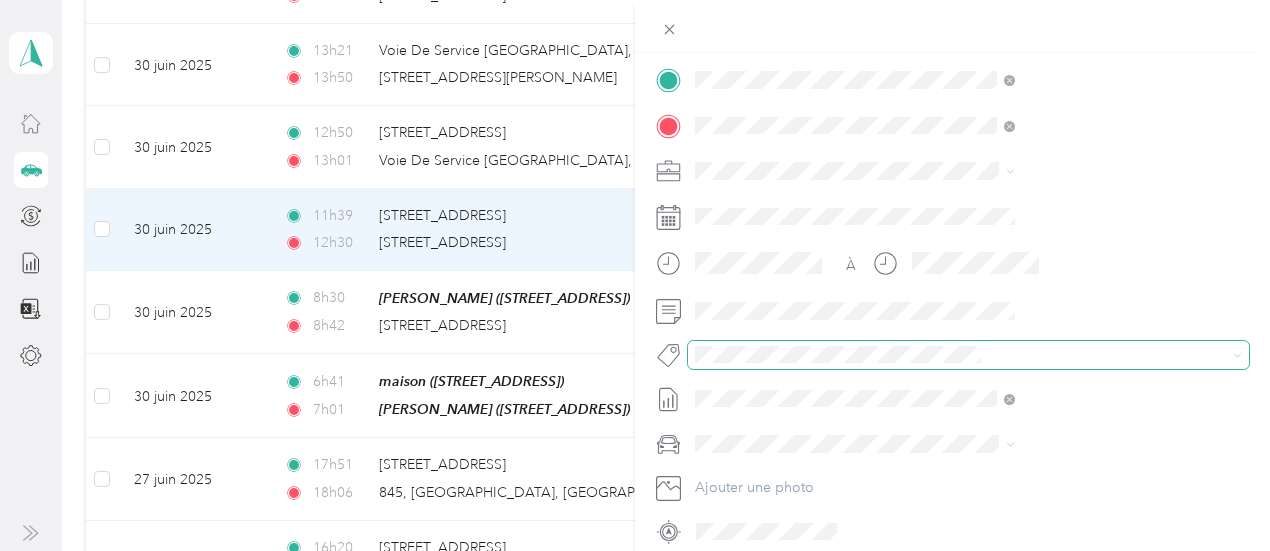 scroll, scrollTop: 417, scrollLeft: 0, axis: vertical 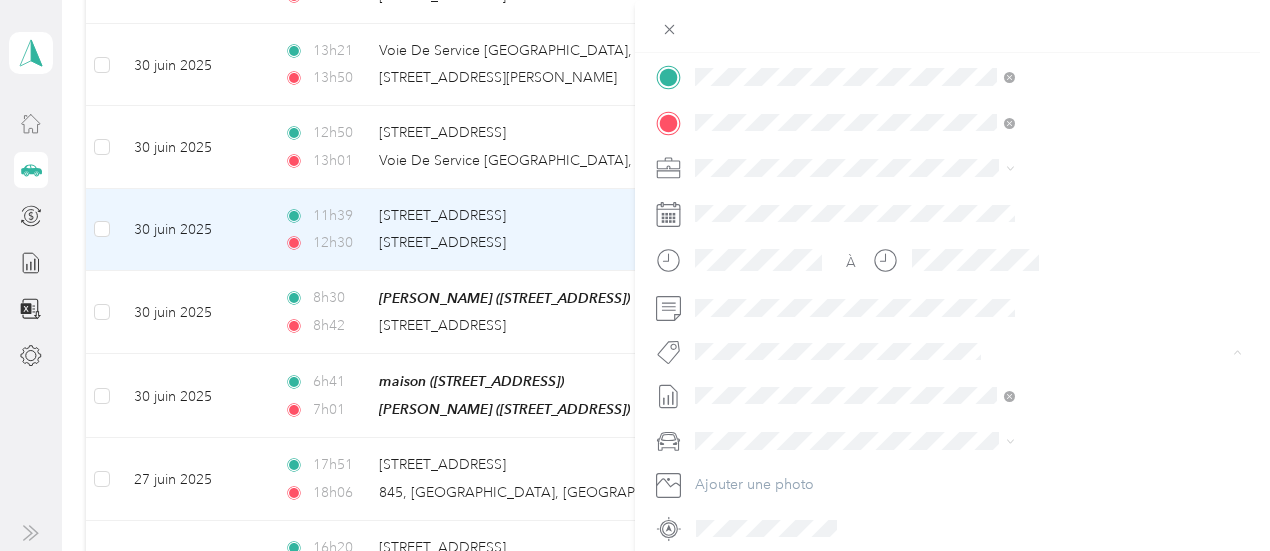 click on "Fab Team - C" at bounding box center [965, 133] 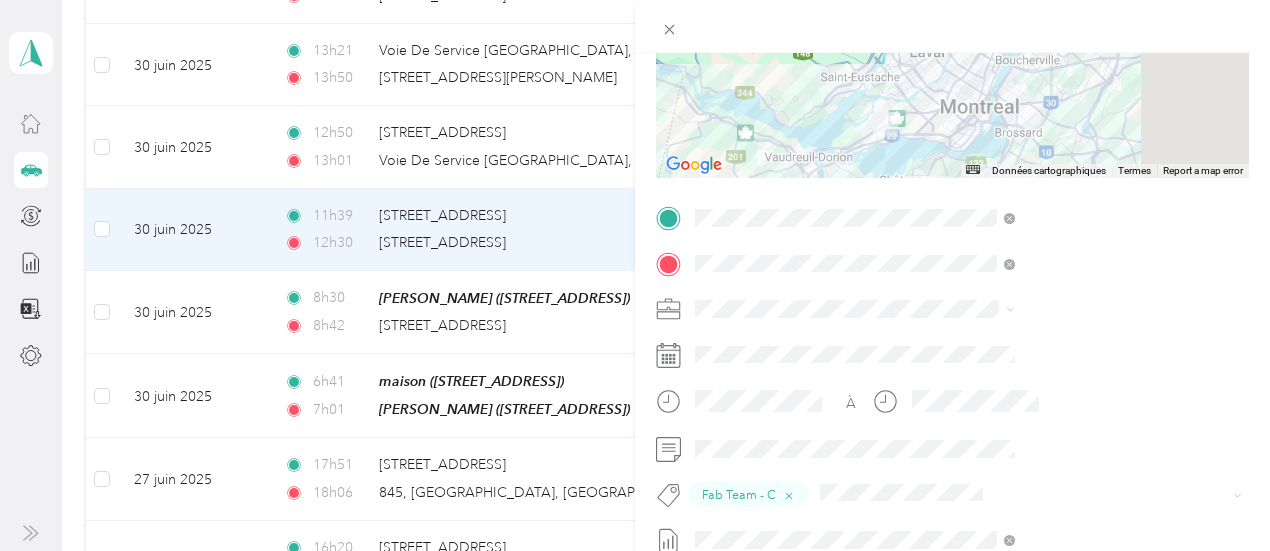 scroll, scrollTop: 0, scrollLeft: 0, axis: both 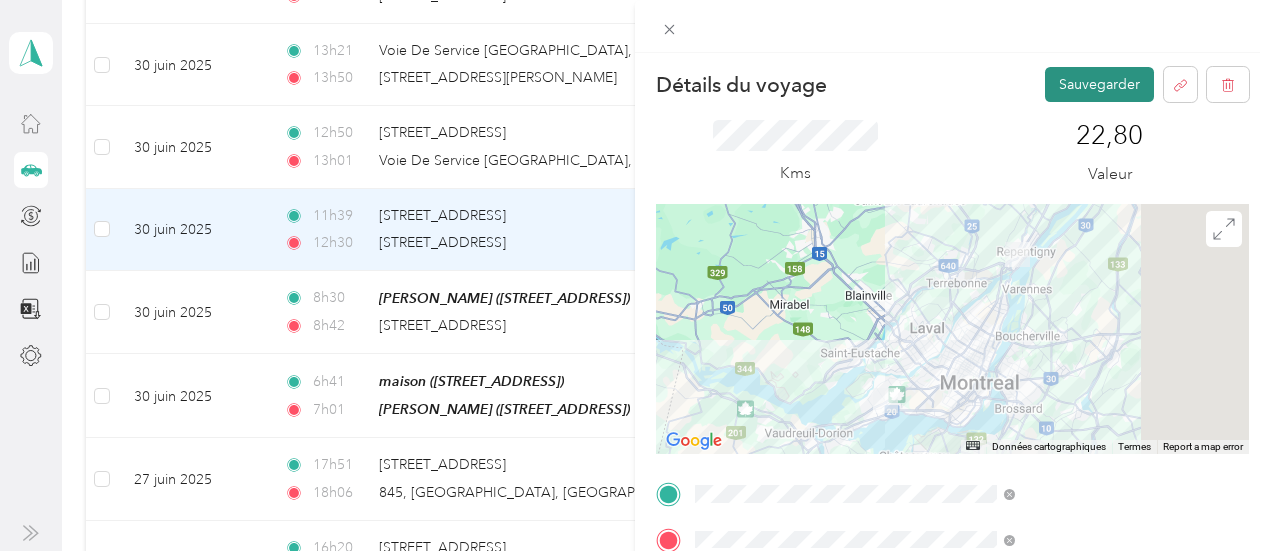click on "Sauvegarder" at bounding box center [1099, 84] 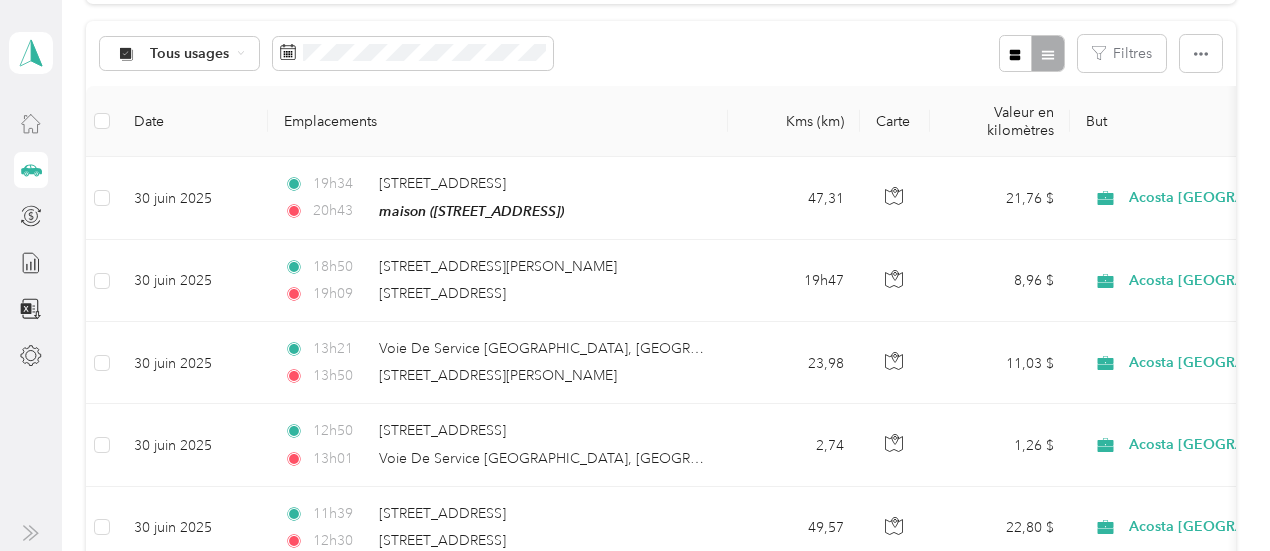 scroll, scrollTop: 0, scrollLeft: 0, axis: both 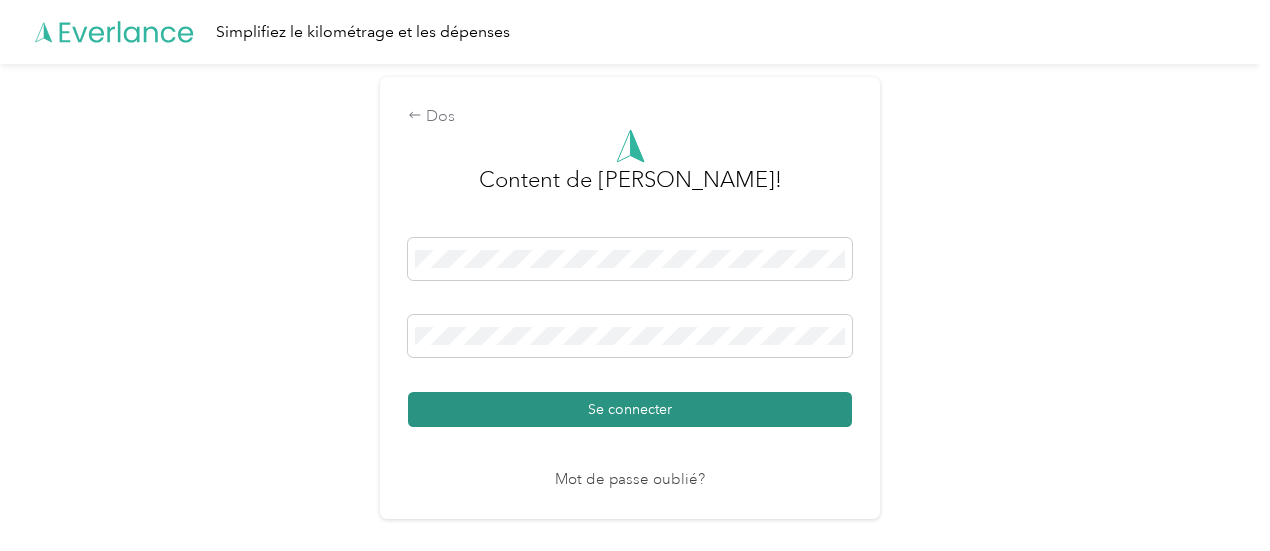 click on "Se connecter" at bounding box center (630, 409) 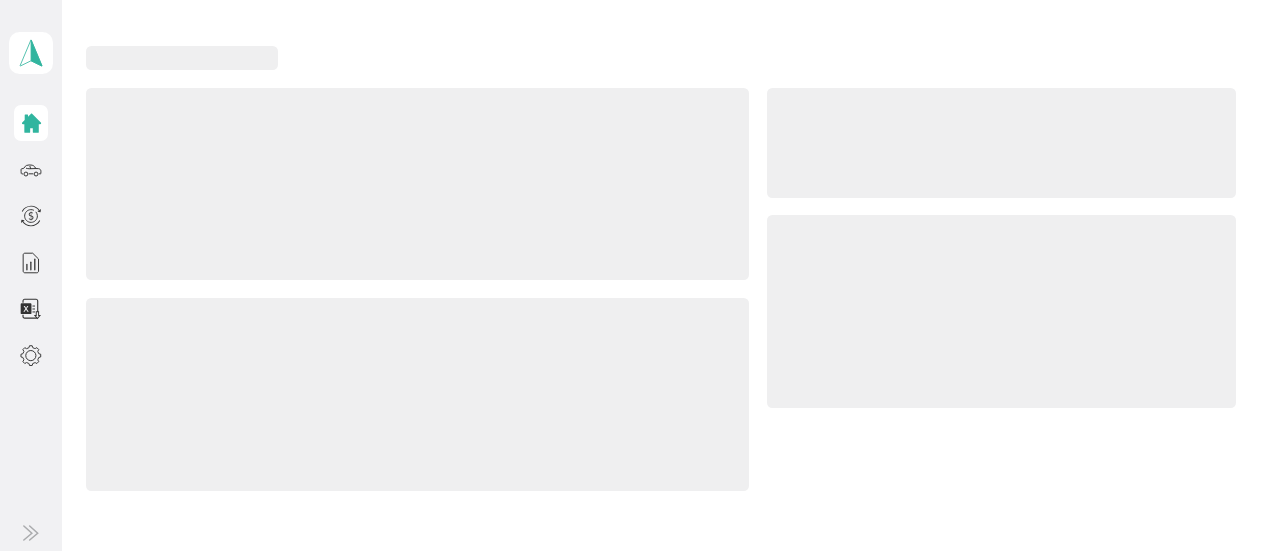 click at bounding box center (417, 394) 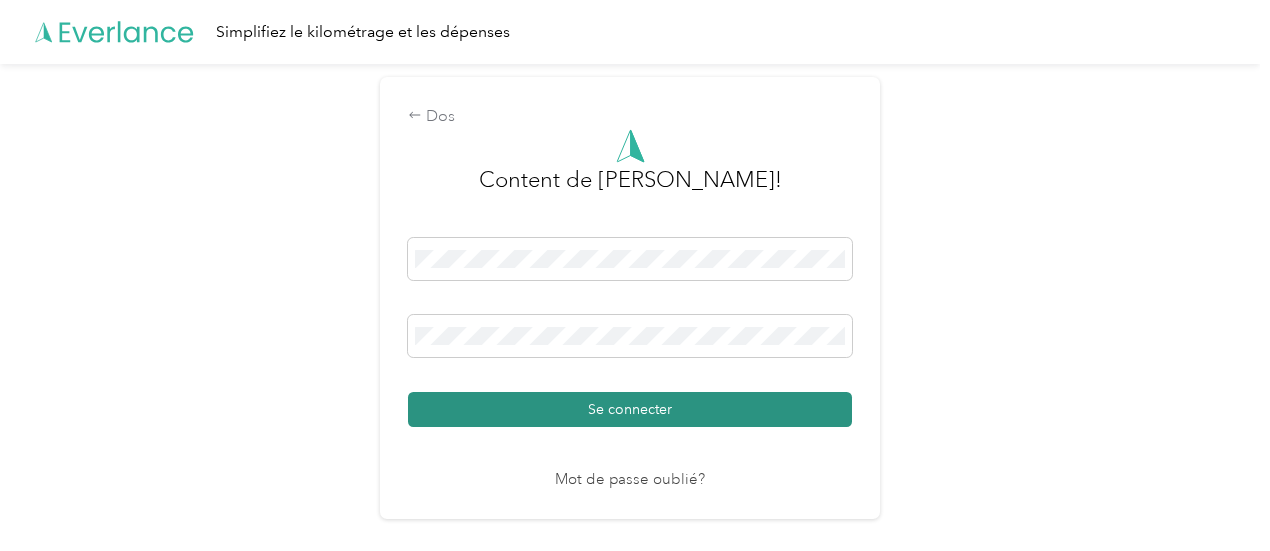 click on "Se connecter" at bounding box center (630, 409) 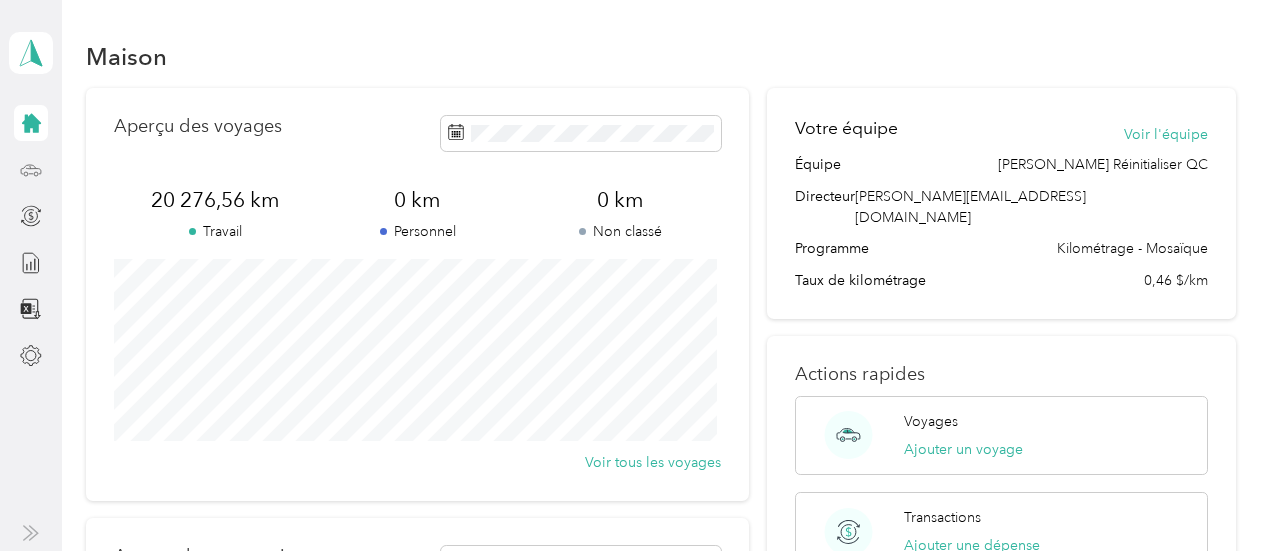 click 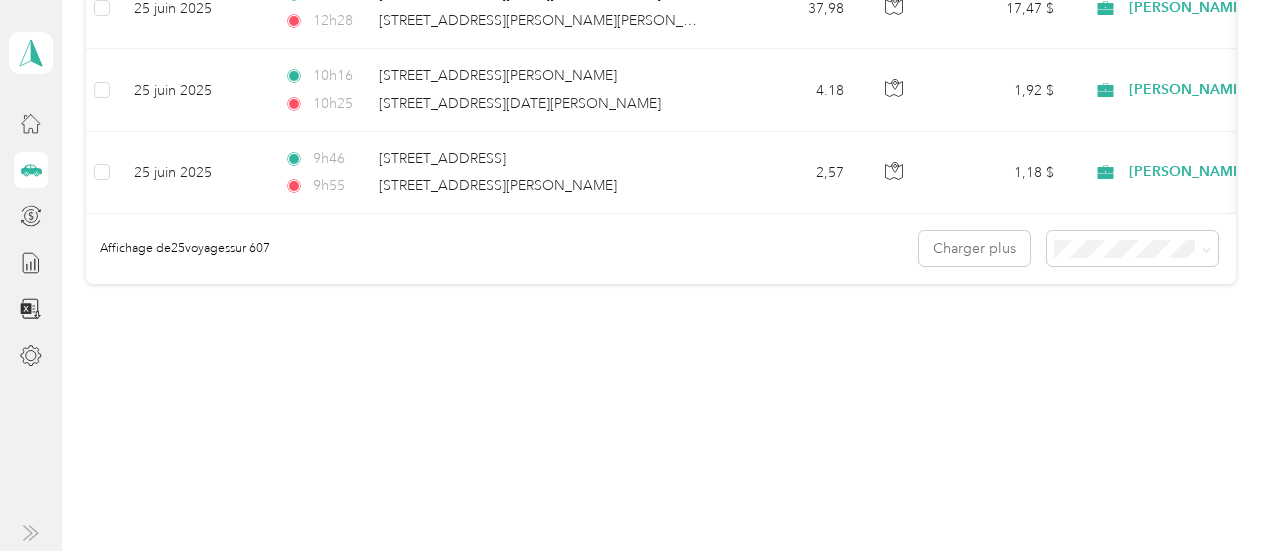 scroll, scrollTop: 2198, scrollLeft: 0, axis: vertical 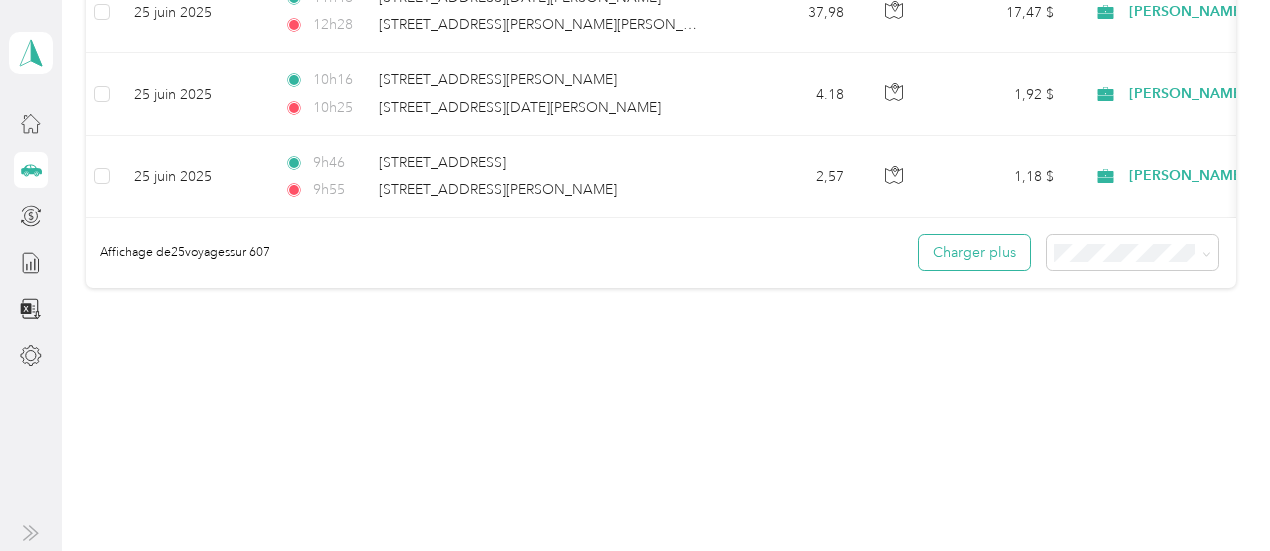 click on "Charger plus" at bounding box center [974, 252] 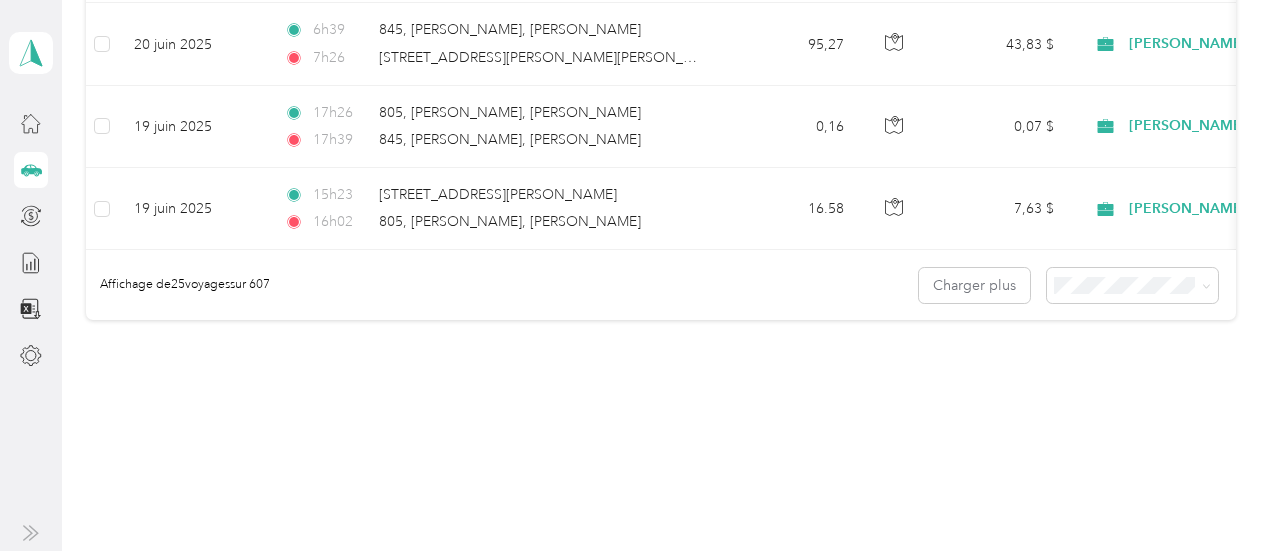 scroll, scrollTop: 4200, scrollLeft: 0, axis: vertical 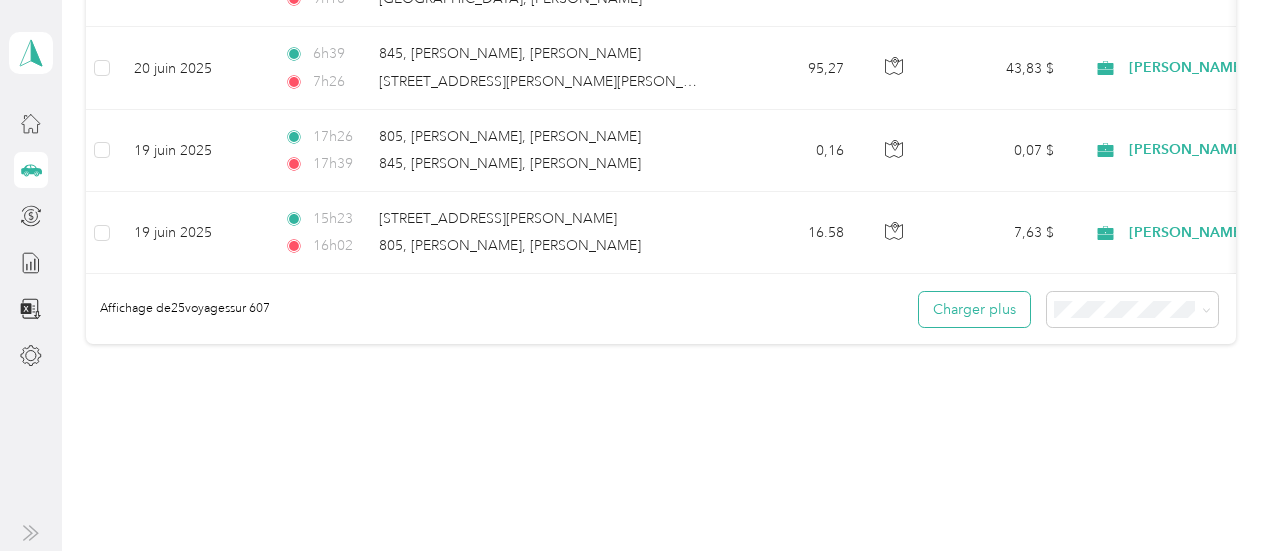 click on "Charger plus" at bounding box center (974, 309) 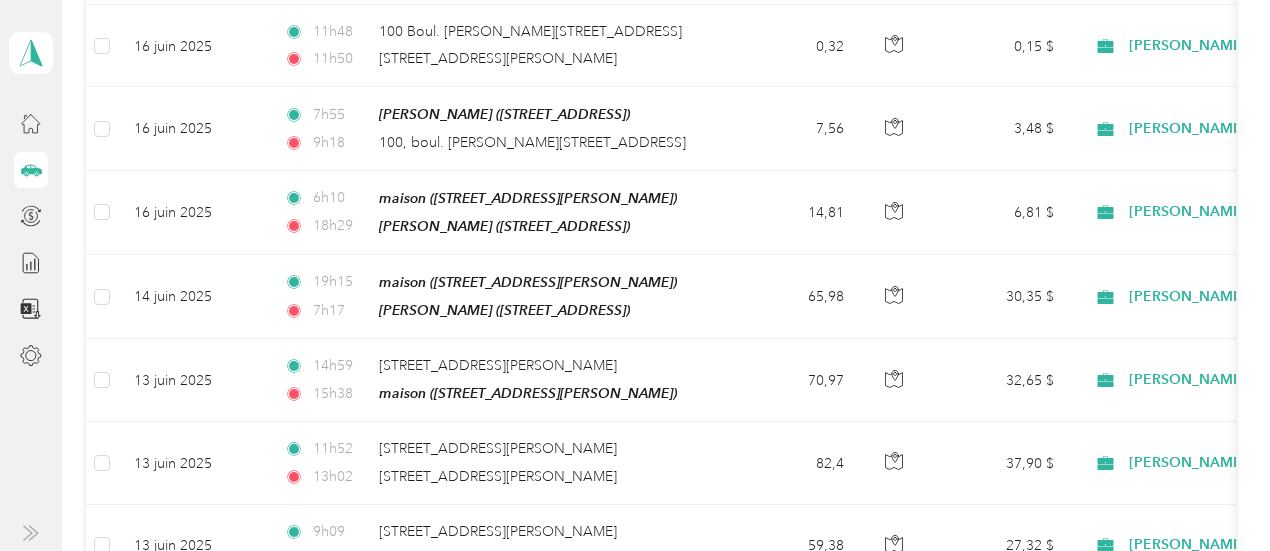 scroll, scrollTop: 5854, scrollLeft: 0, axis: vertical 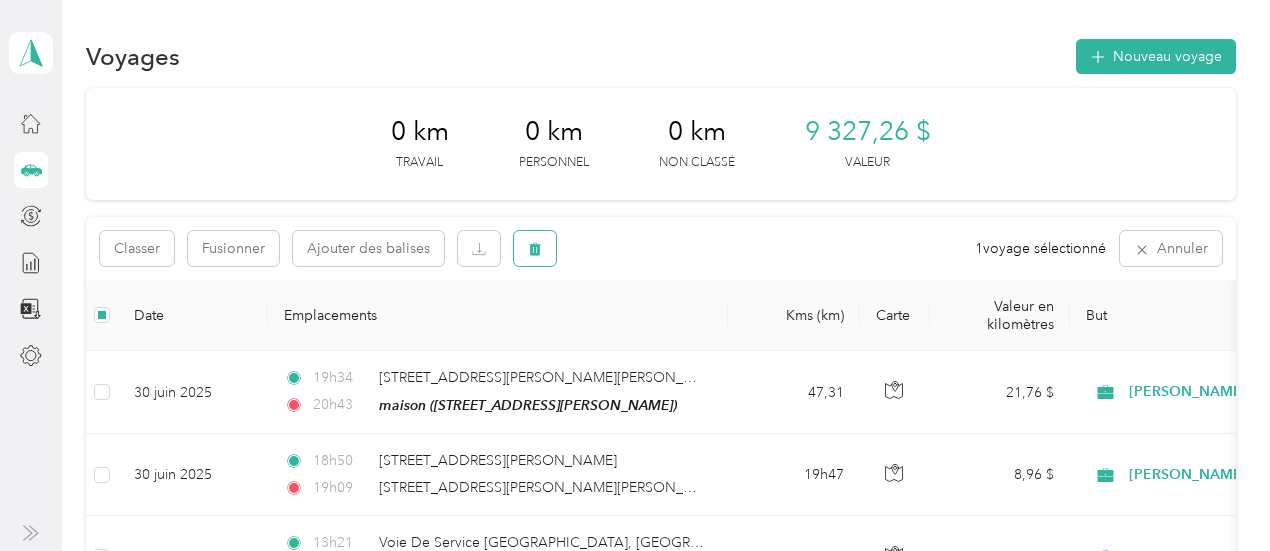 click 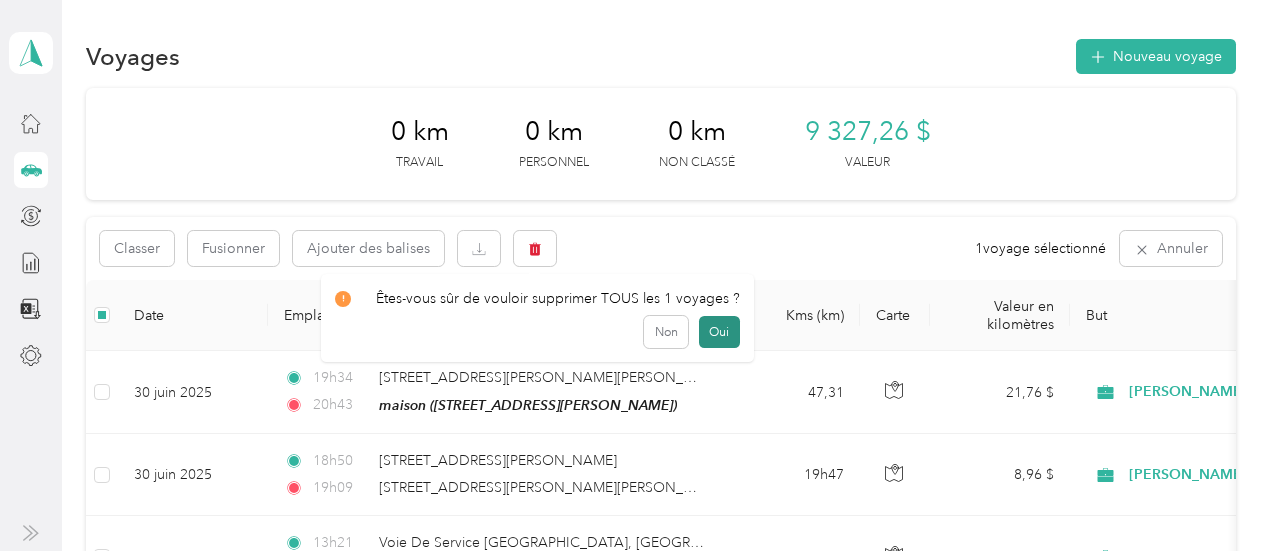 click on "Oui" at bounding box center (719, 331) 